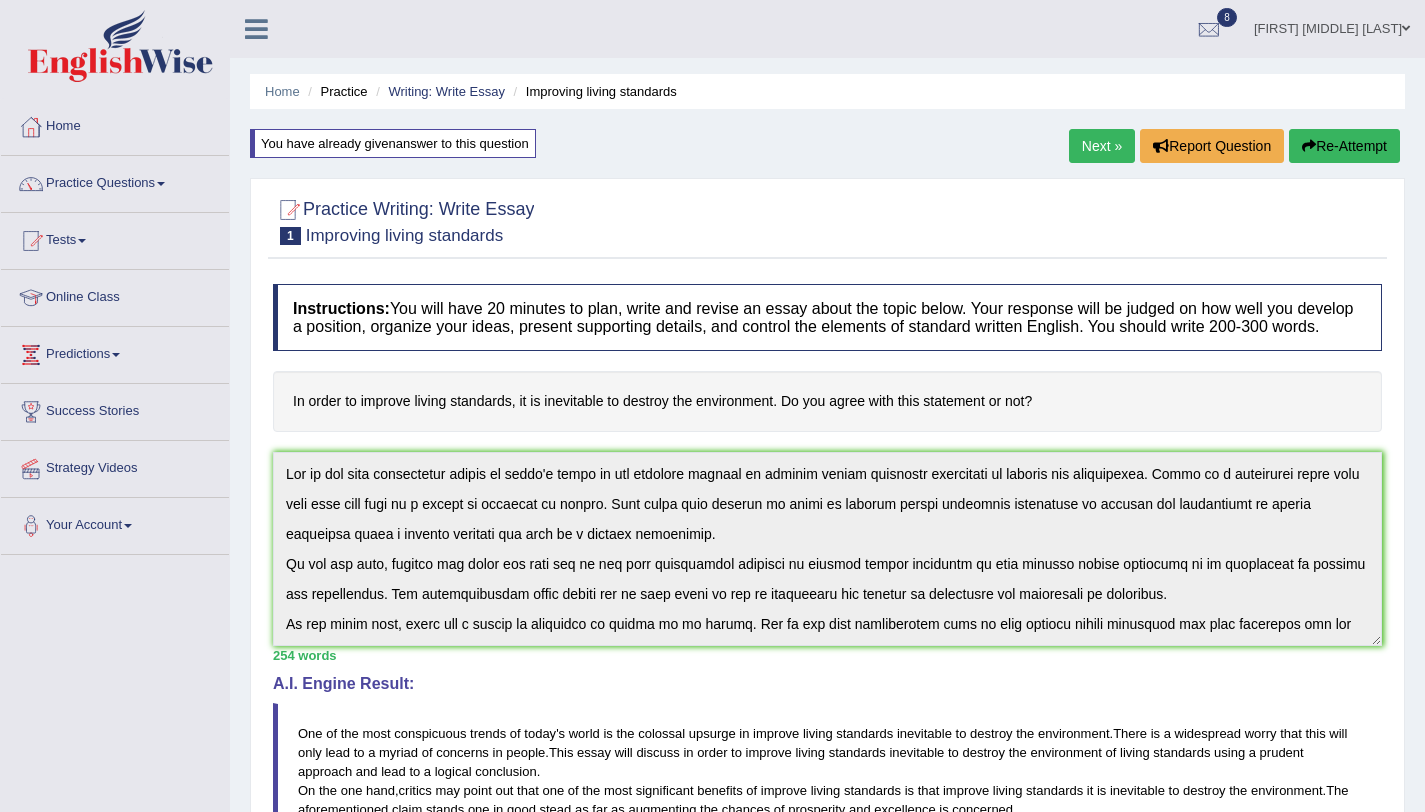 scroll, scrollTop: 540, scrollLeft: 0, axis: vertical 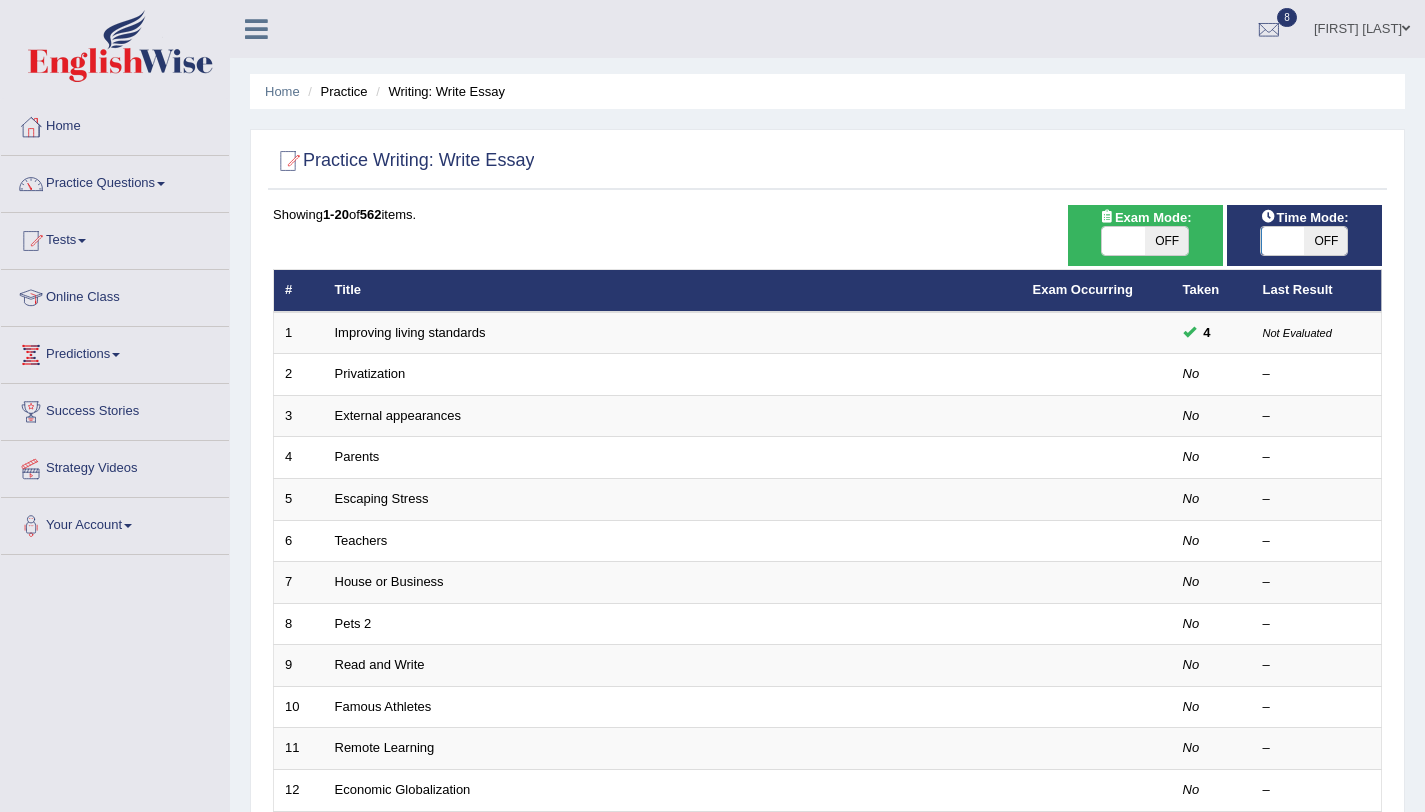 click on "Practice Questions" at bounding box center (115, 181) 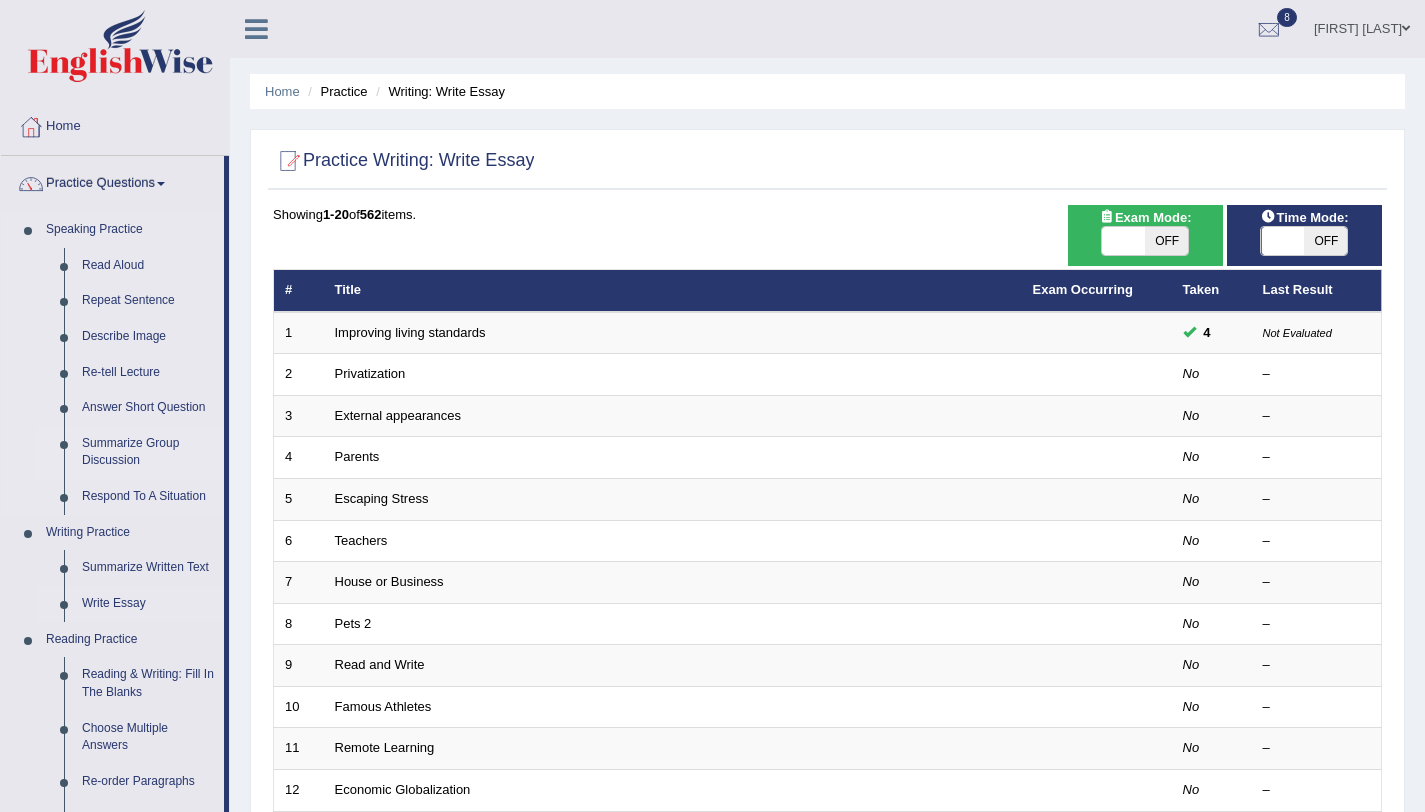 click on "Summarize Group Discussion" at bounding box center (148, 452) 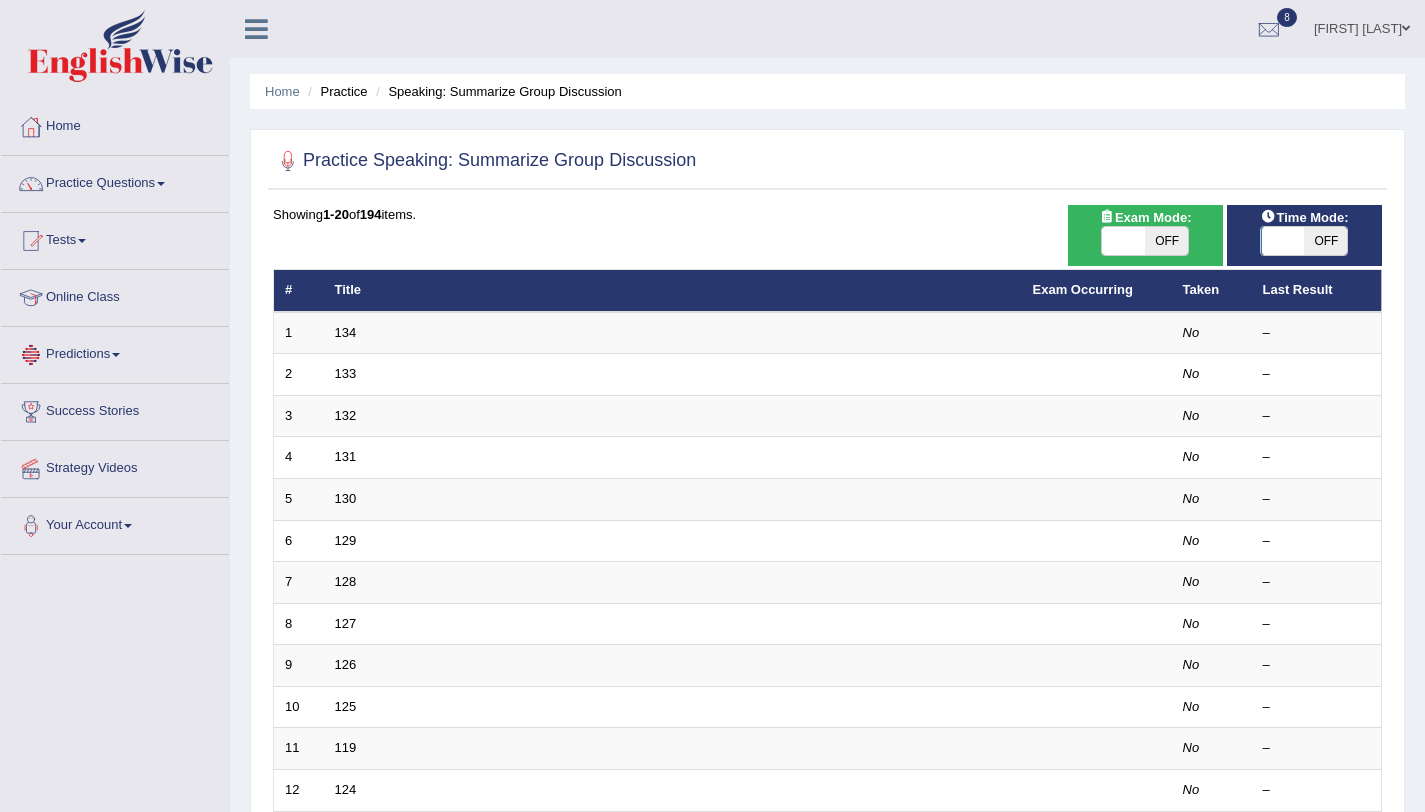 scroll, scrollTop: 0, scrollLeft: 0, axis: both 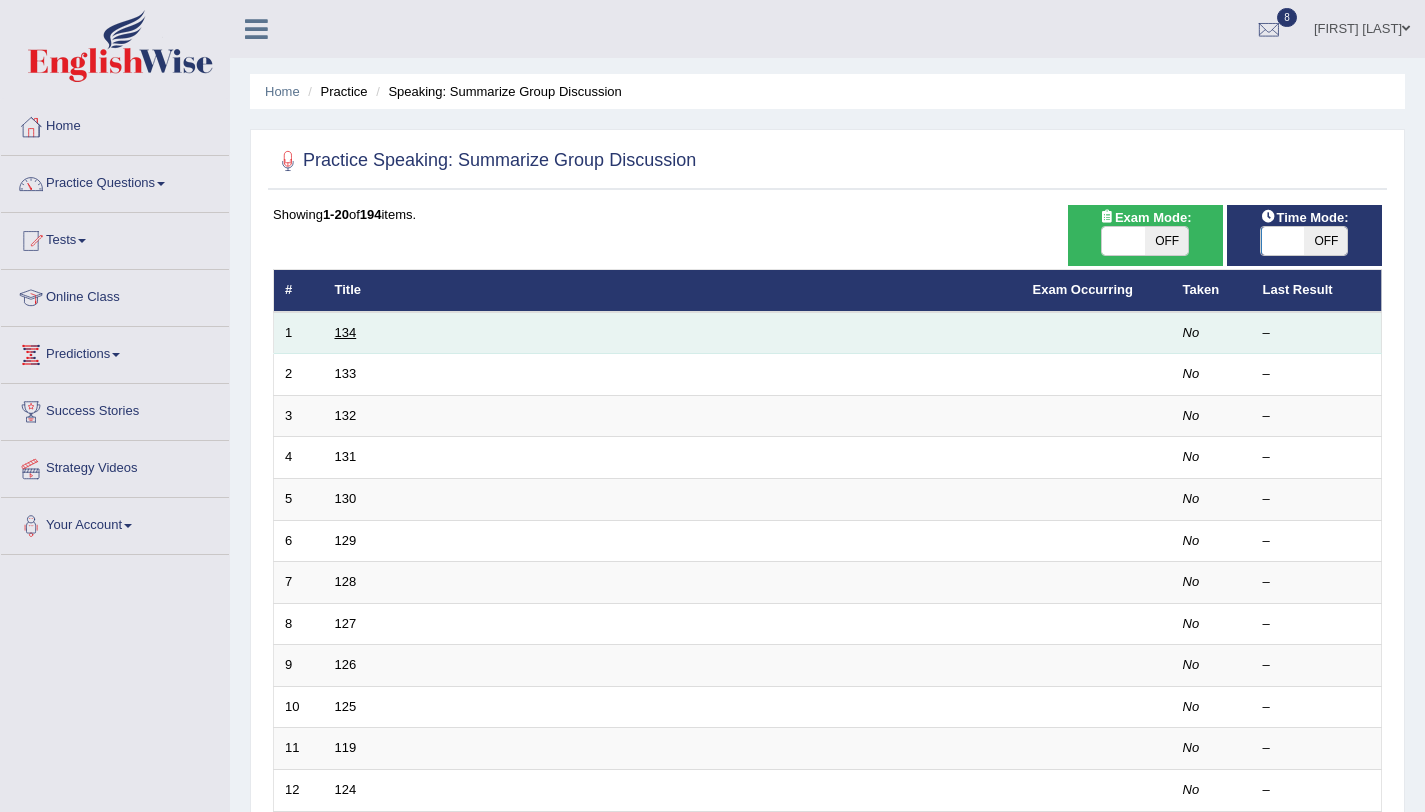 click on "134" at bounding box center [346, 332] 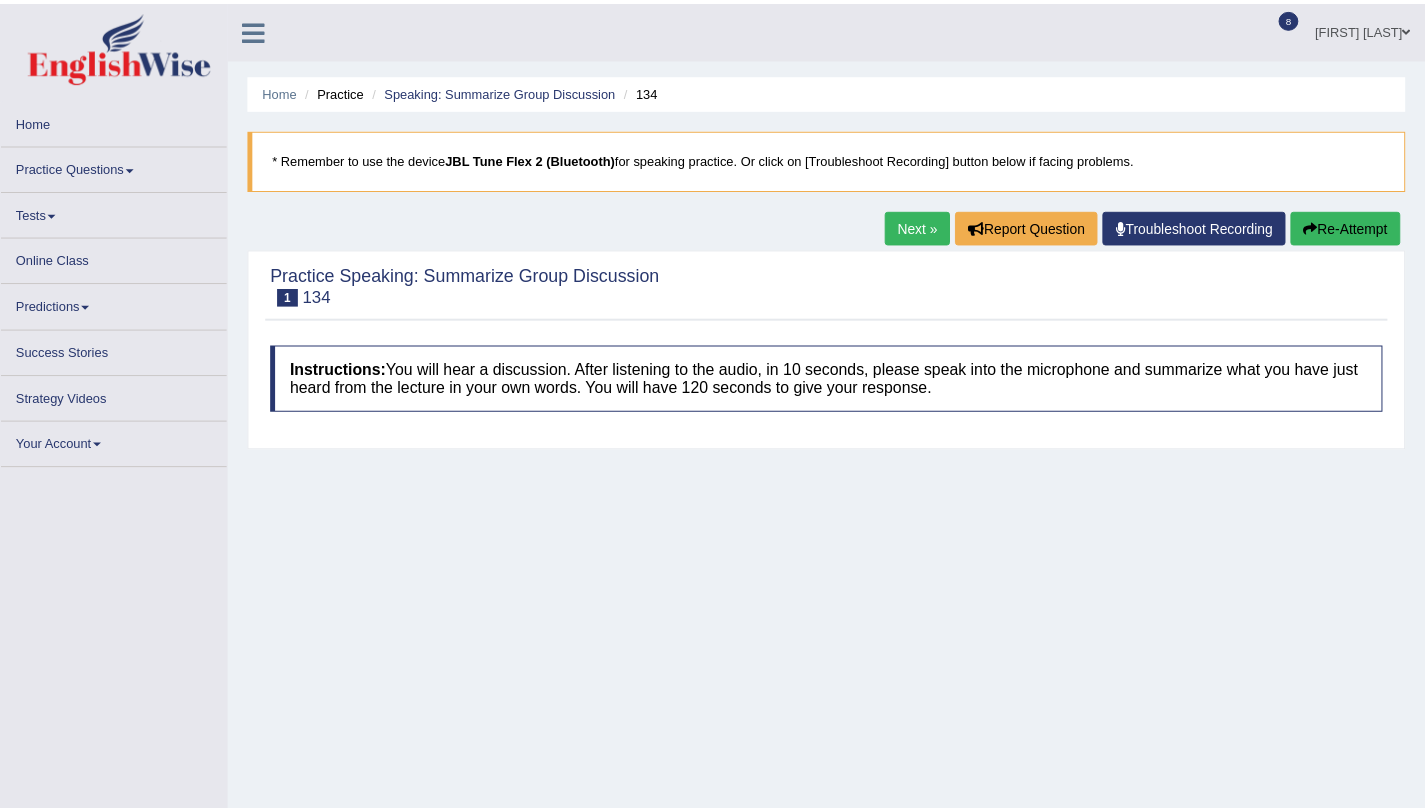 scroll, scrollTop: 0, scrollLeft: 0, axis: both 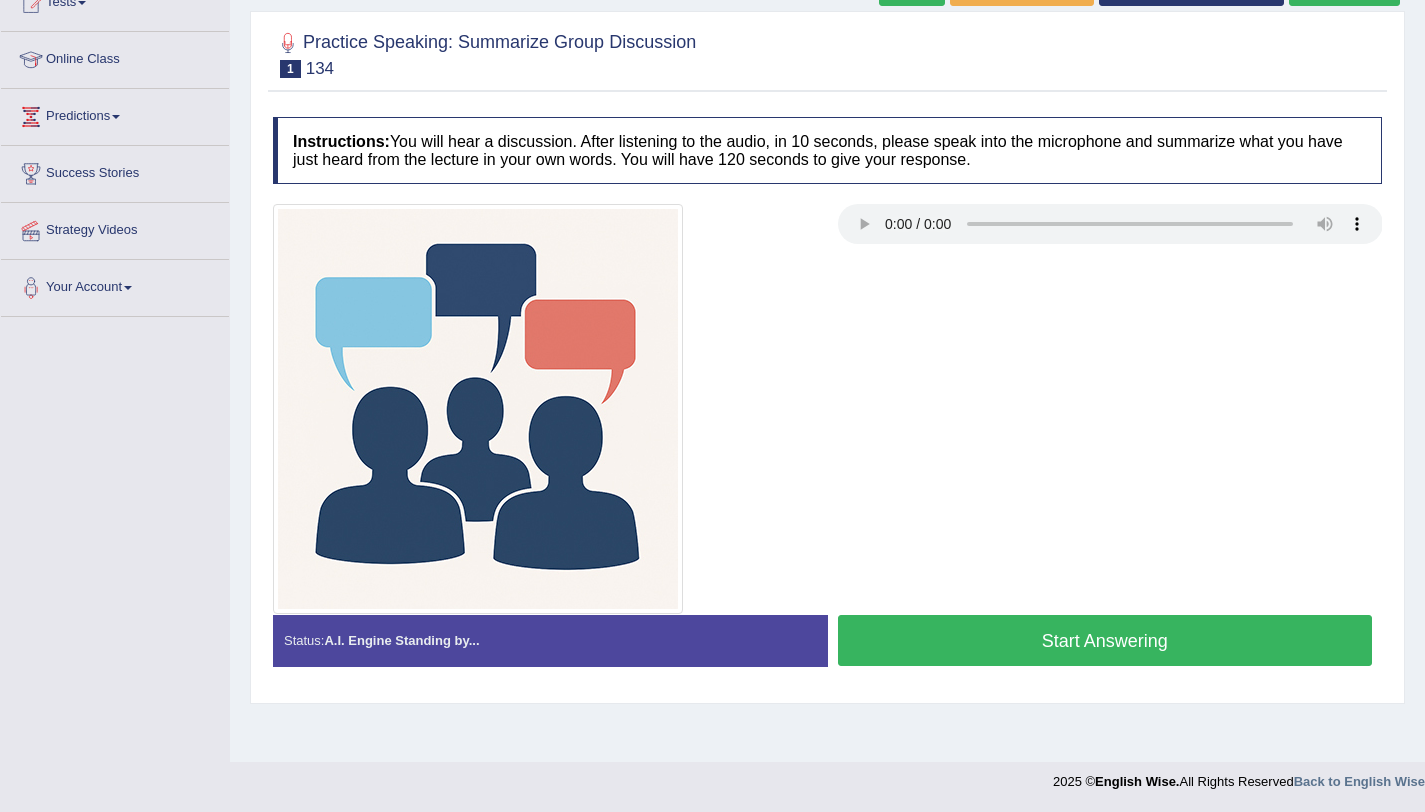 click on "Start Answering" at bounding box center (1105, 640) 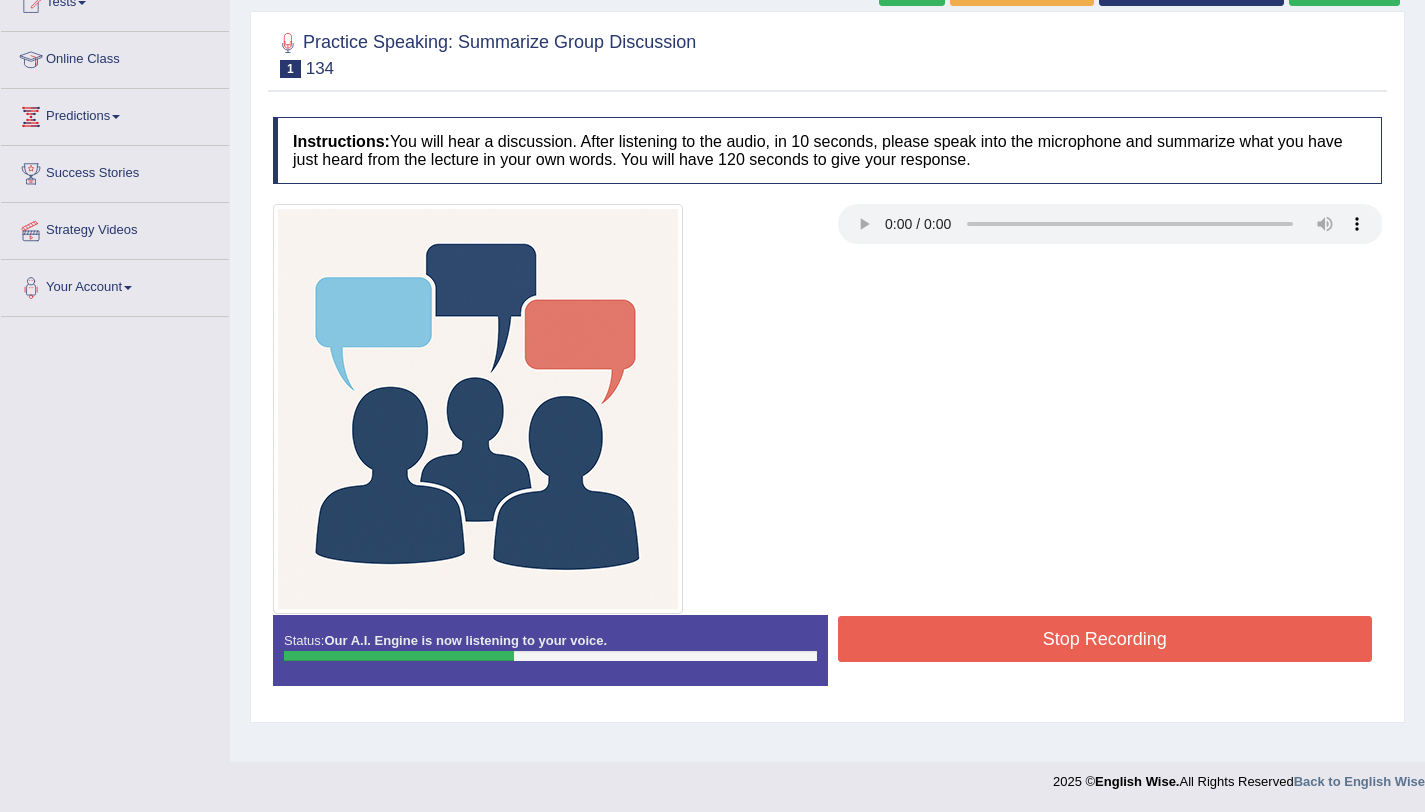 click on "Stop Recording" at bounding box center [1105, 639] 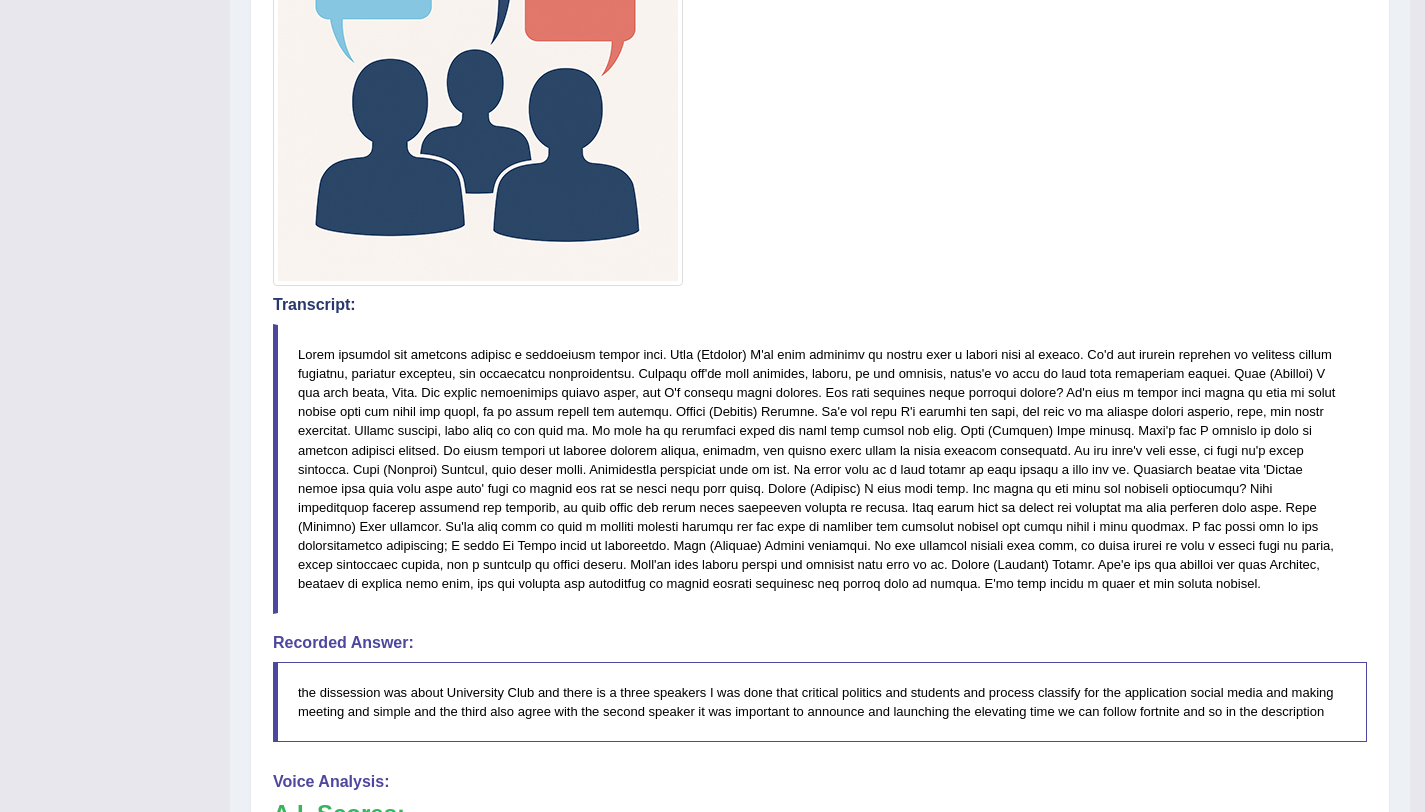 scroll, scrollTop: 153, scrollLeft: 0, axis: vertical 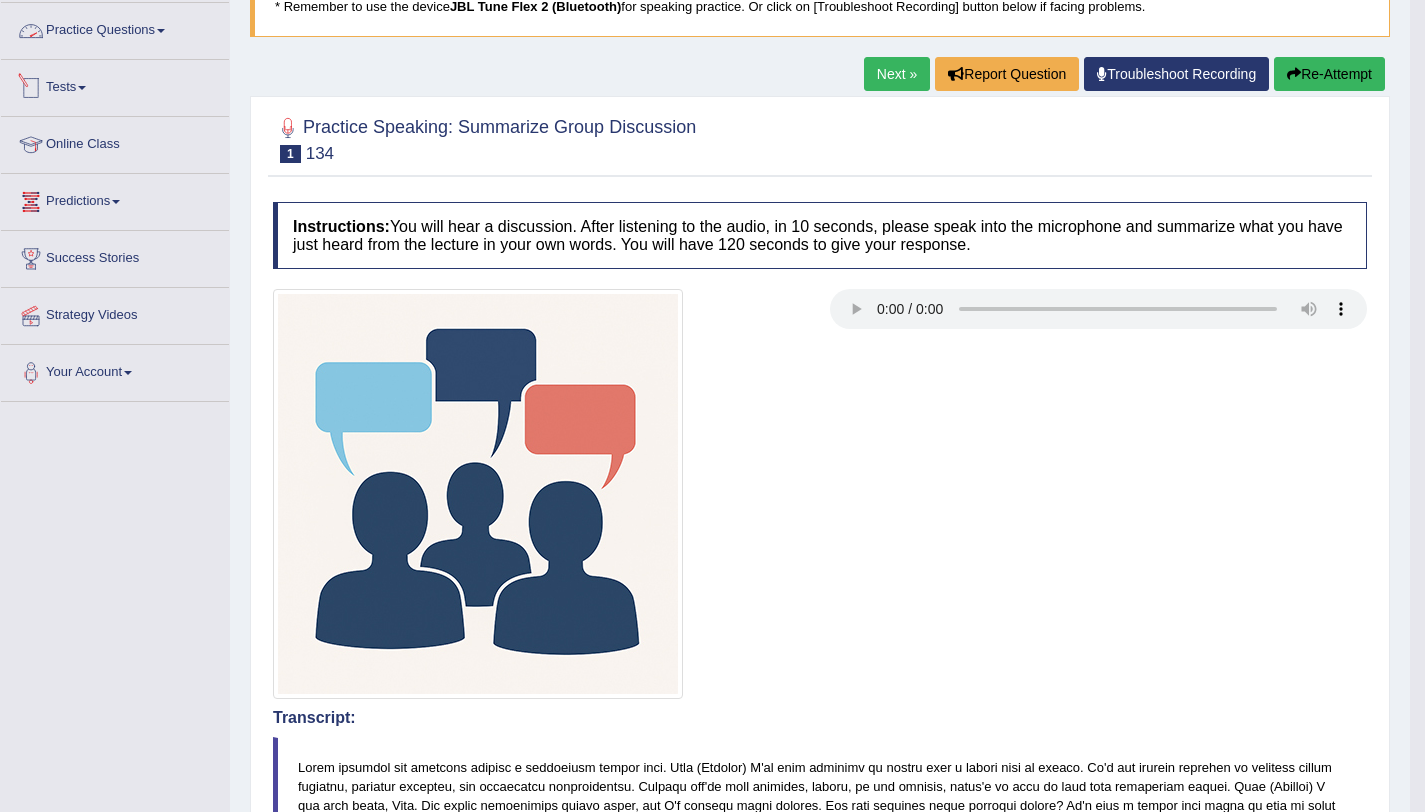 click on "Practice Questions" at bounding box center (115, 28) 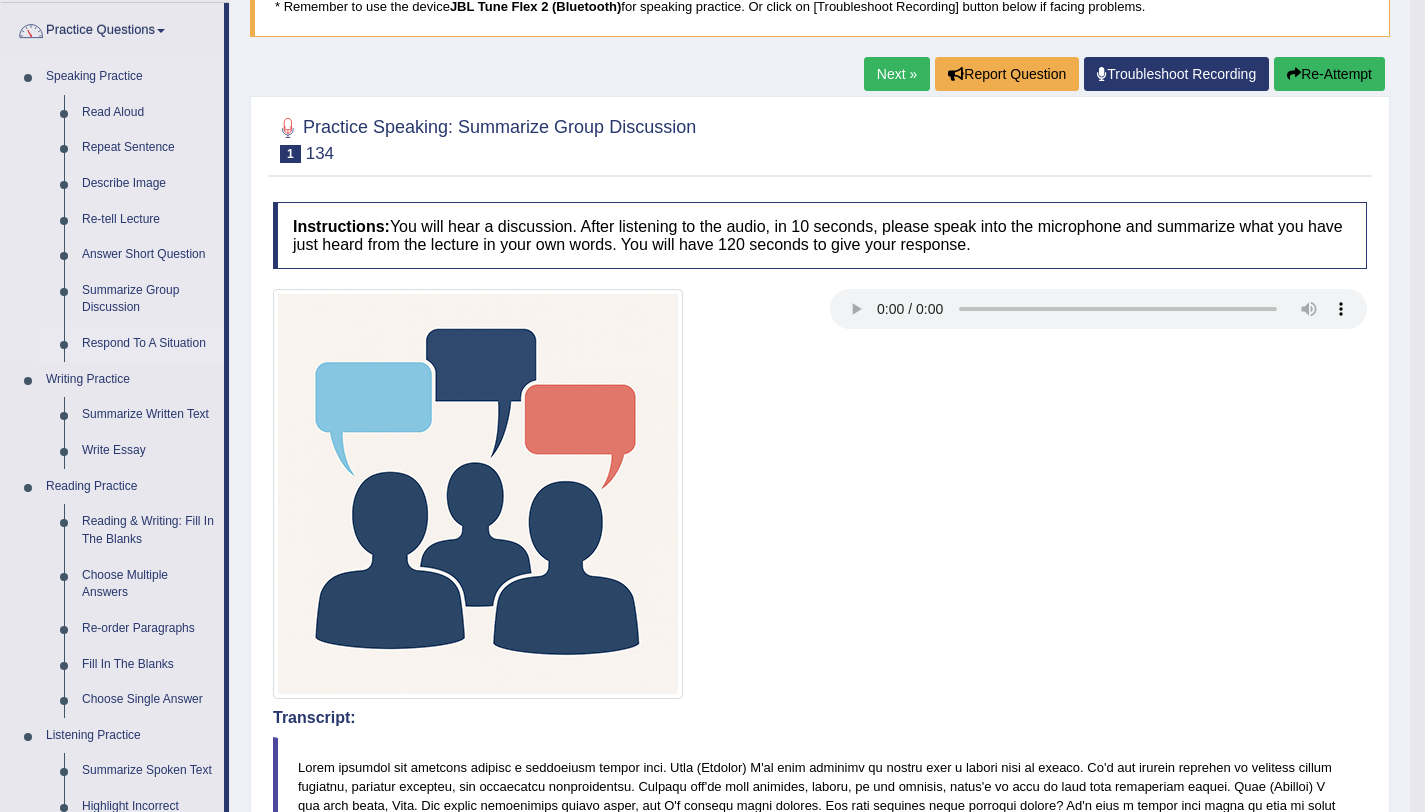 click on "Respond To A Situation" at bounding box center (148, 344) 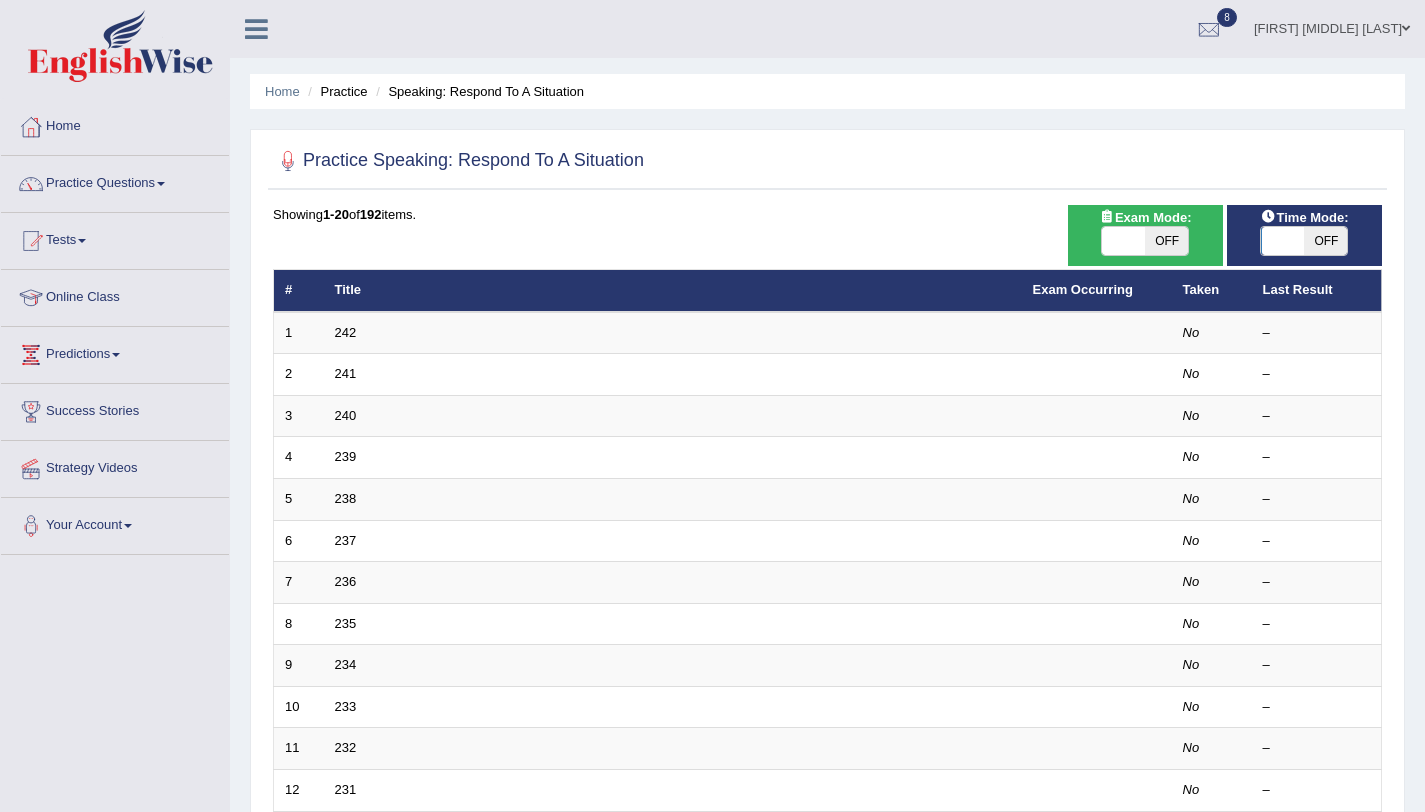 scroll, scrollTop: 0, scrollLeft: 0, axis: both 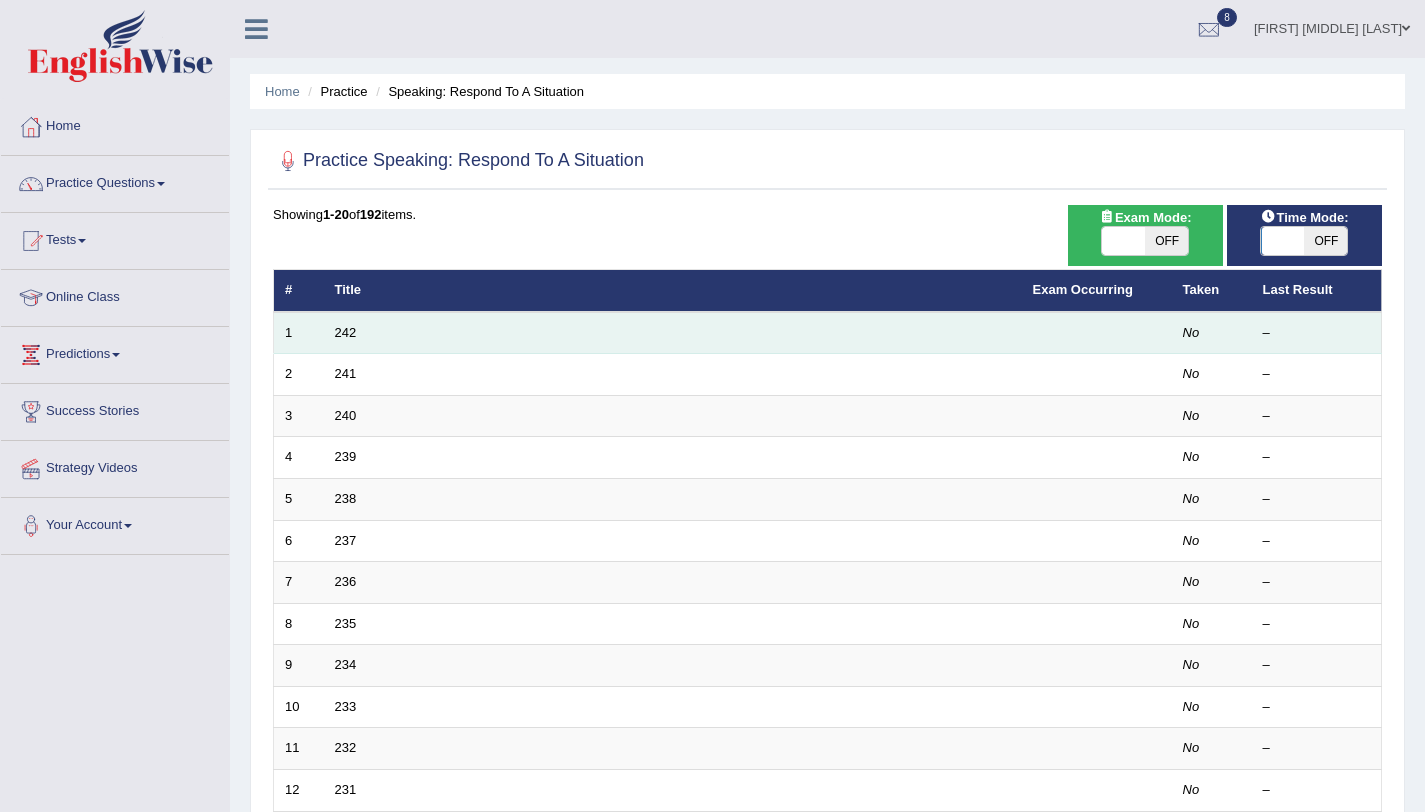click on "242" at bounding box center (673, 333) 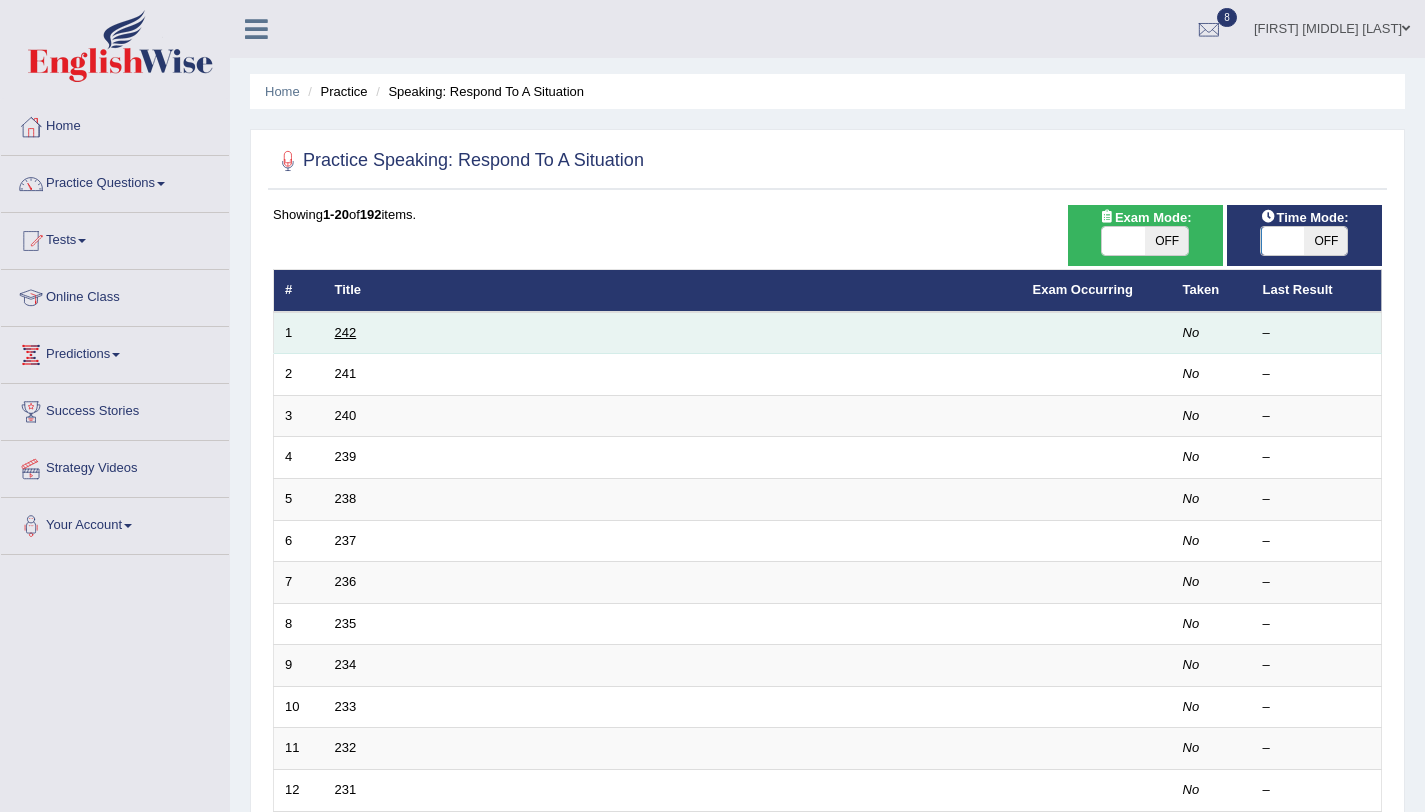 click on "242" at bounding box center [346, 332] 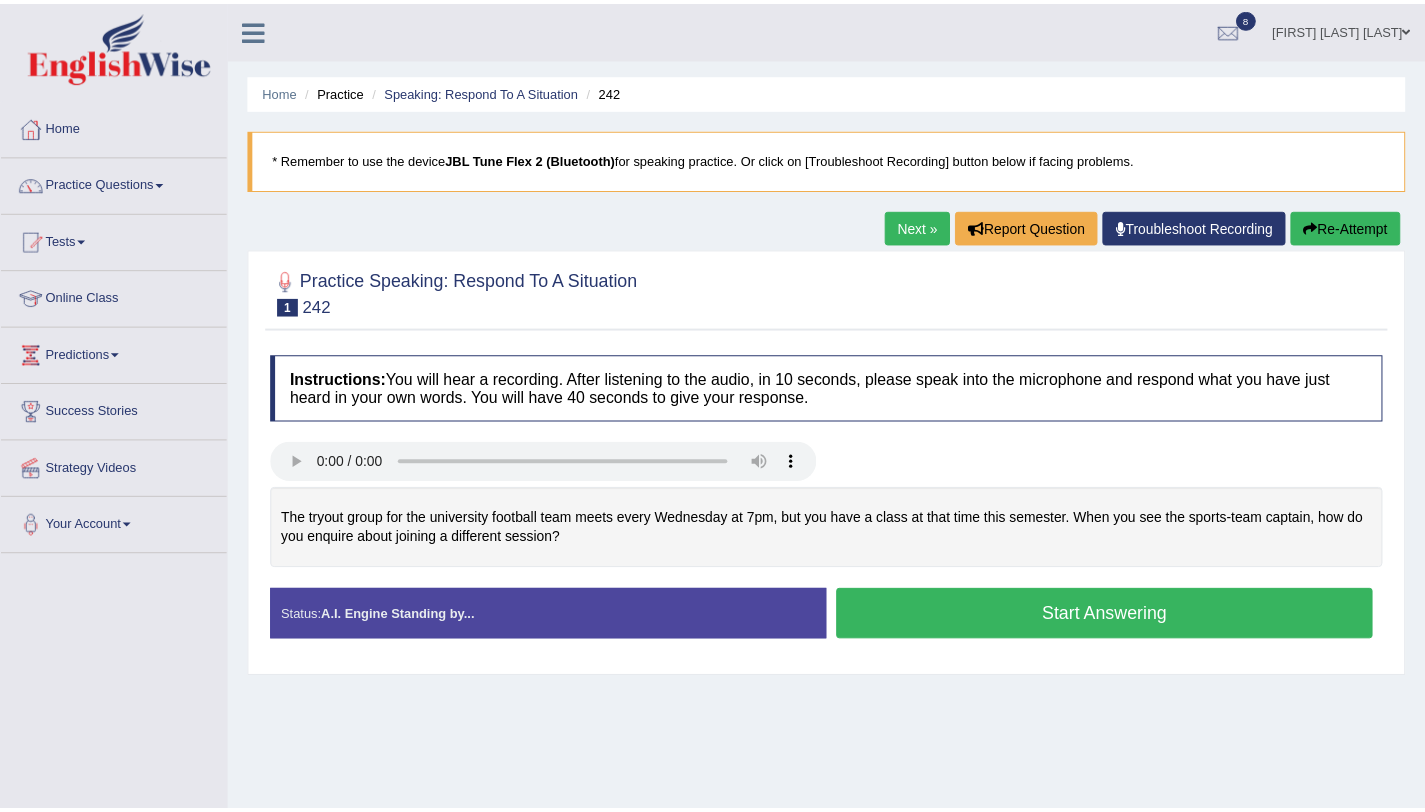 scroll, scrollTop: 0, scrollLeft: 0, axis: both 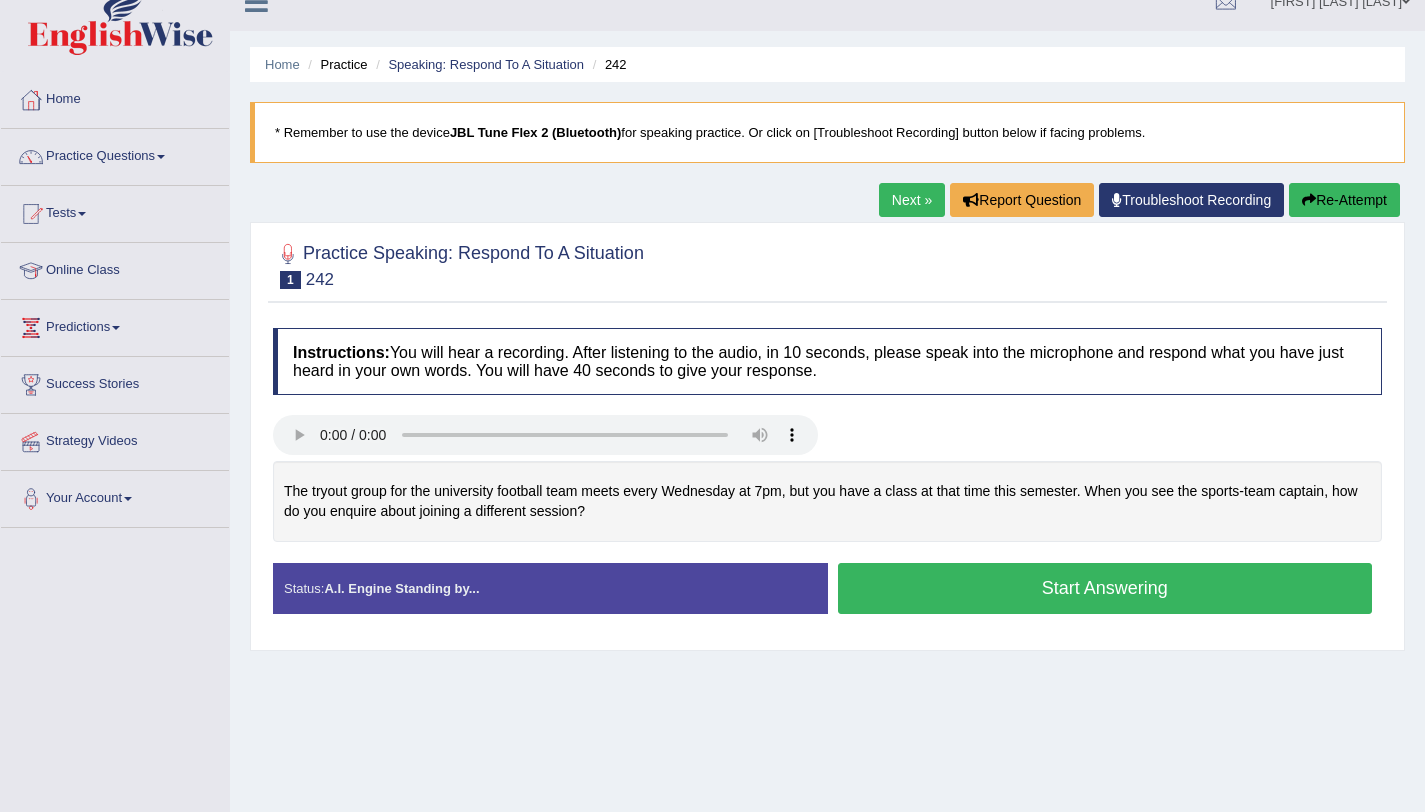 click on "Start Answering" at bounding box center [1105, 588] 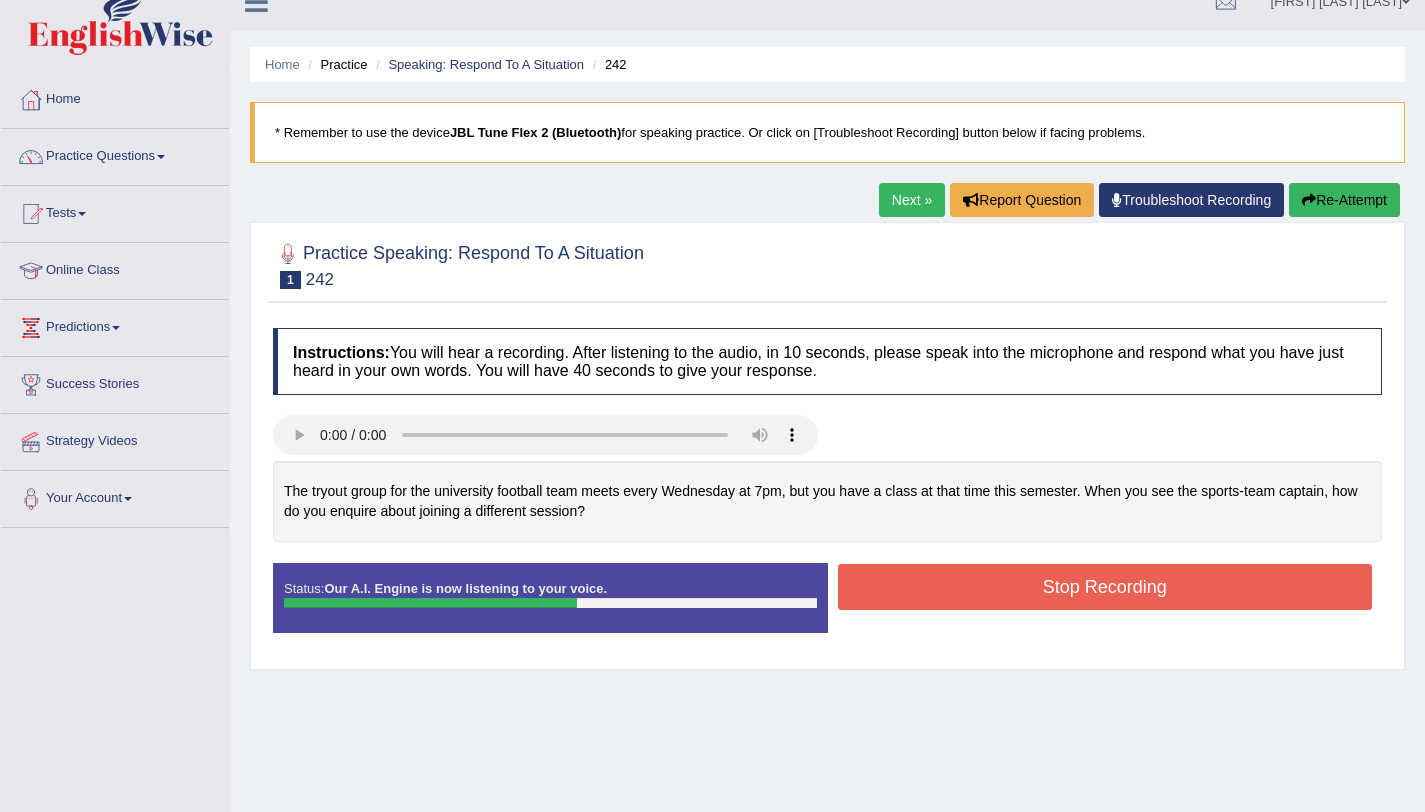 click on "Stop Recording" at bounding box center [1105, 587] 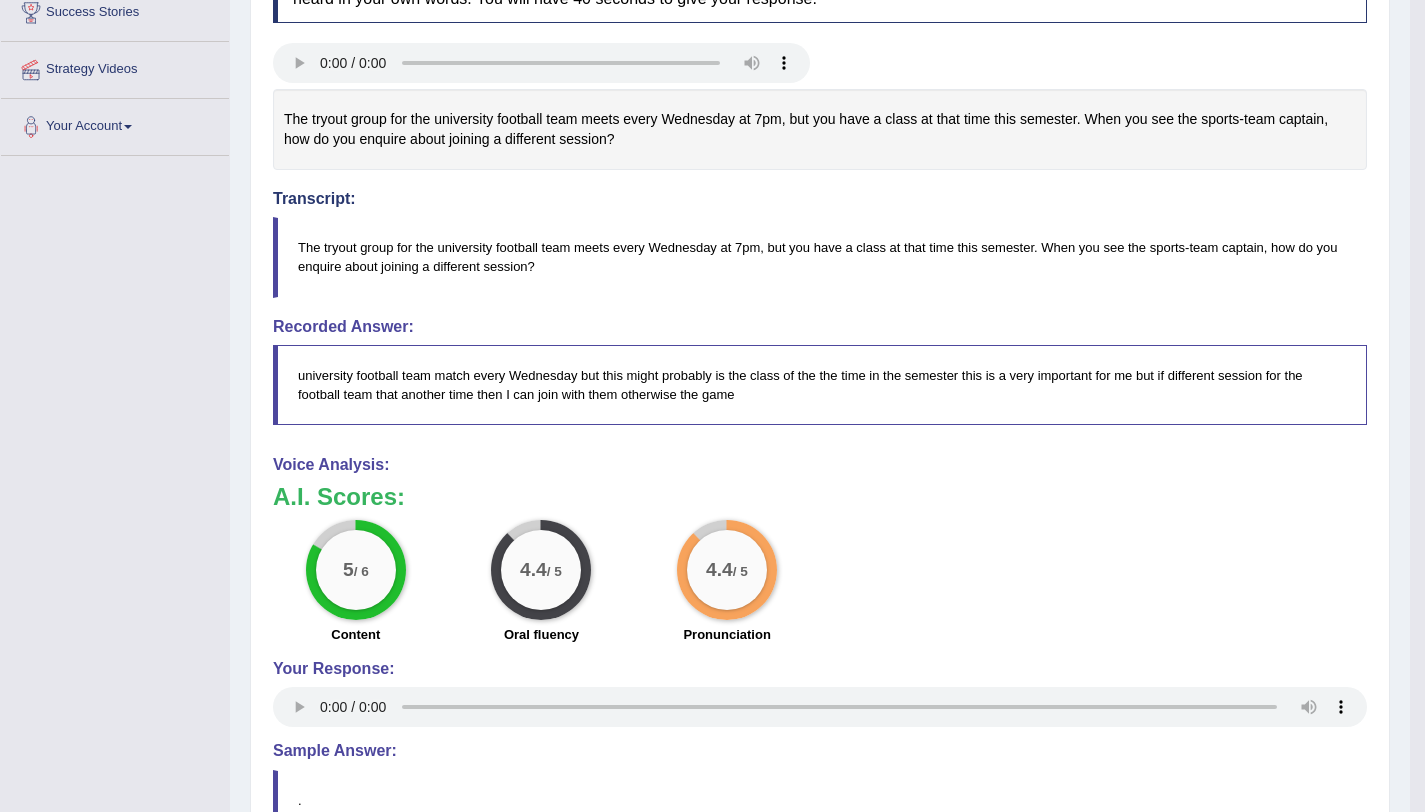 scroll, scrollTop: 0, scrollLeft: 0, axis: both 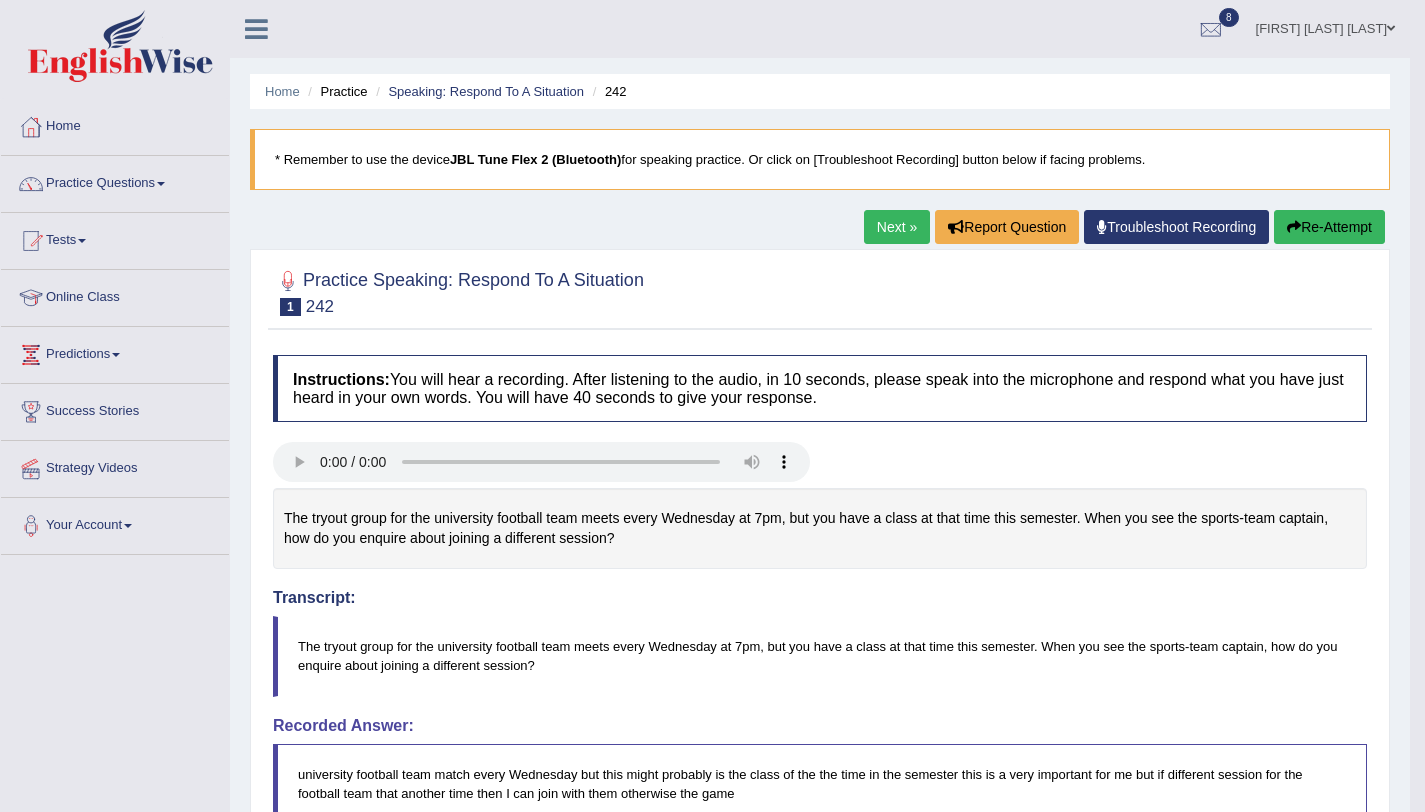 click on "Next »" at bounding box center (897, 227) 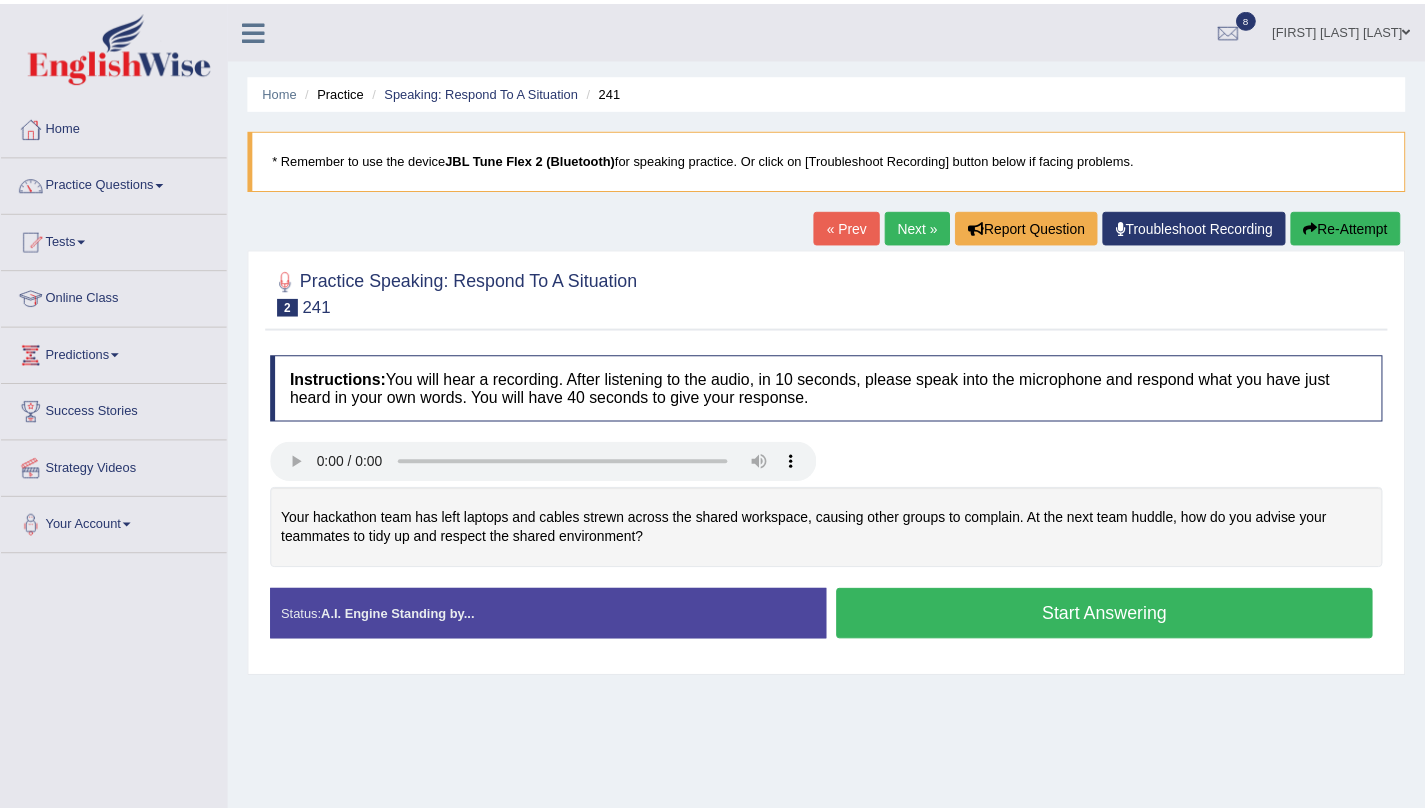 scroll, scrollTop: 0, scrollLeft: 0, axis: both 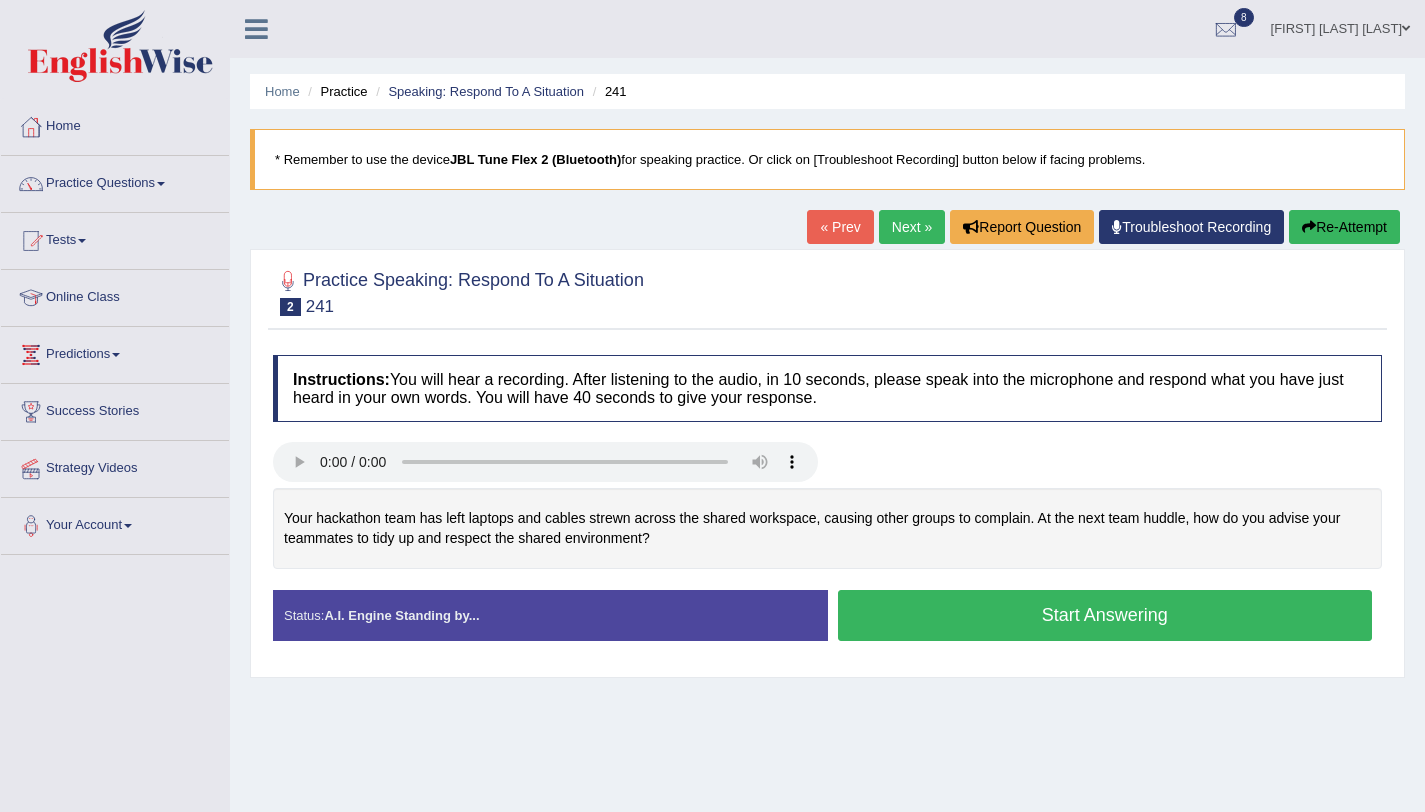 click on "Start Answering" at bounding box center (1105, 615) 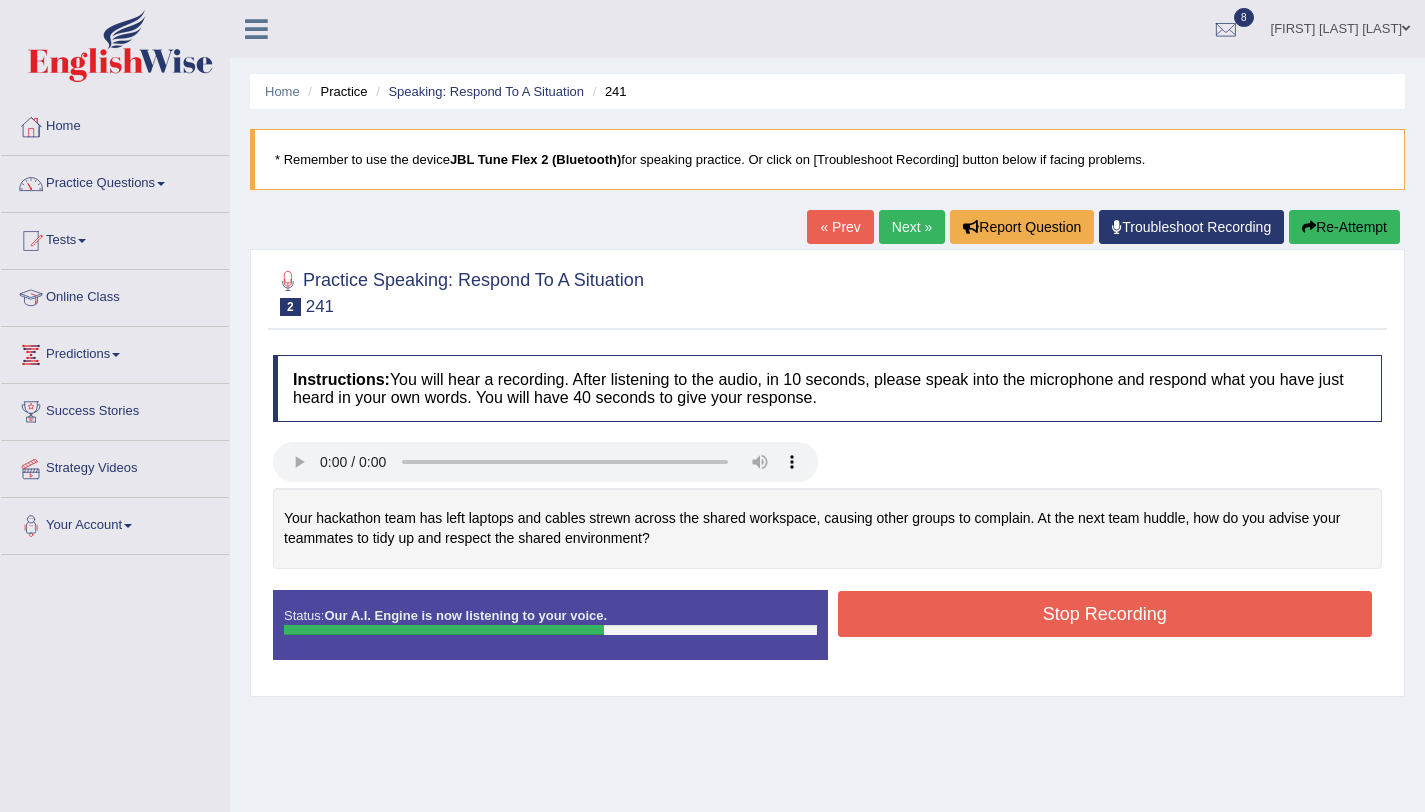 click on "Stop Recording" at bounding box center [1105, 614] 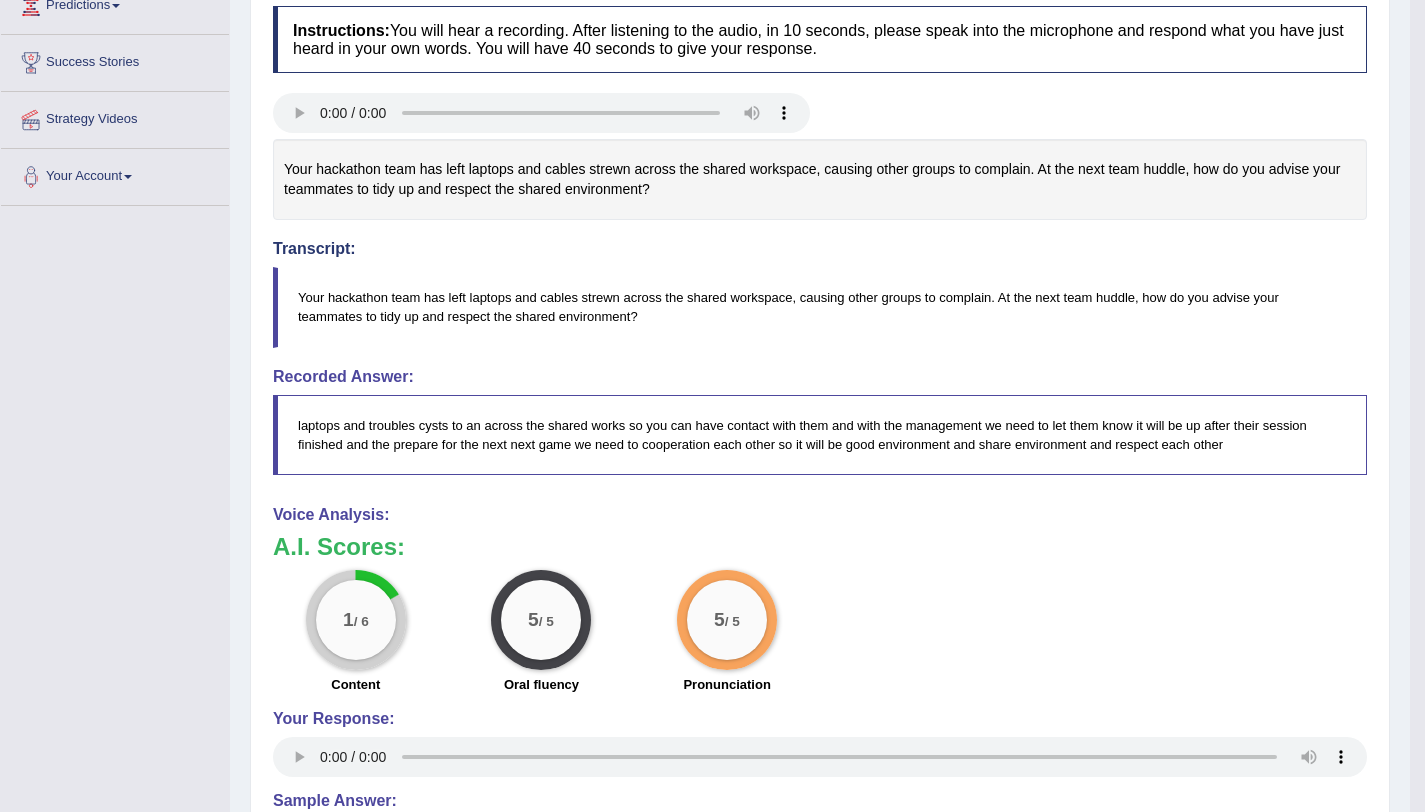 scroll, scrollTop: 163, scrollLeft: 0, axis: vertical 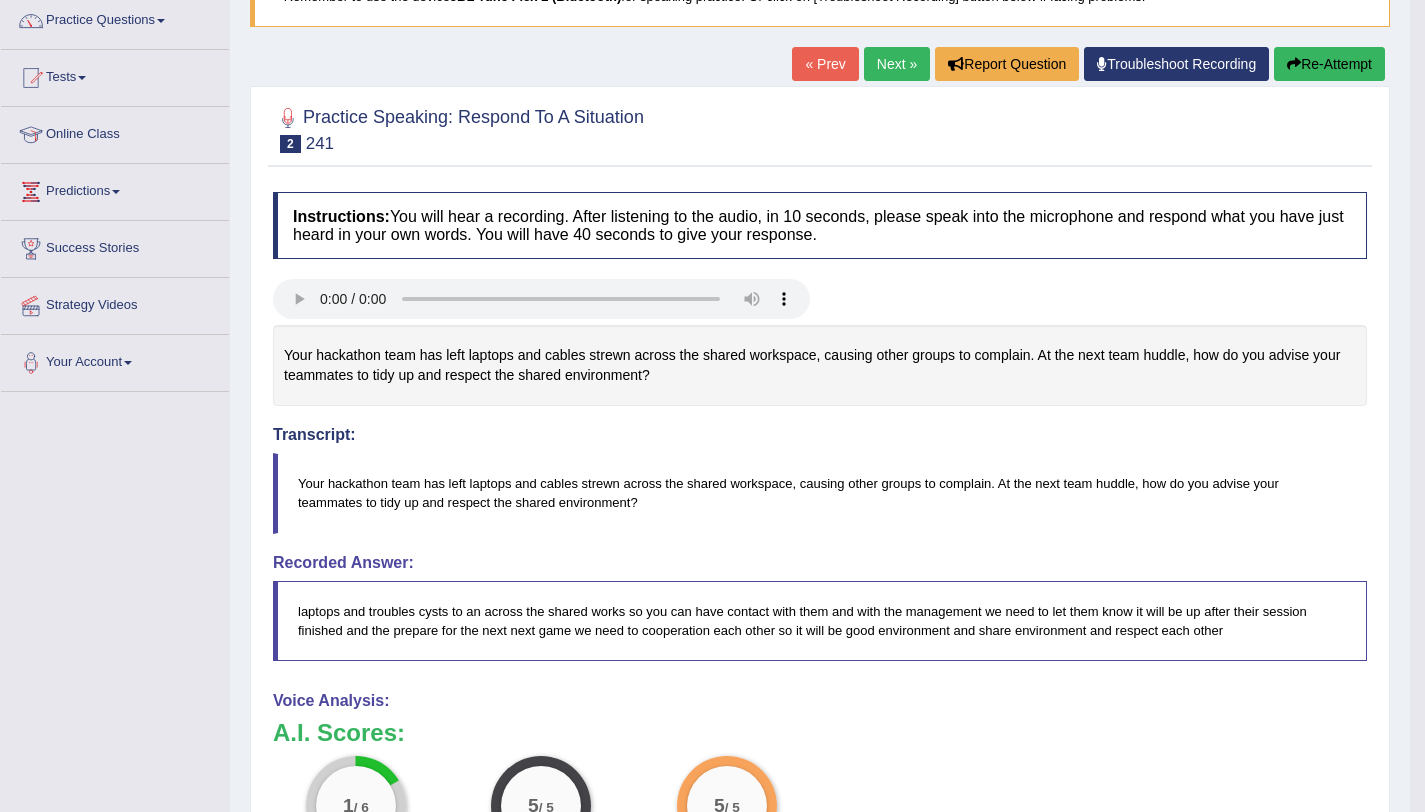 click on "Re-Attempt" at bounding box center [1329, 64] 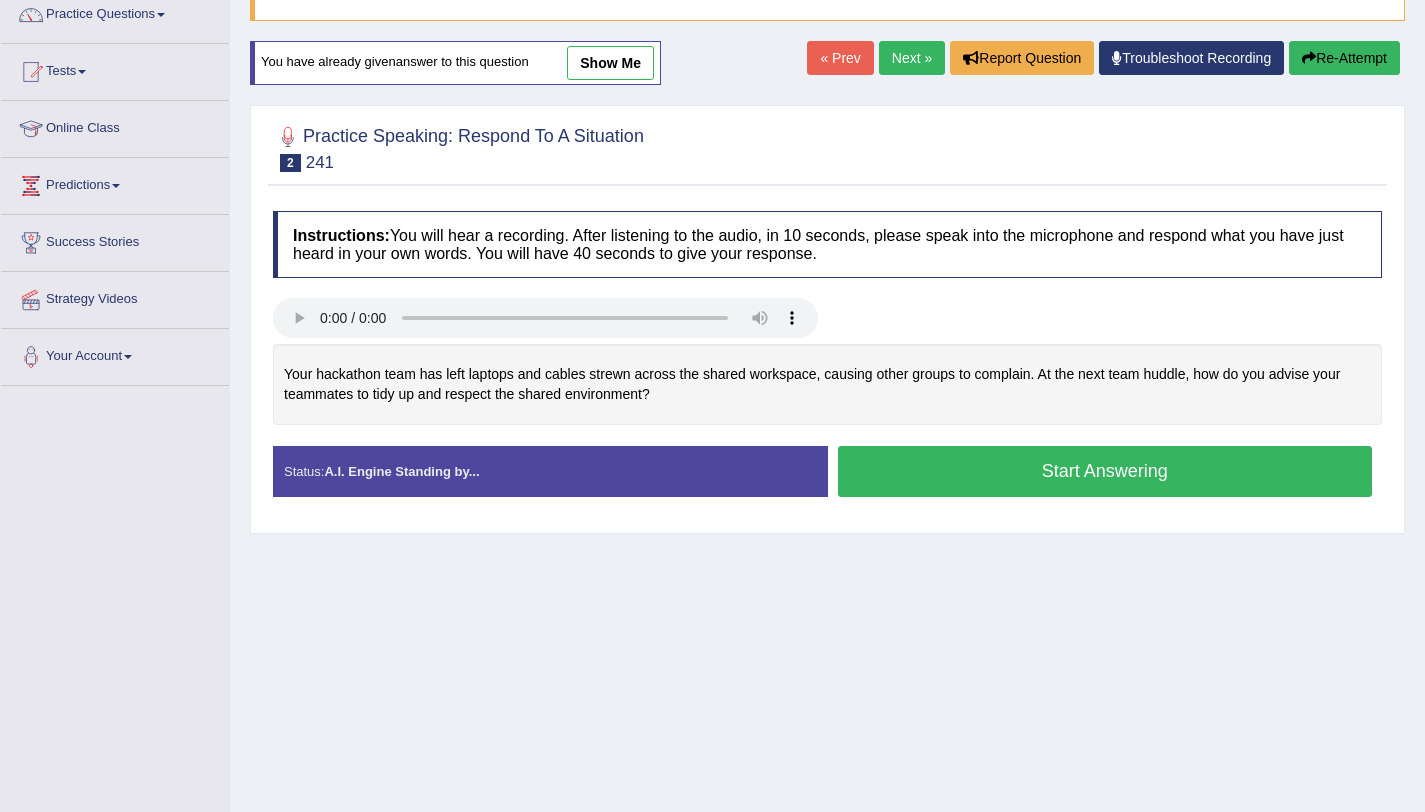 scroll, scrollTop: 0, scrollLeft: 0, axis: both 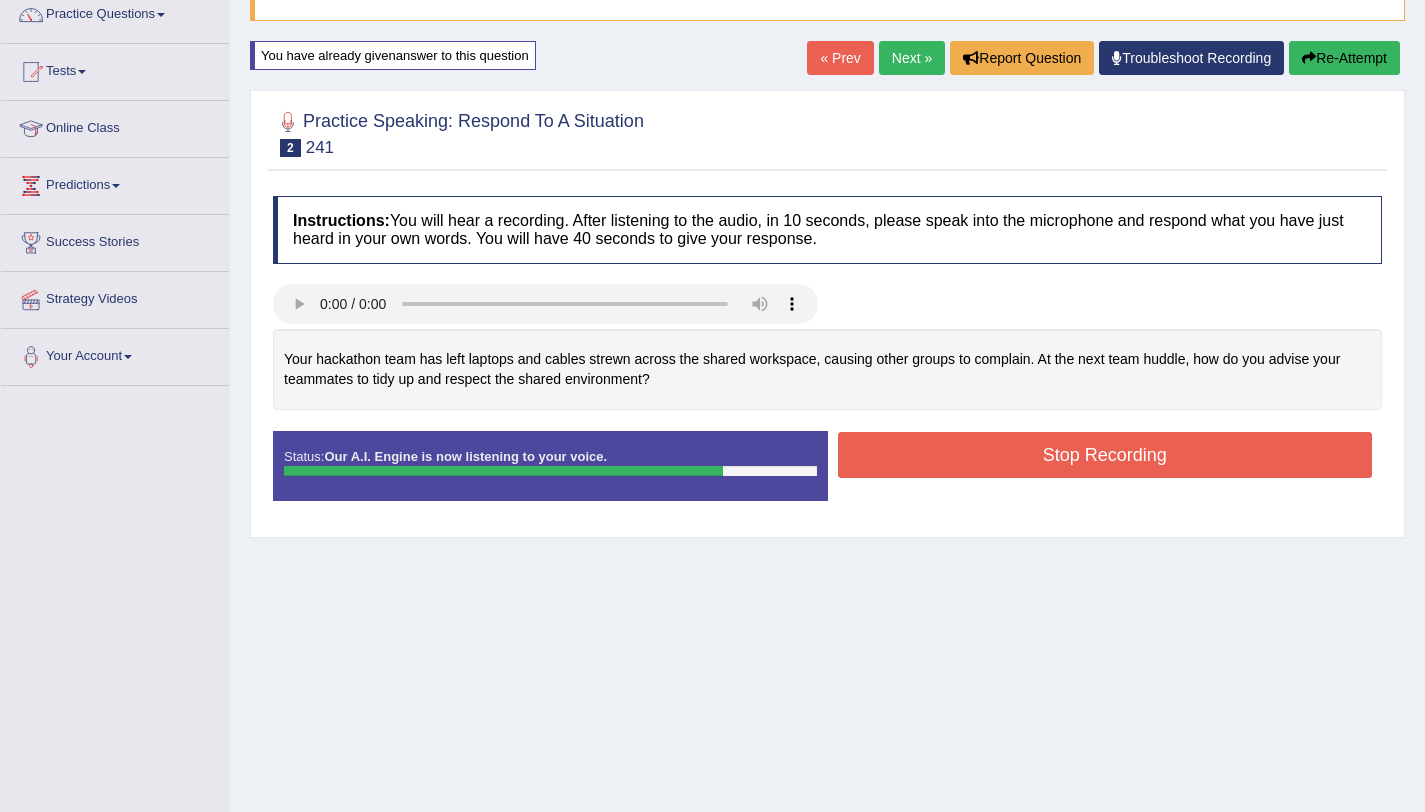 click on "Stop Recording" at bounding box center [1105, 455] 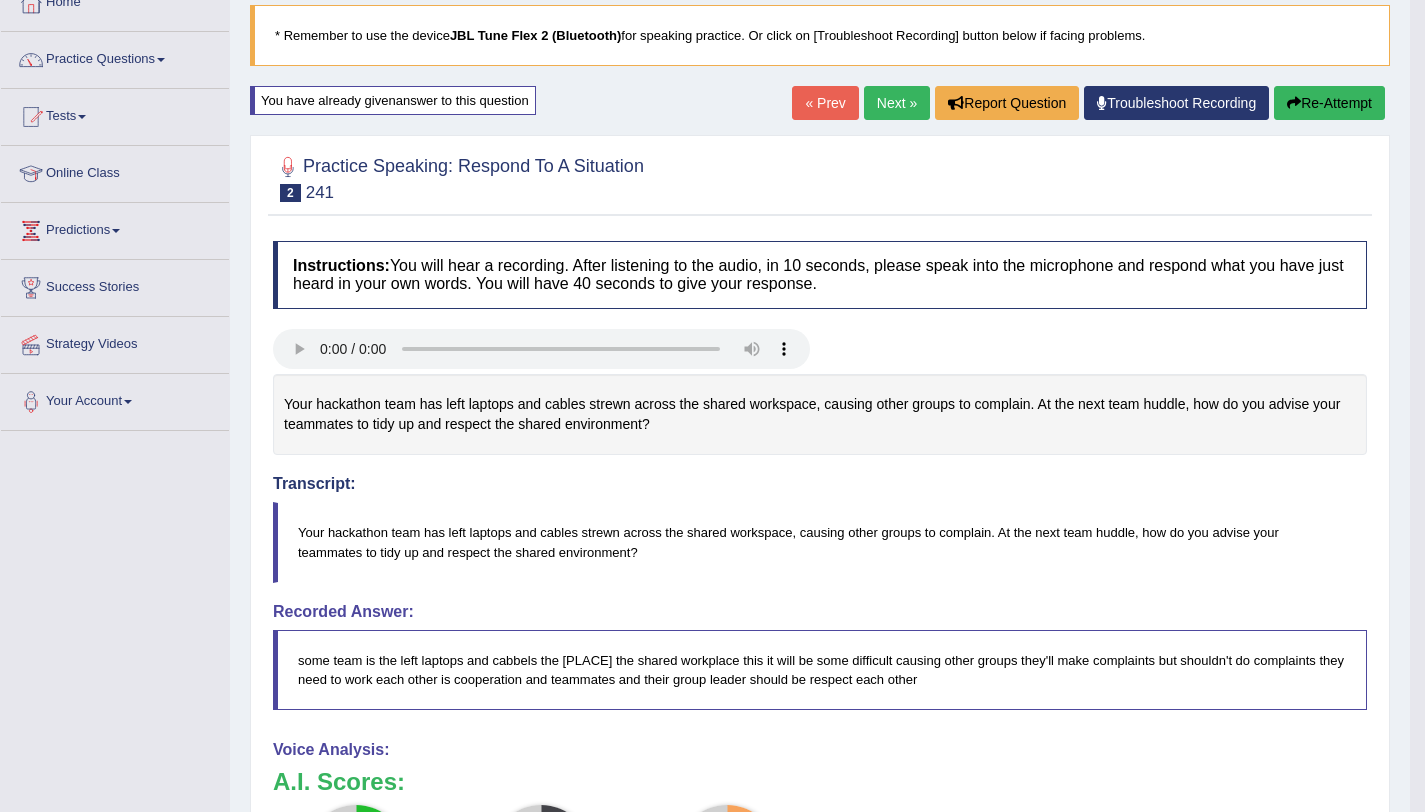 scroll, scrollTop: 97, scrollLeft: 0, axis: vertical 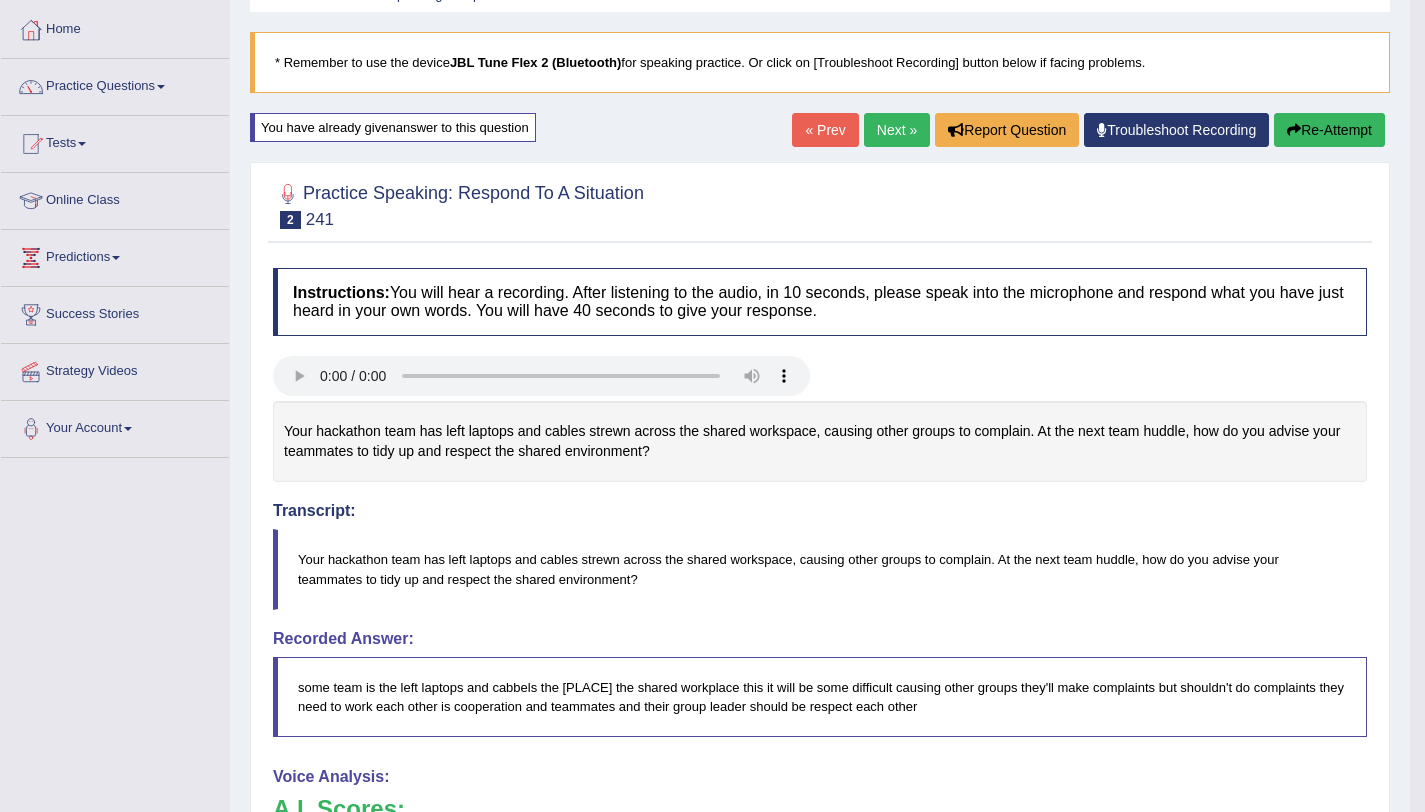 click on "Next »" at bounding box center (897, 130) 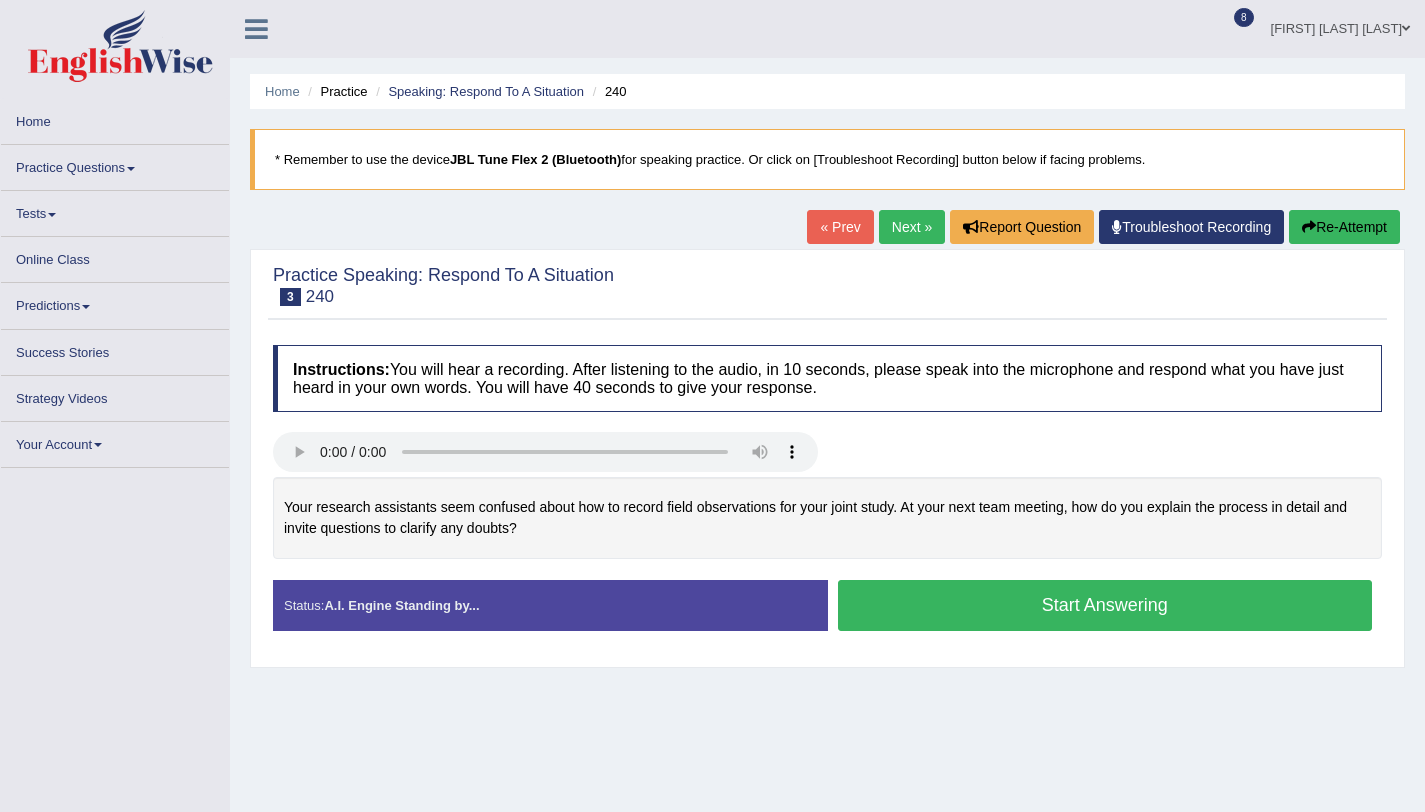 scroll, scrollTop: 0, scrollLeft: 0, axis: both 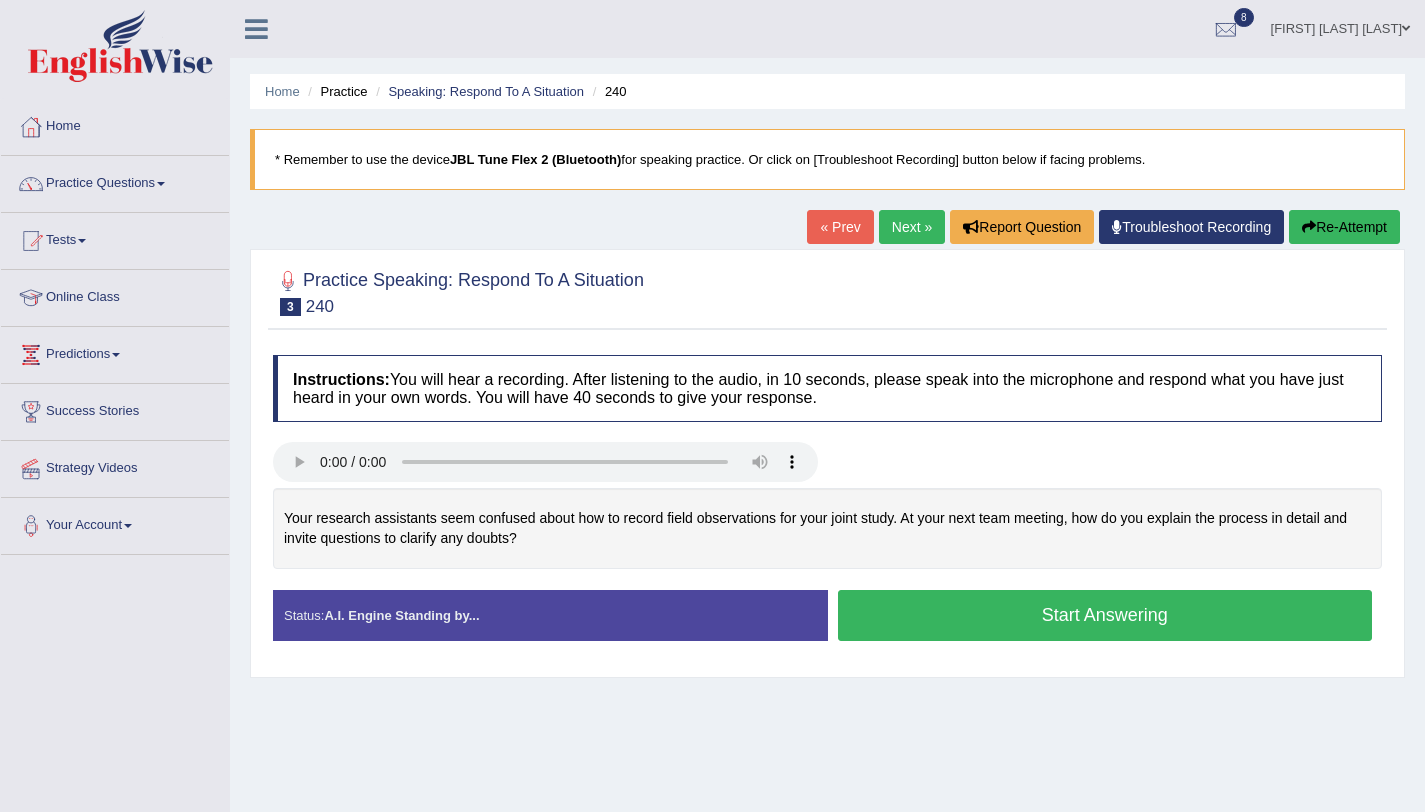 click on "Start Answering" at bounding box center (1105, 615) 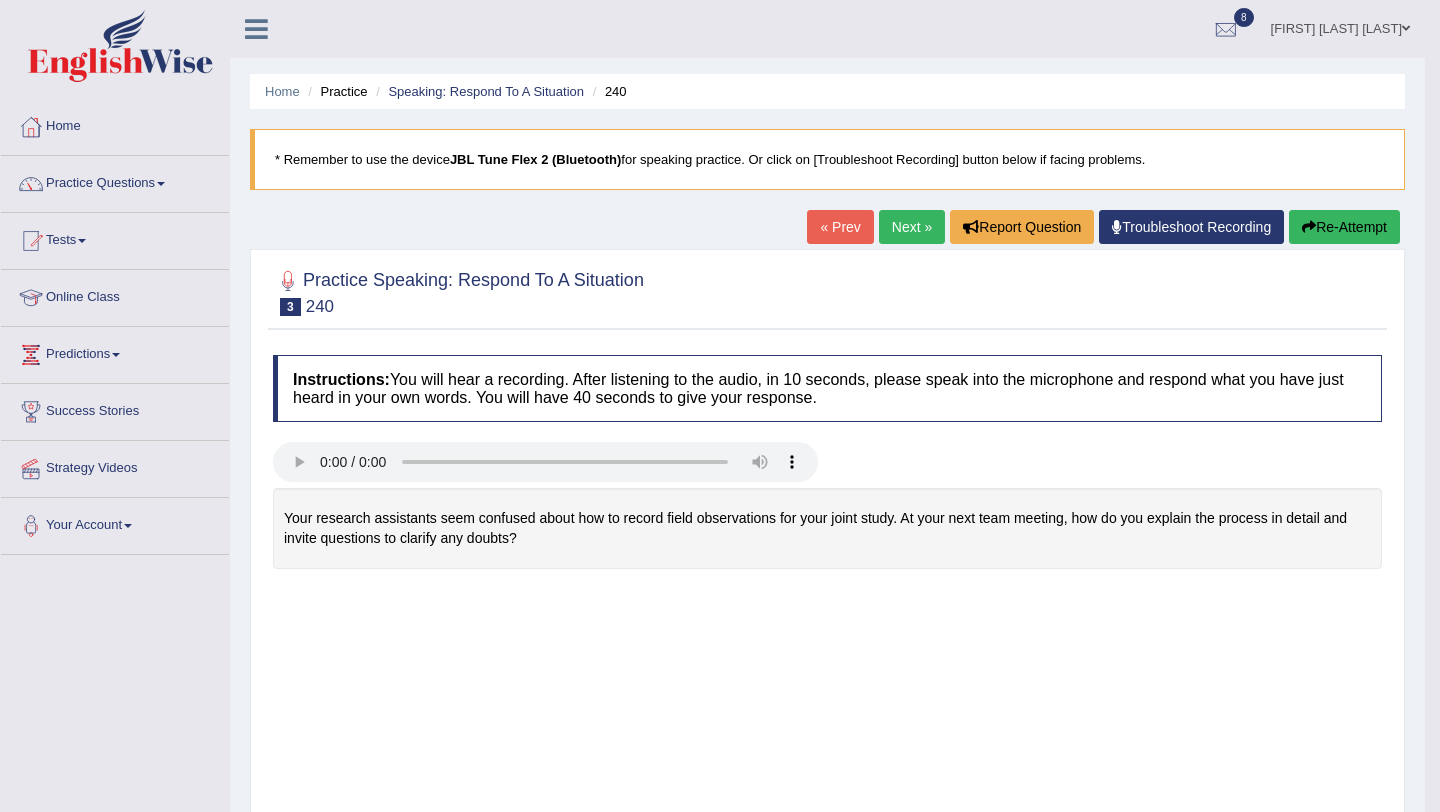 click on "Toggle navigation
Home
Practice Questions   Speaking Practice Read Aloud
Repeat Sentence
Describe Image
Re-tell Lecture
Answer Short Question
Summarize Group Discussion
Respond To A Situation
Writing Practice  Summarize Written Text
Write Essay
Reading Practice  Reading & Writing: Fill In The Blanks
Choose Multiple Answers
Re-order Paragraphs
Fill In The Blanks
Choose Single Answer
Listening Practice  Summarize Spoken Text
Highlight Incorrect Words
Highlight Correct Summary
Select Missing Word
Choose Single Answer
Choose Multiple Answers
Fill In The Blanks
Write From Dictation
Pronunciation
Tests  Take Practice Sectional Test" at bounding box center [720, 406] 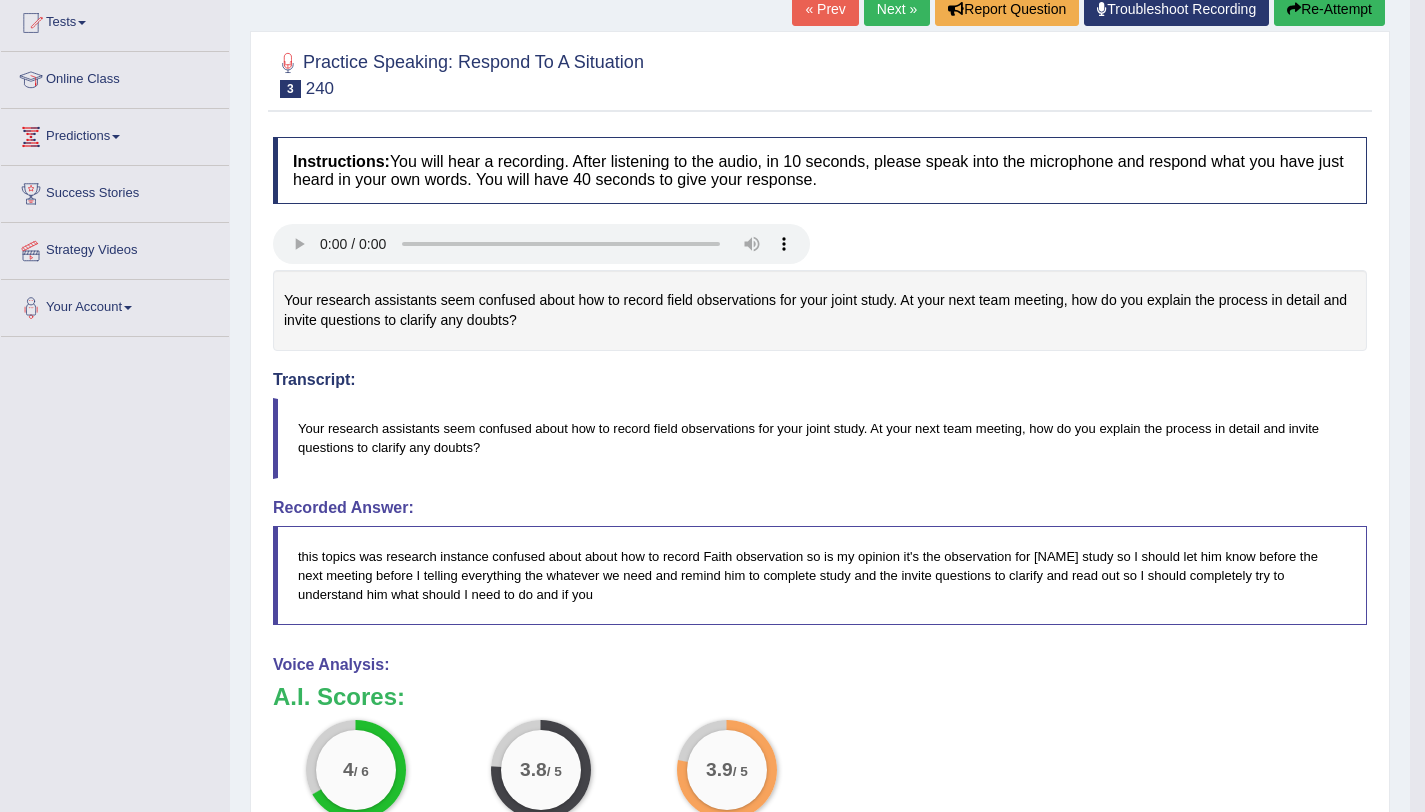 scroll, scrollTop: 0, scrollLeft: 0, axis: both 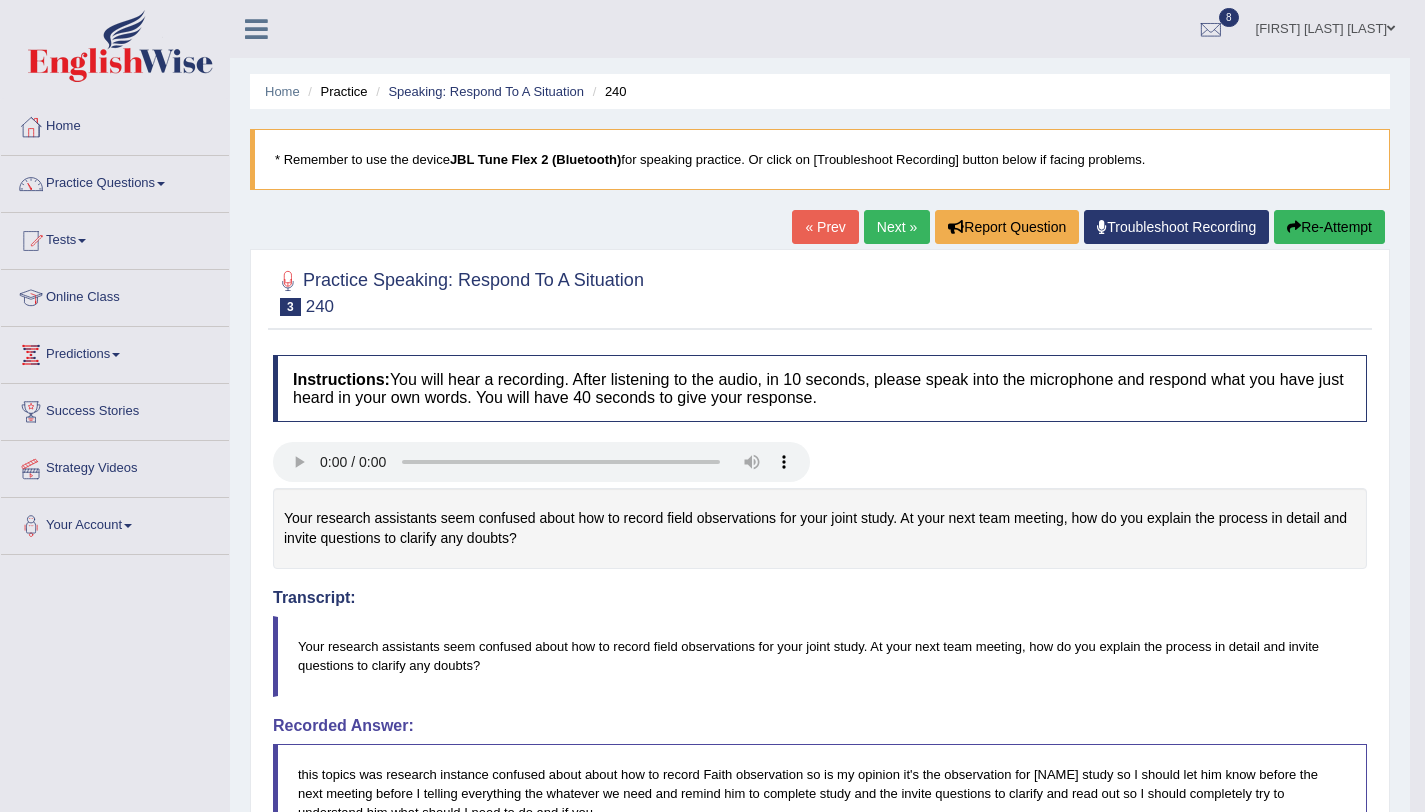 click on "Re-Attempt" at bounding box center (1329, 227) 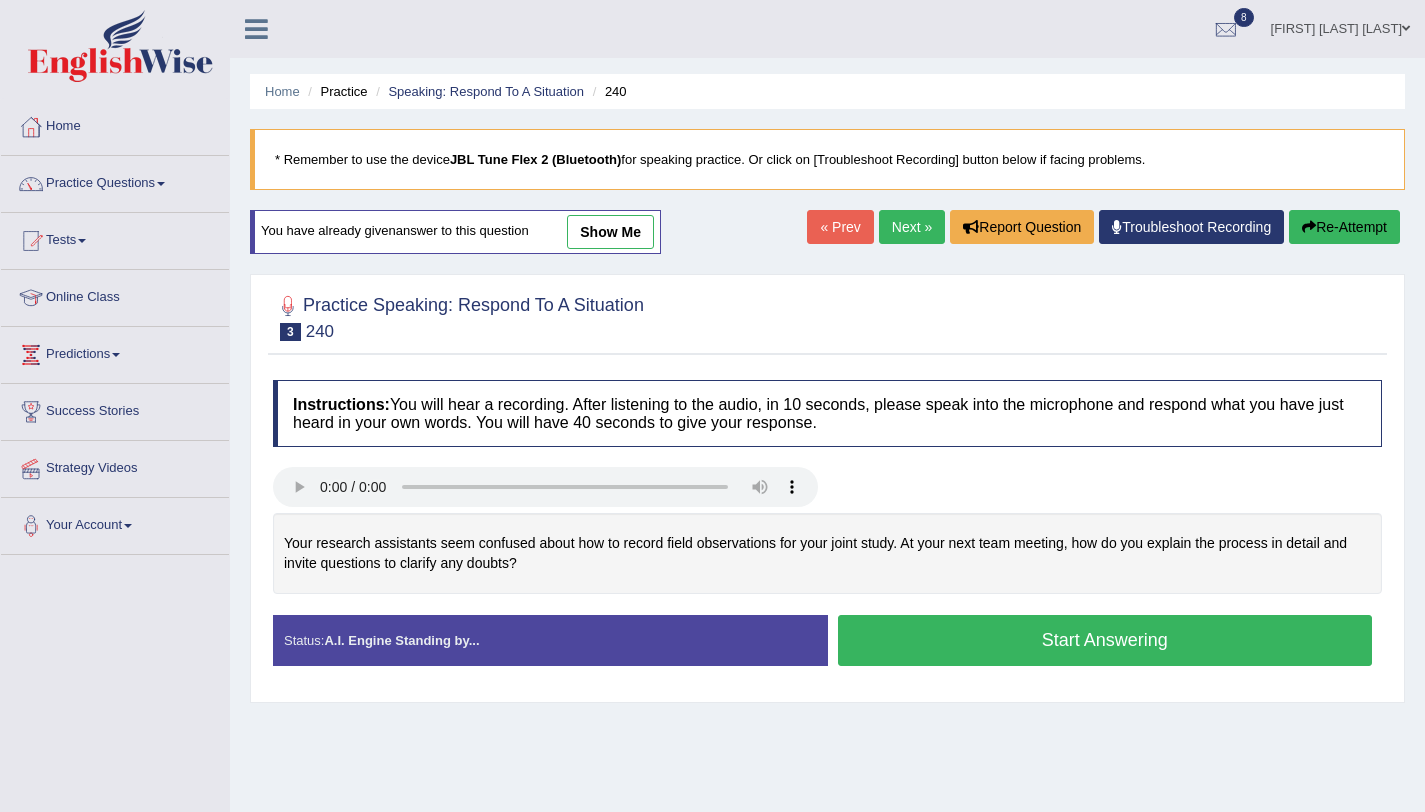 scroll, scrollTop: 0, scrollLeft: 0, axis: both 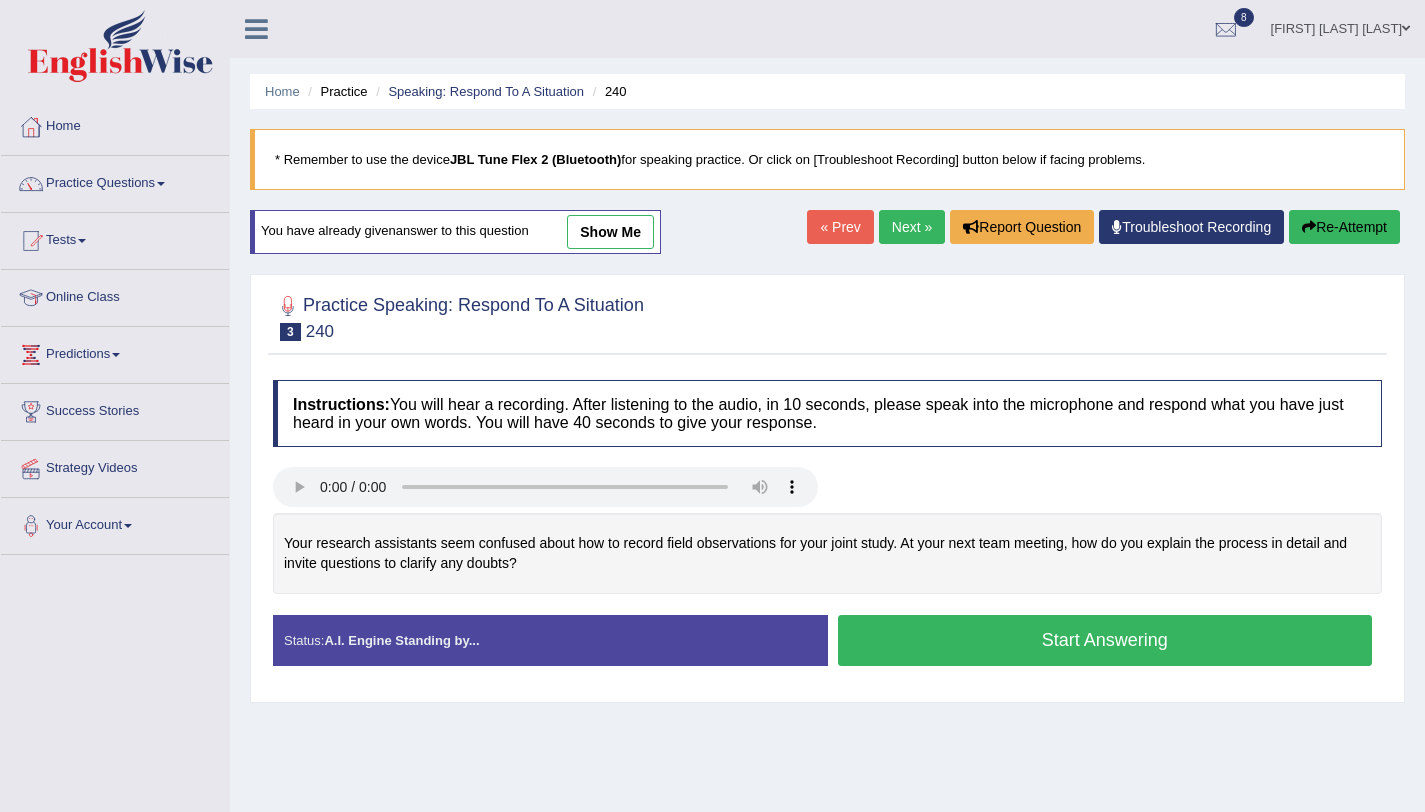 click on "Start Answering" at bounding box center (1105, 640) 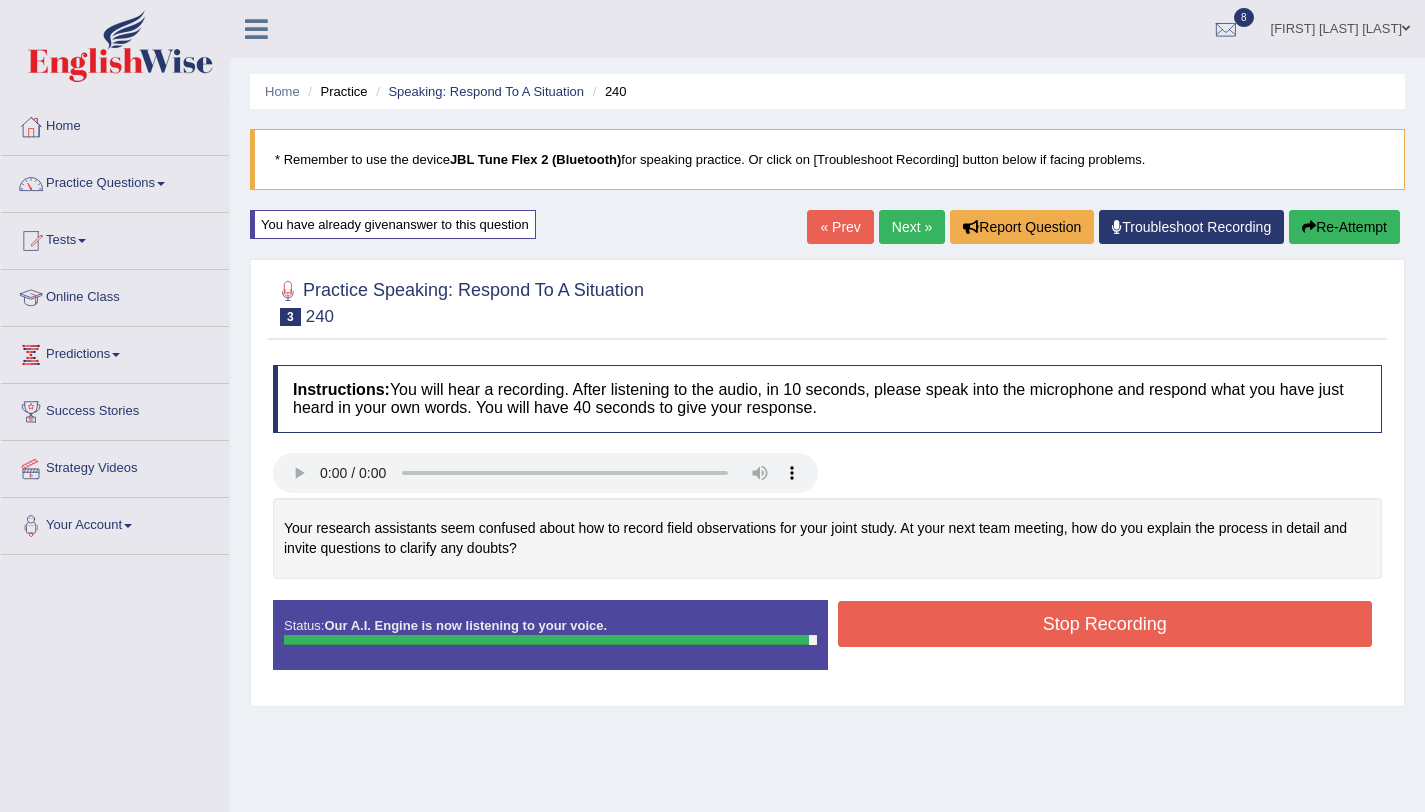 click on "Stop Recording" at bounding box center [1105, 624] 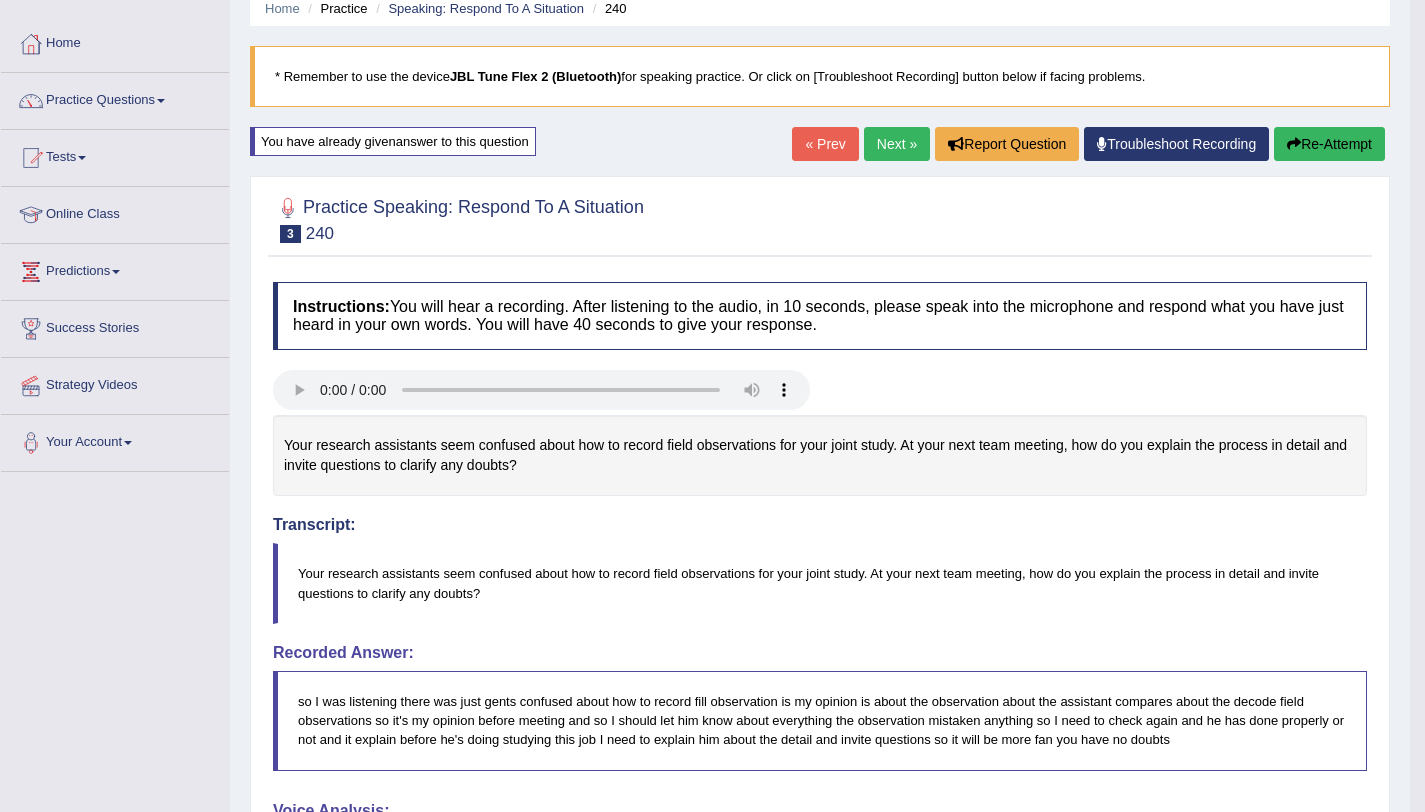 scroll, scrollTop: 0, scrollLeft: 0, axis: both 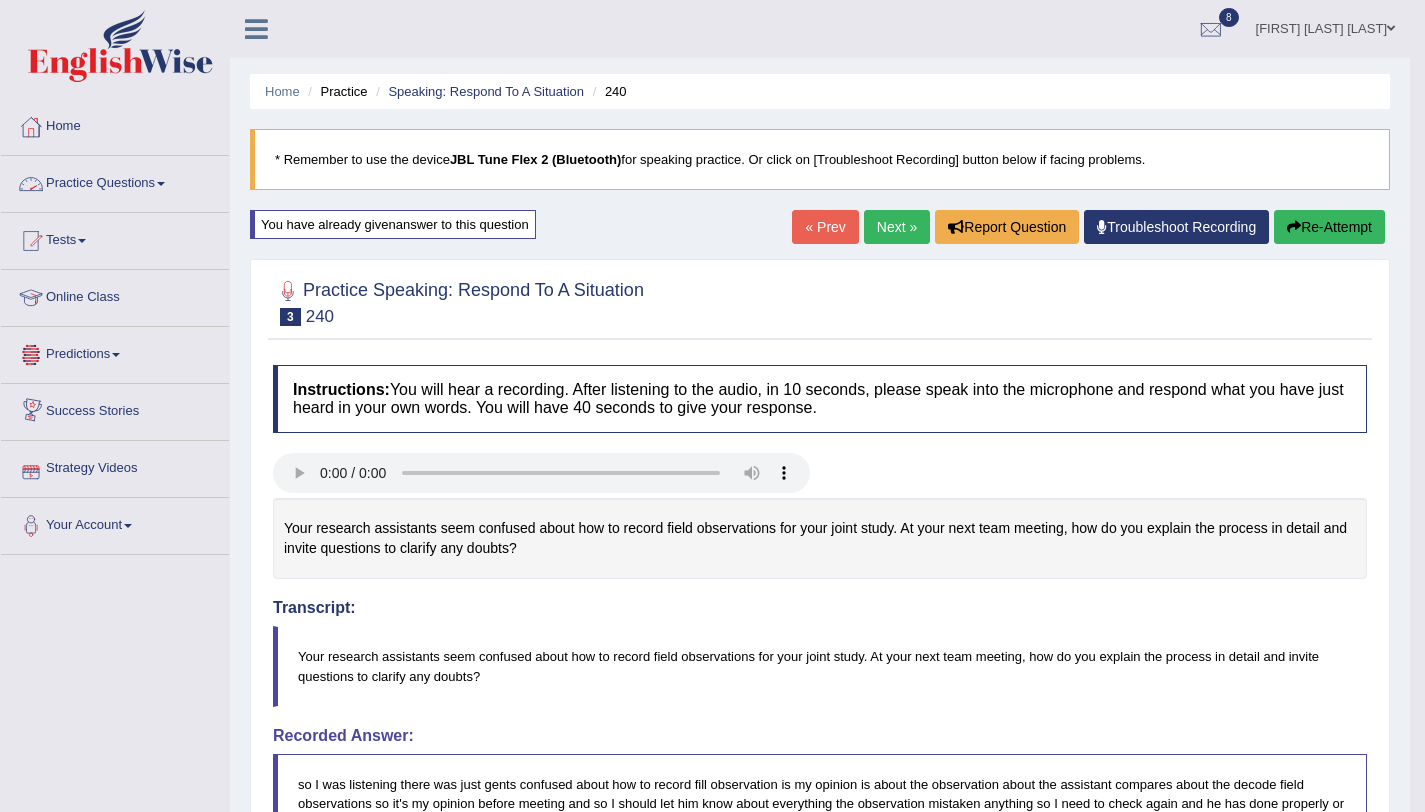 click on "Practice Questions" at bounding box center (115, 181) 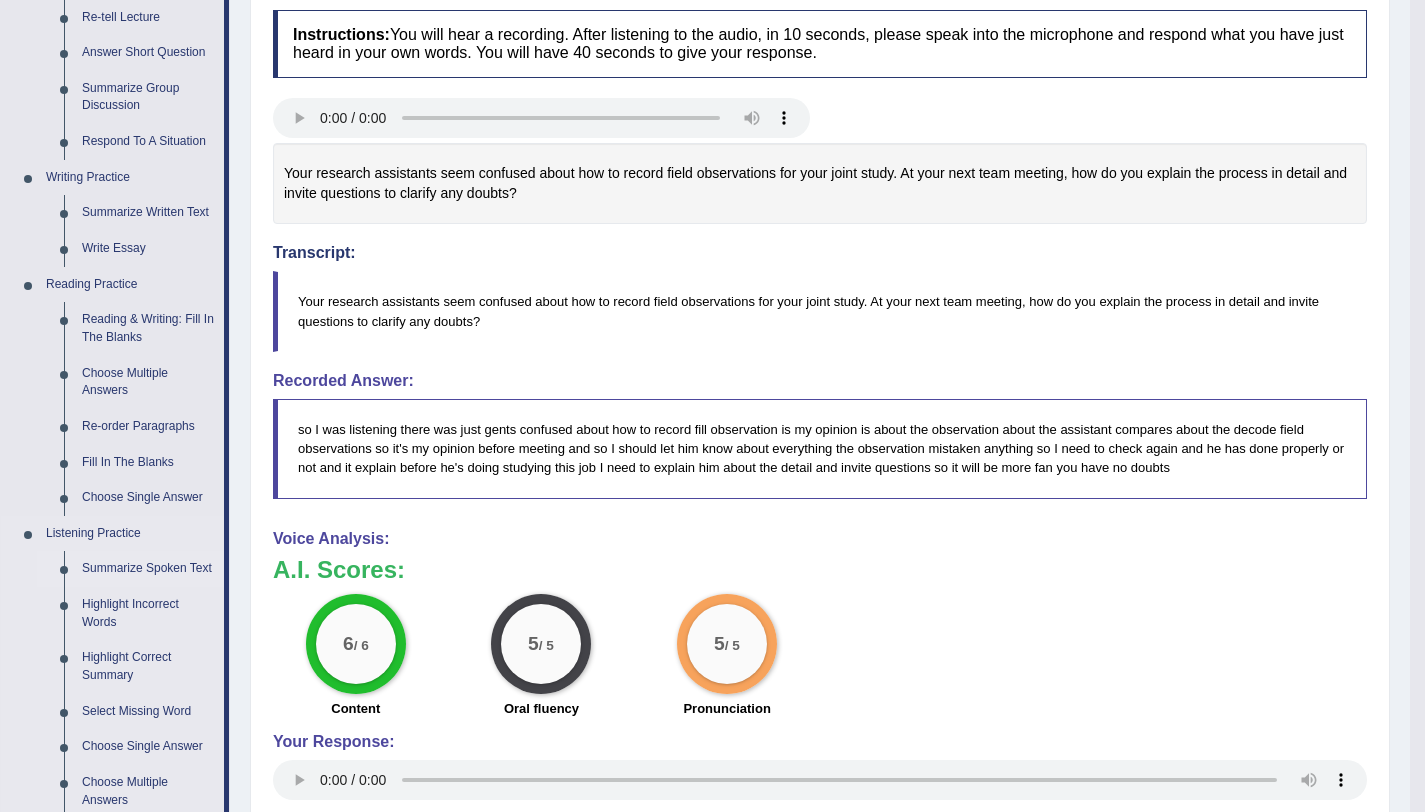 scroll, scrollTop: 358, scrollLeft: 0, axis: vertical 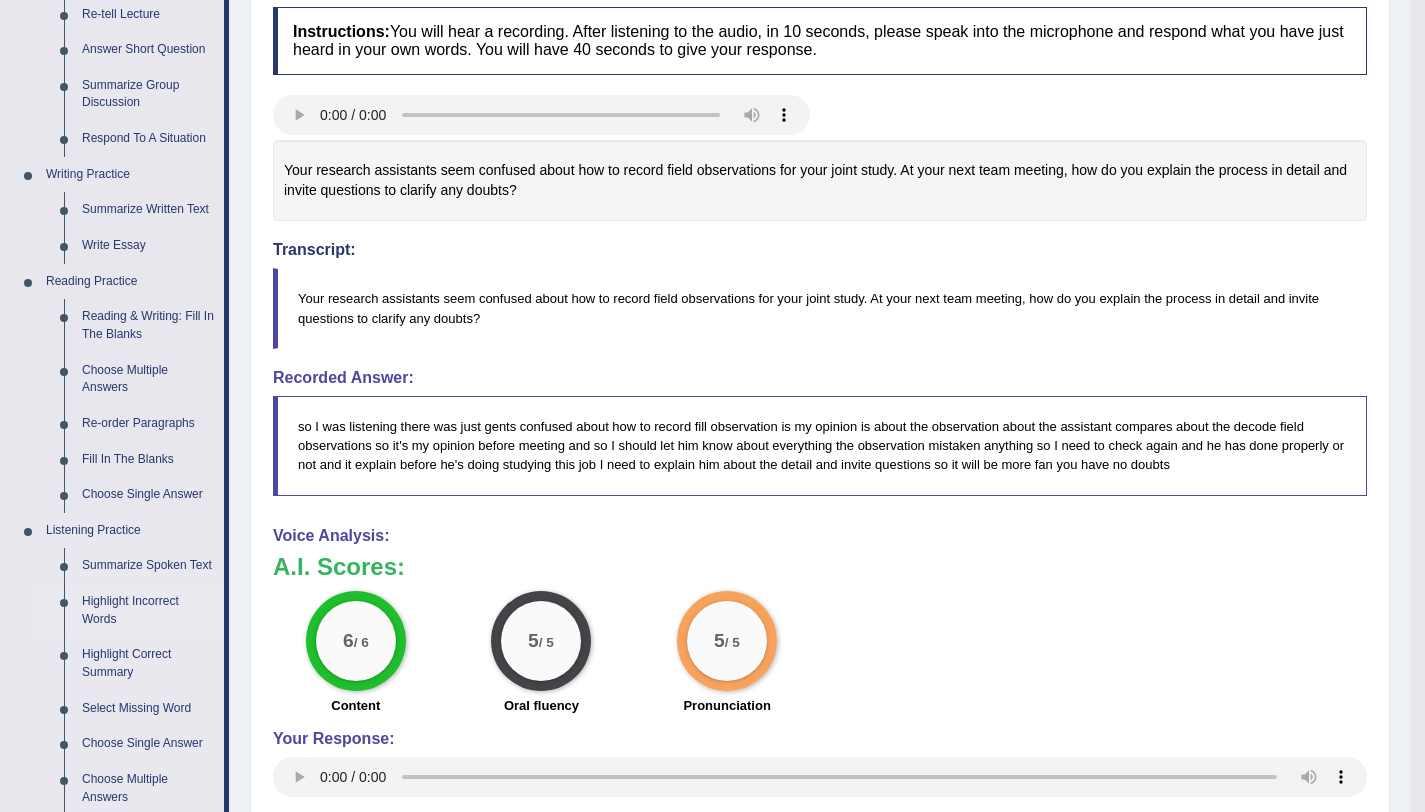 click on "Highlight Incorrect Words" at bounding box center (148, 610) 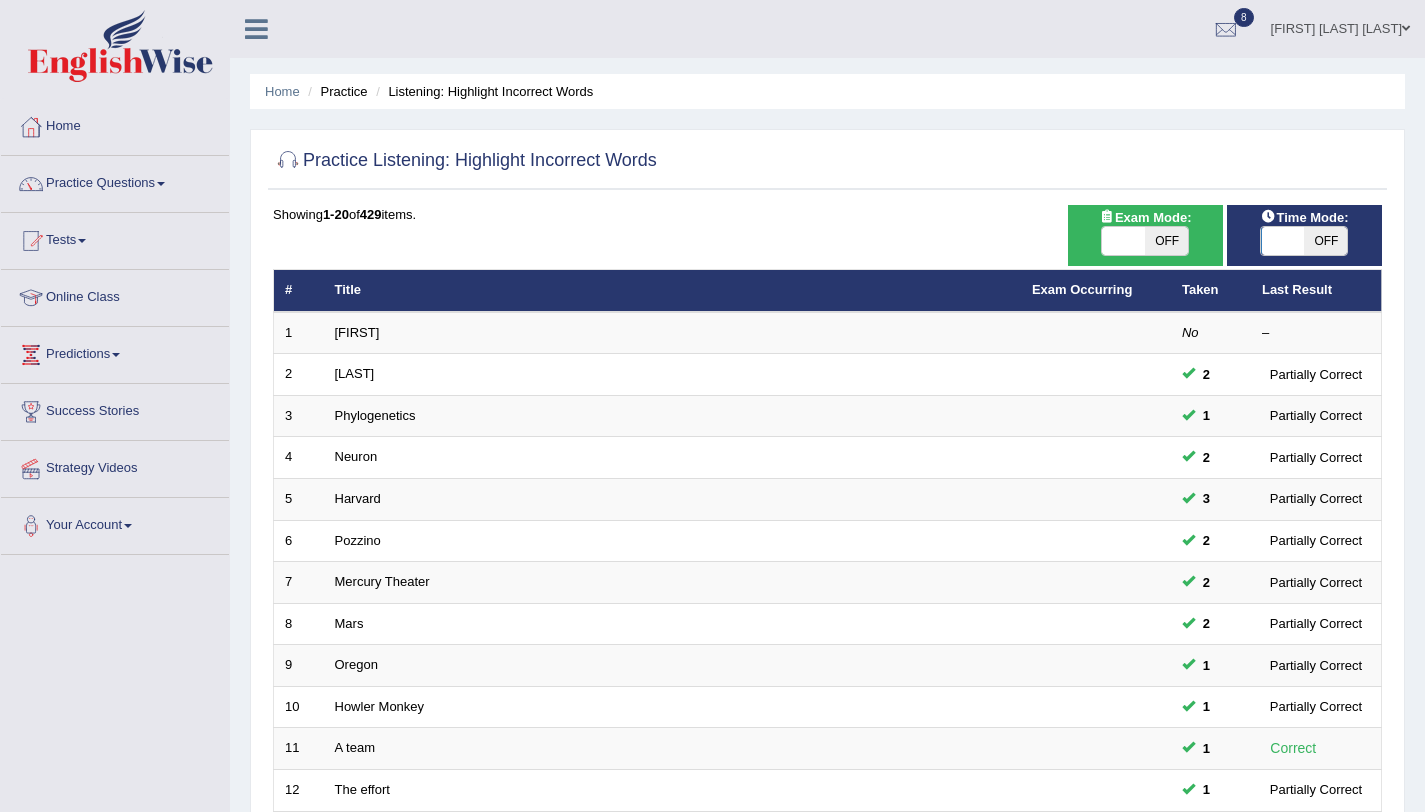 scroll, scrollTop: 0, scrollLeft: 0, axis: both 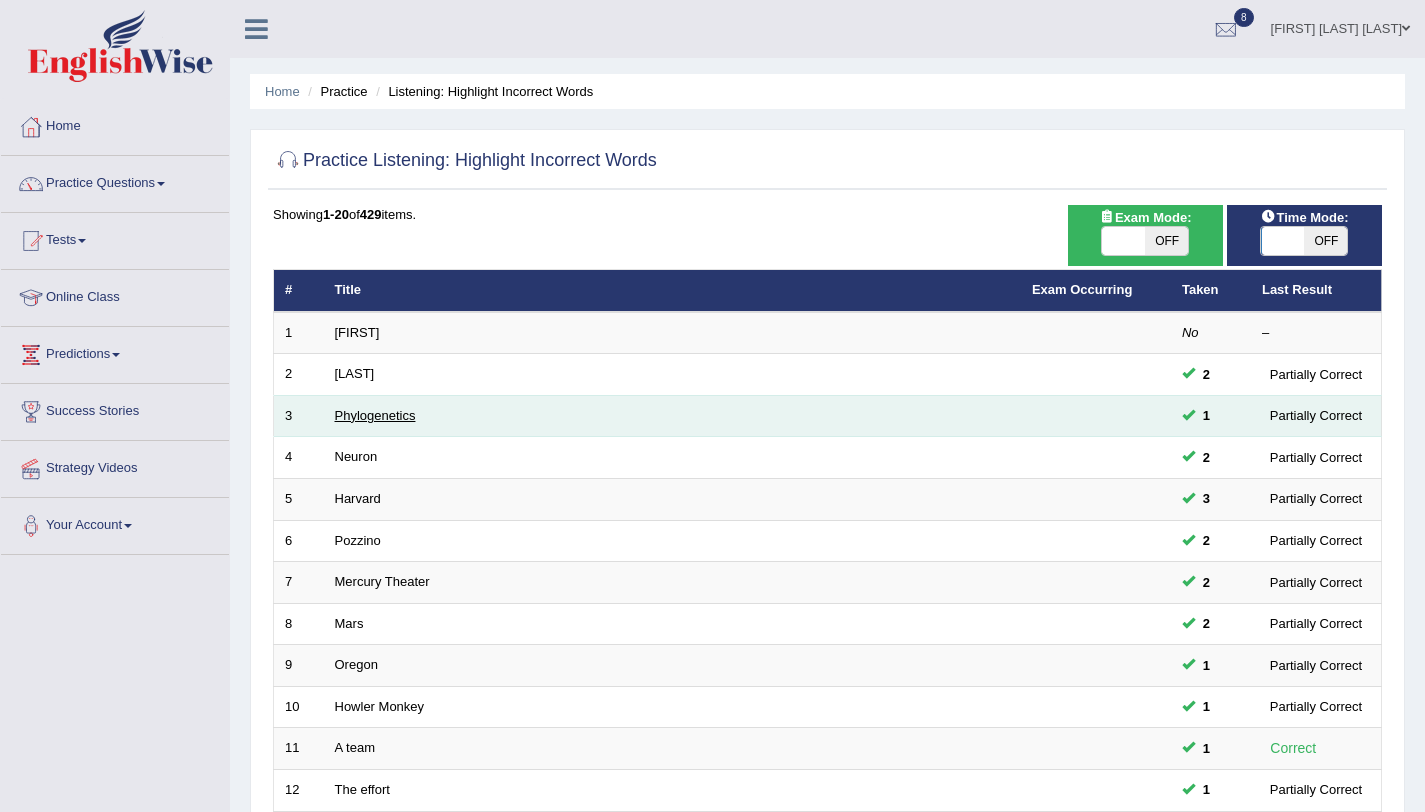 click on "Phylogenetics" at bounding box center (375, 415) 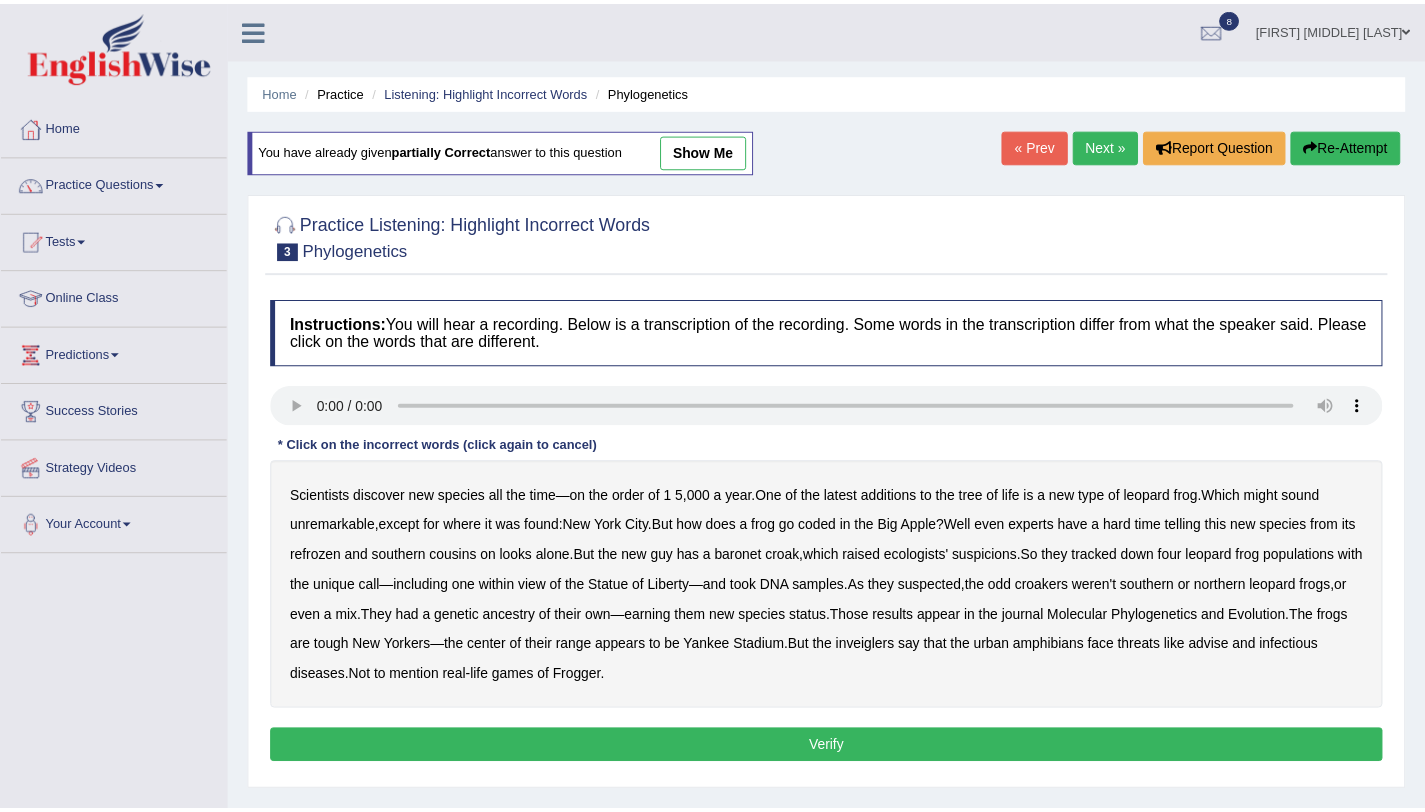 scroll, scrollTop: 0, scrollLeft: 0, axis: both 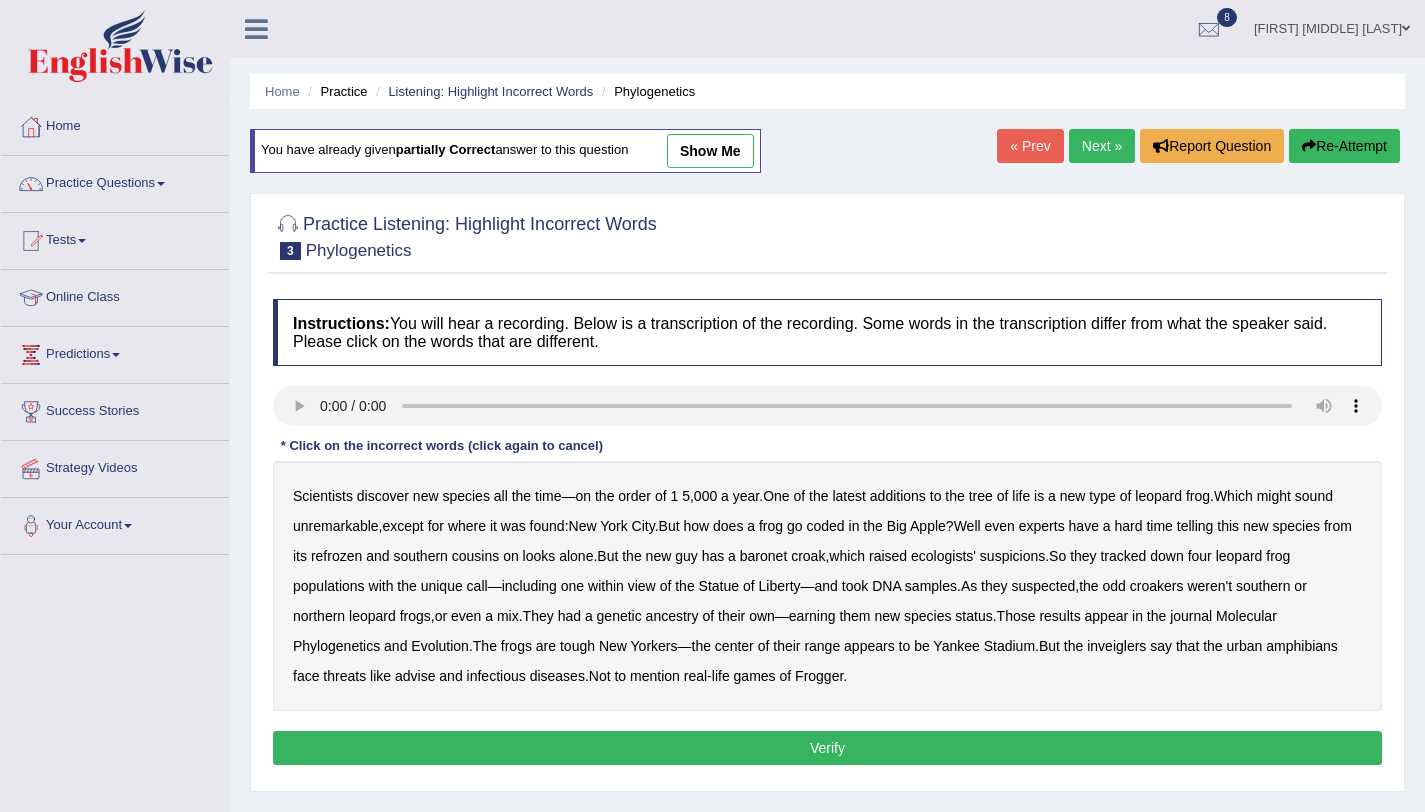 click on "does" at bounding box center (728, 526) 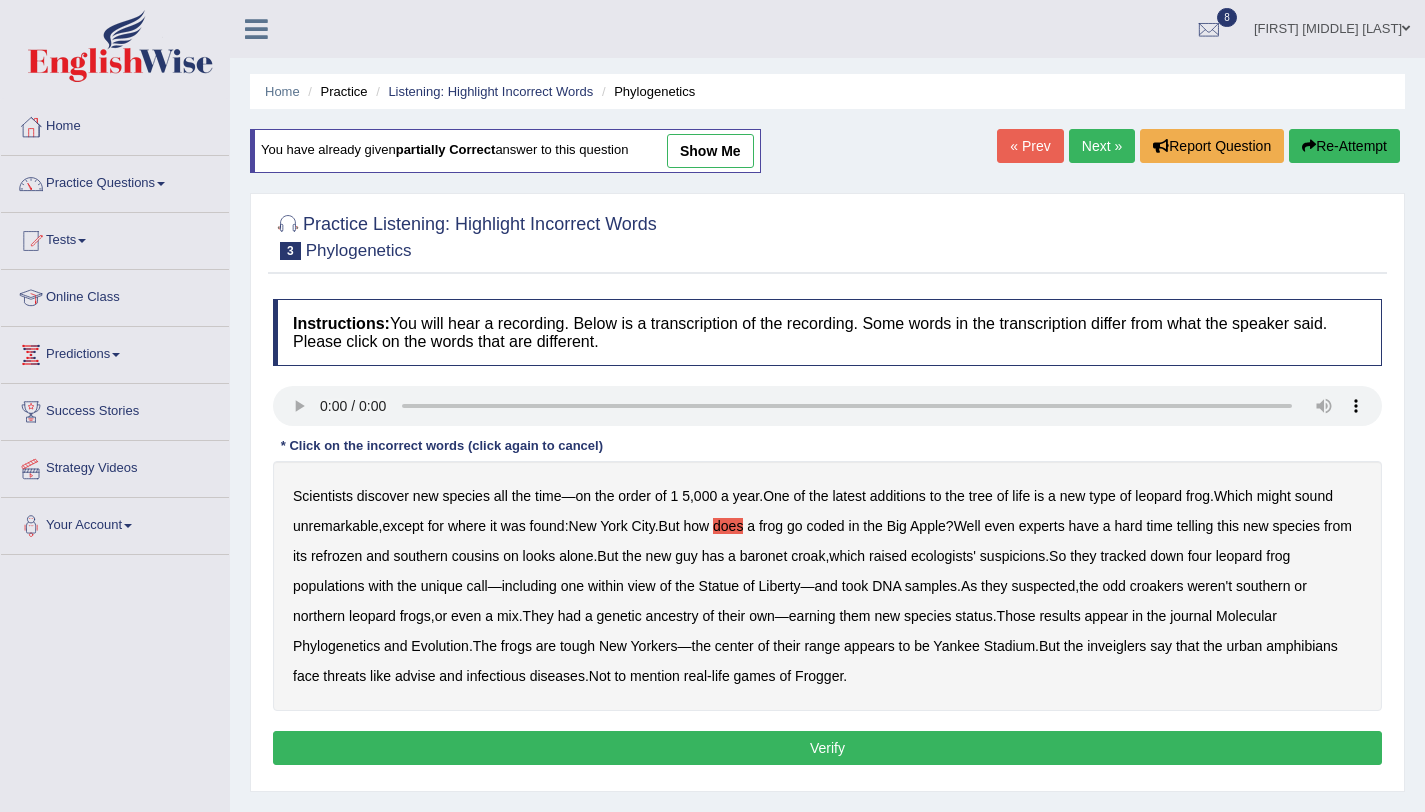 click on "baronet" at bounding box center [763, 556] 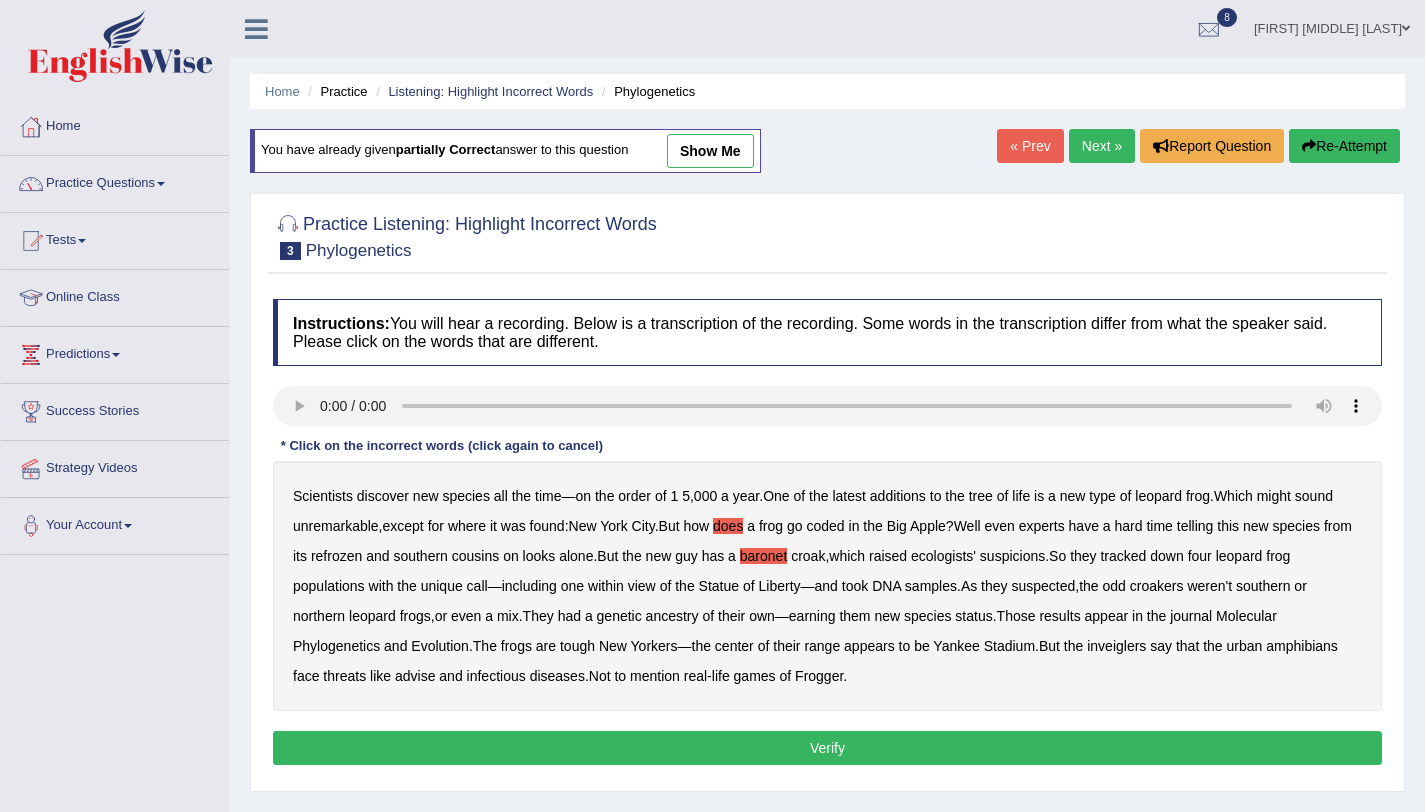 click on "inveiglers" at bounding box center (1116, 646) 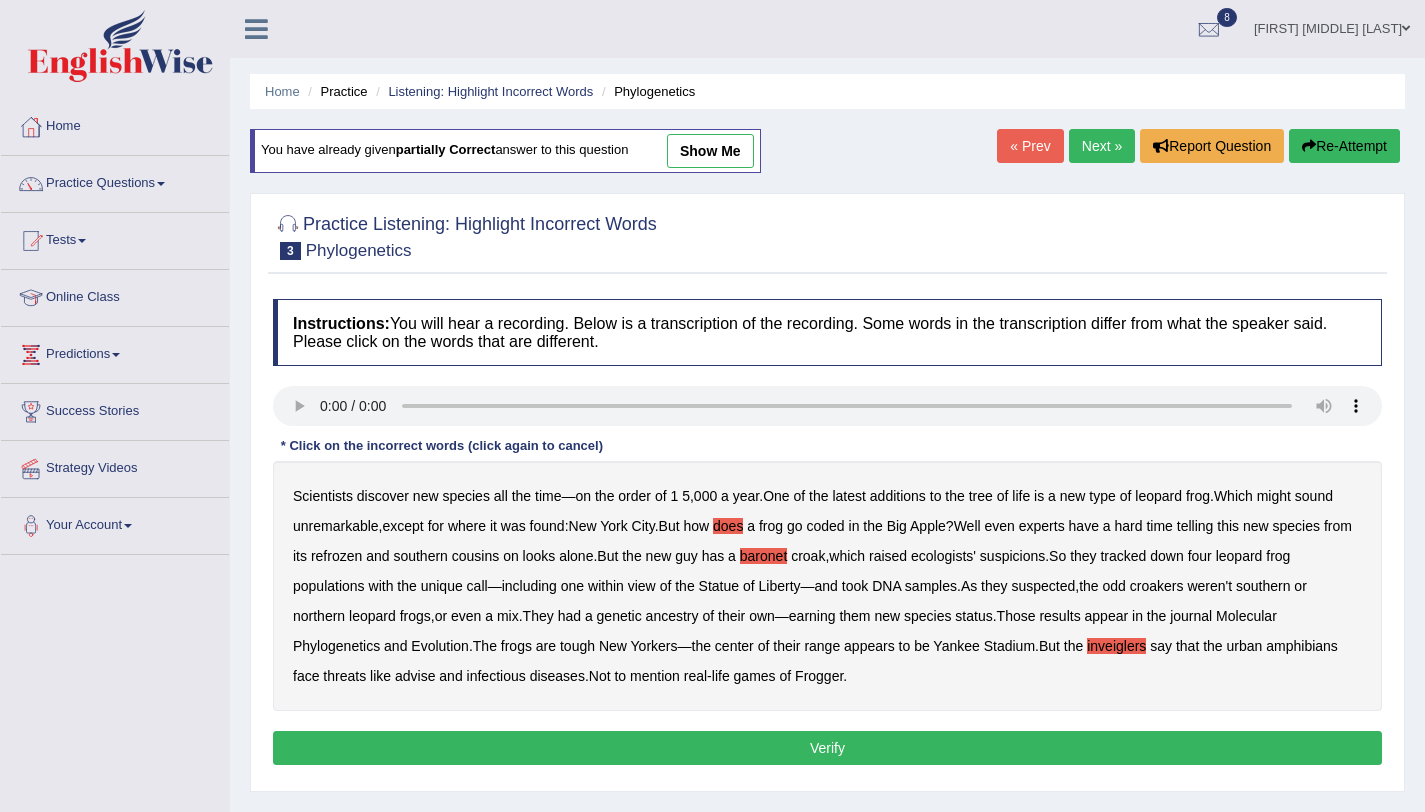 click on "Verify" at bounding box center (827, 748) 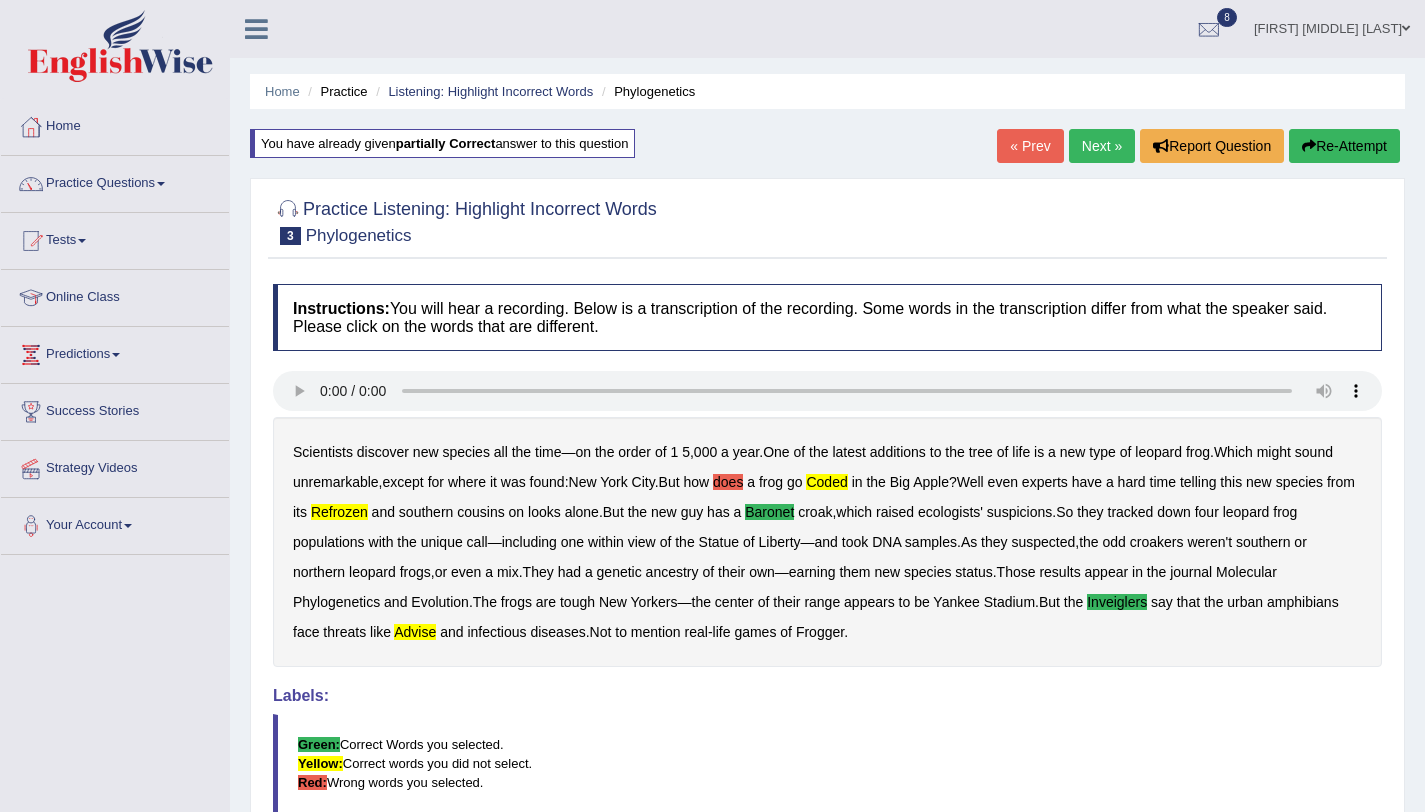 click on "Re-Attempt" at bounding box center (1344, 146) 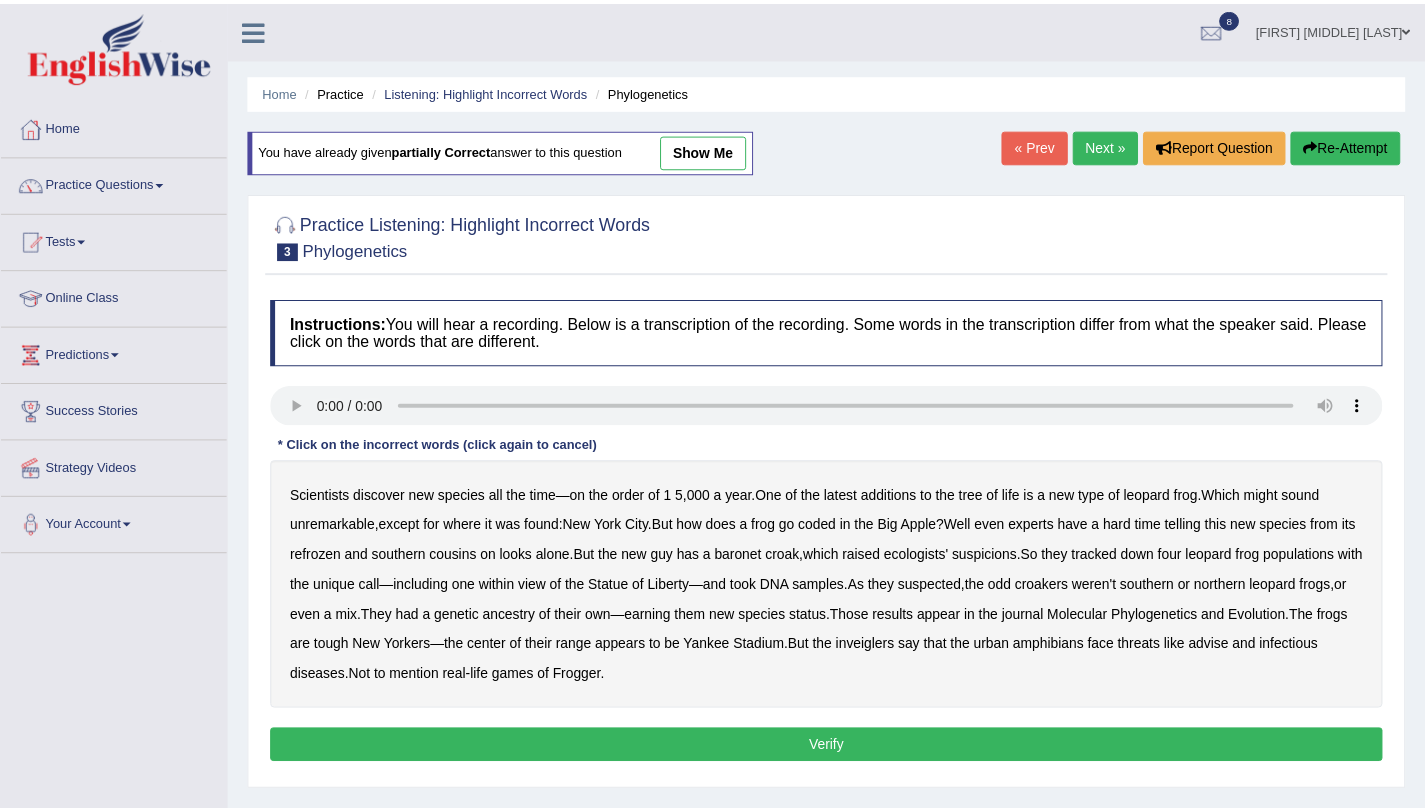 scroll, scrollTop: 0, scrollLeft: 0, axis: both 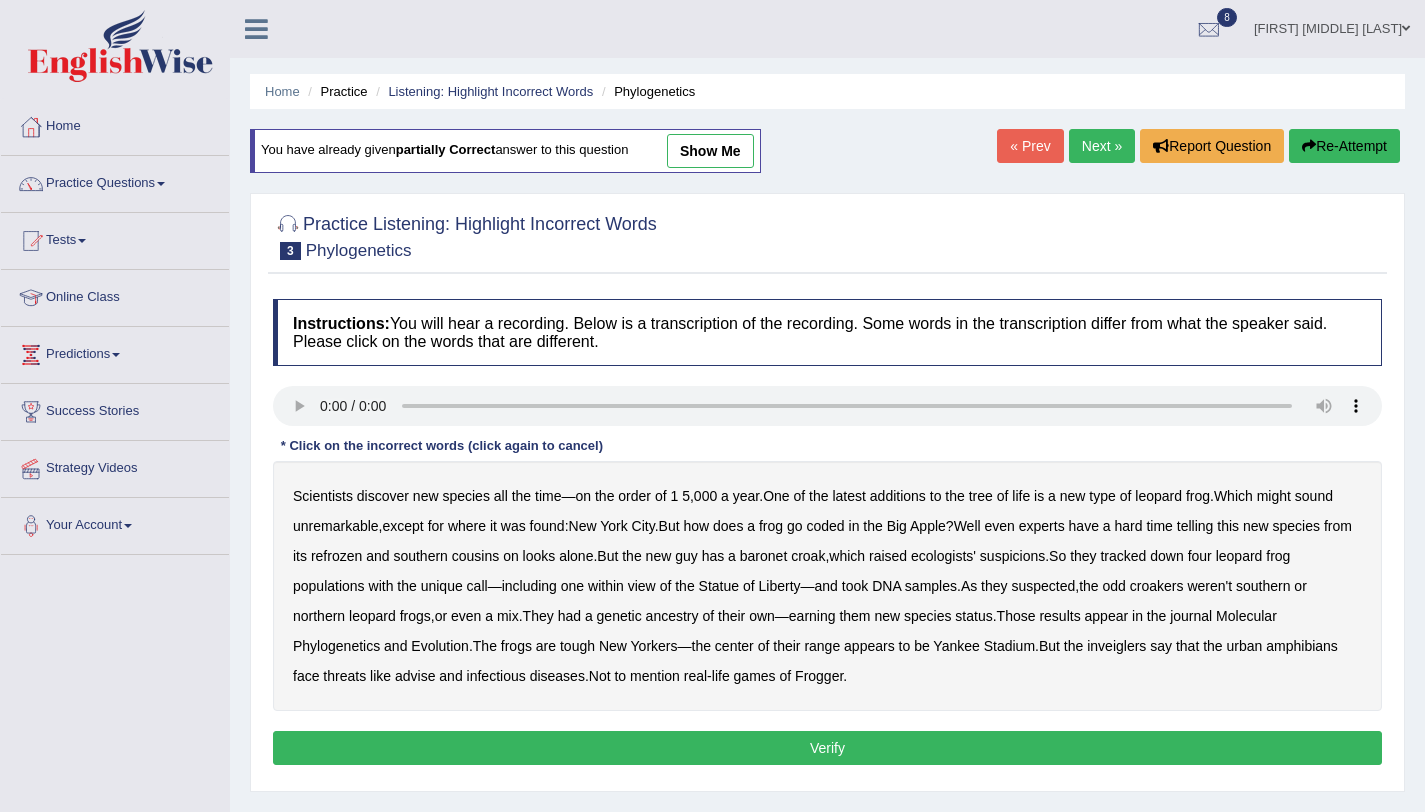 click on "was" at bounding box center (513, 526) 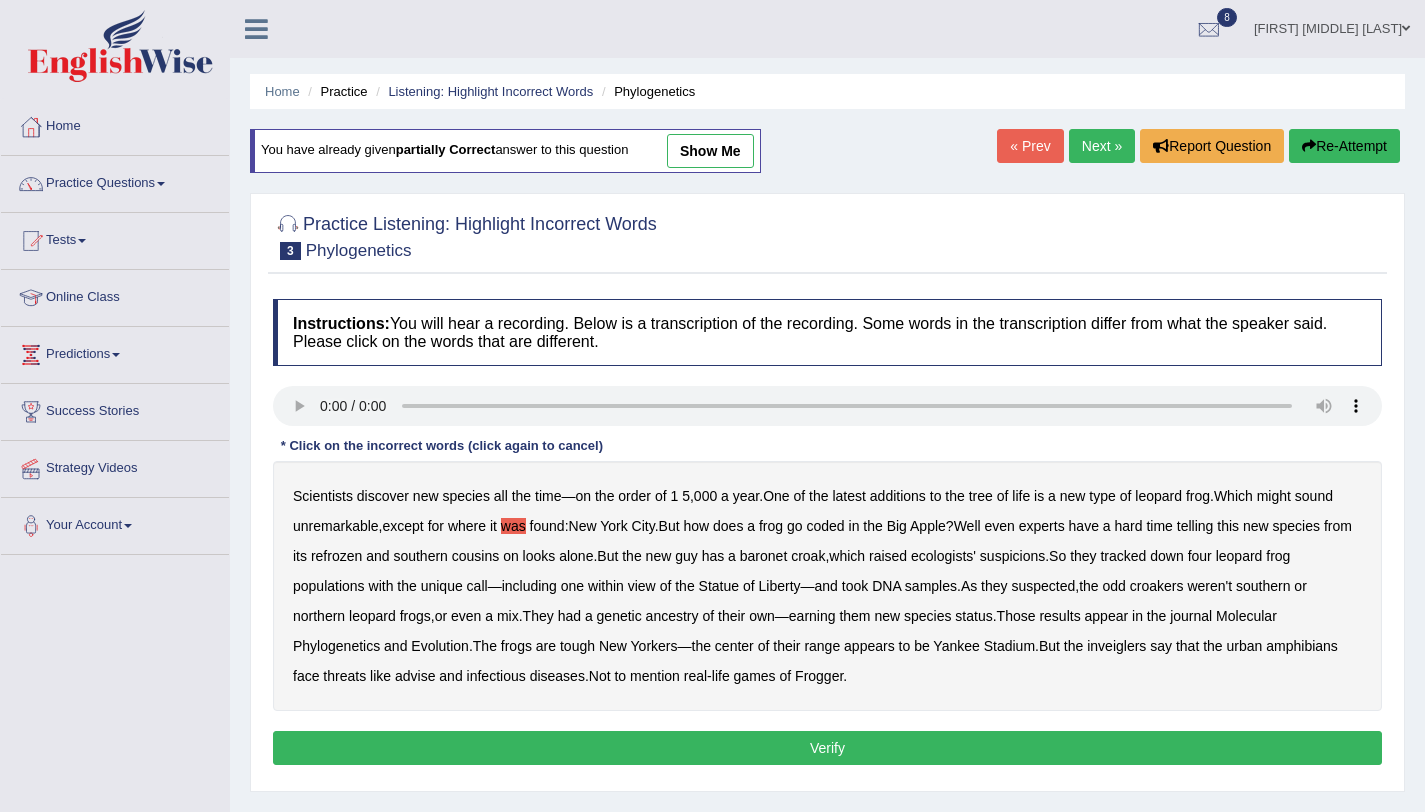 click on "croakers" at bounding box center [1157, 586] 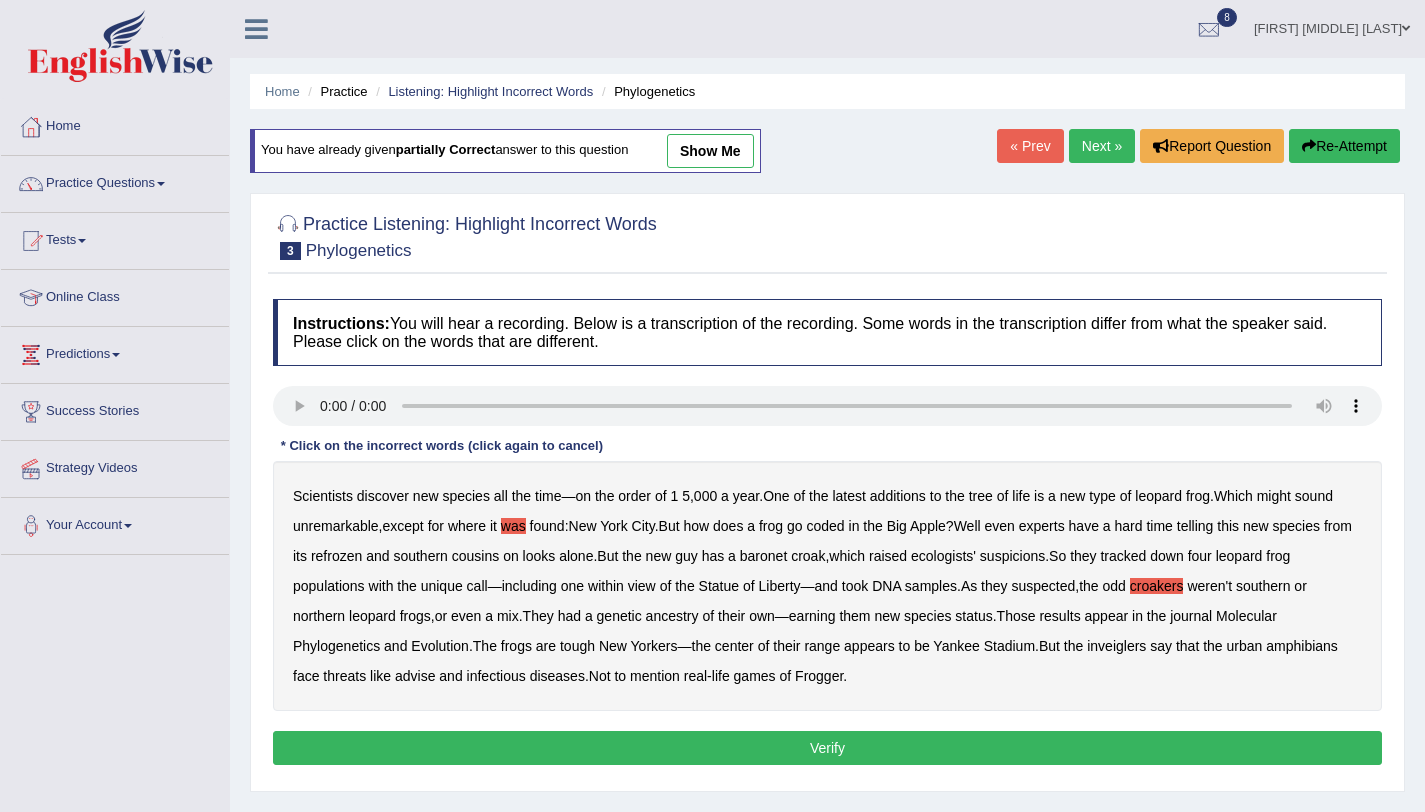 click on "inveiglers" at bounding box center (1116, 646) 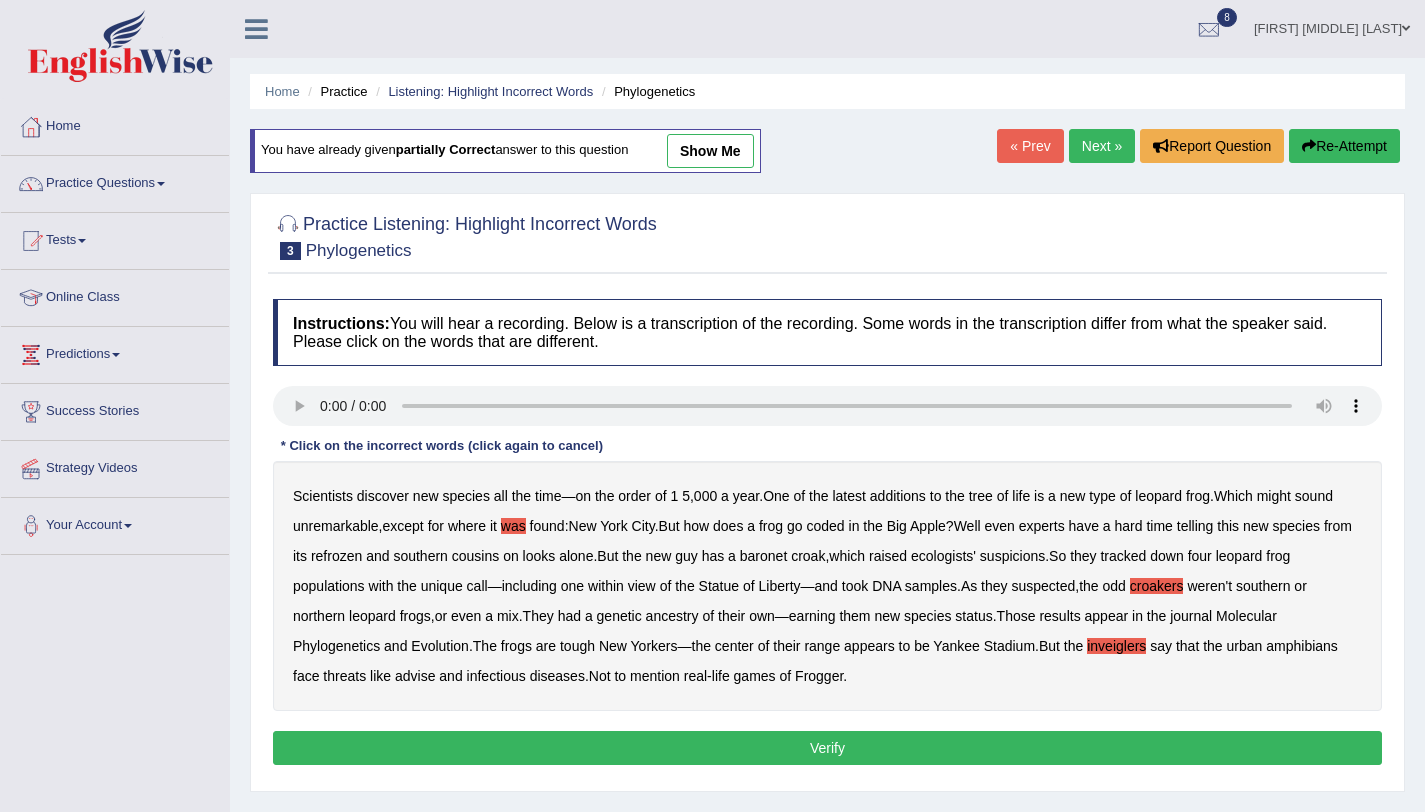 click on "advise" at bounding box center [415, 676] 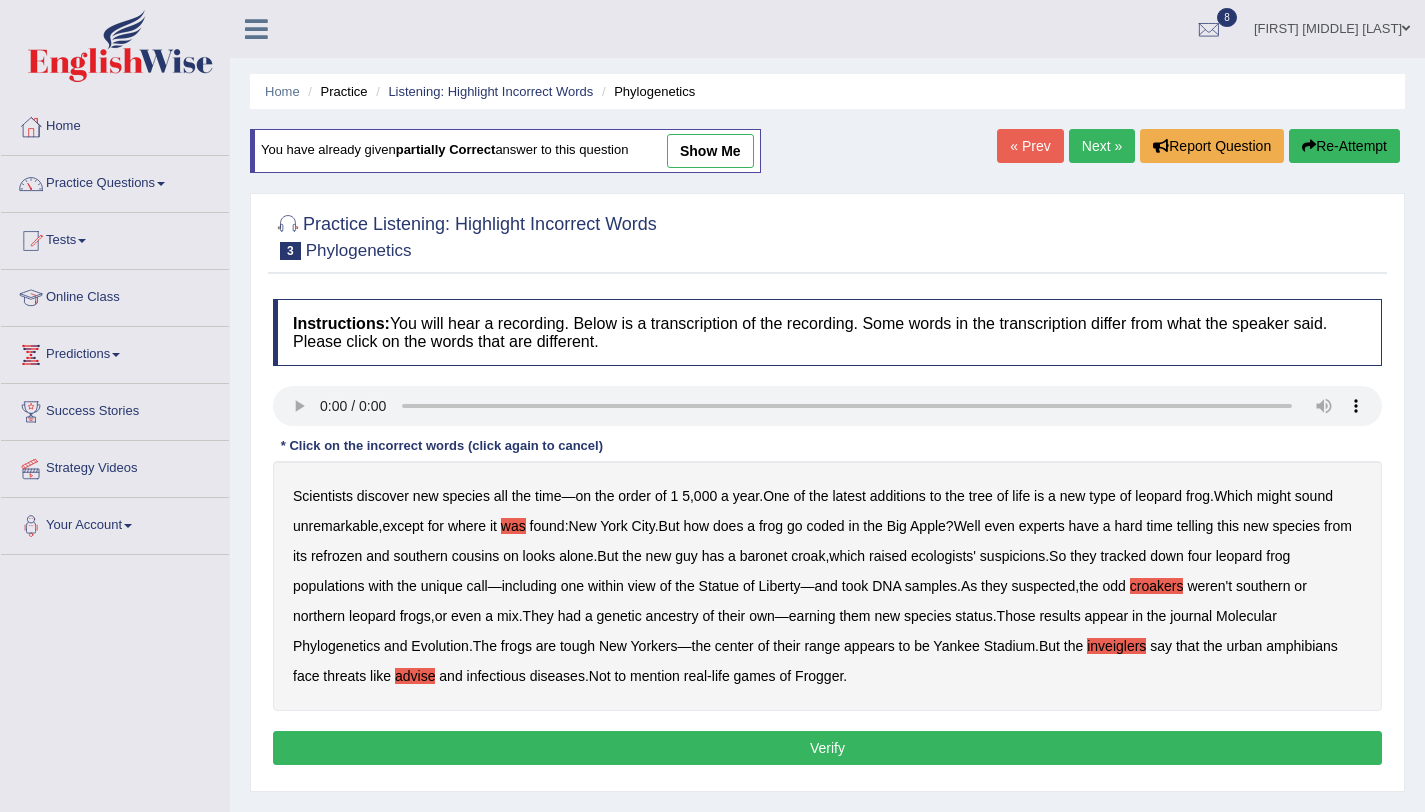 click on "Verify" at bounding box center [827, 748] 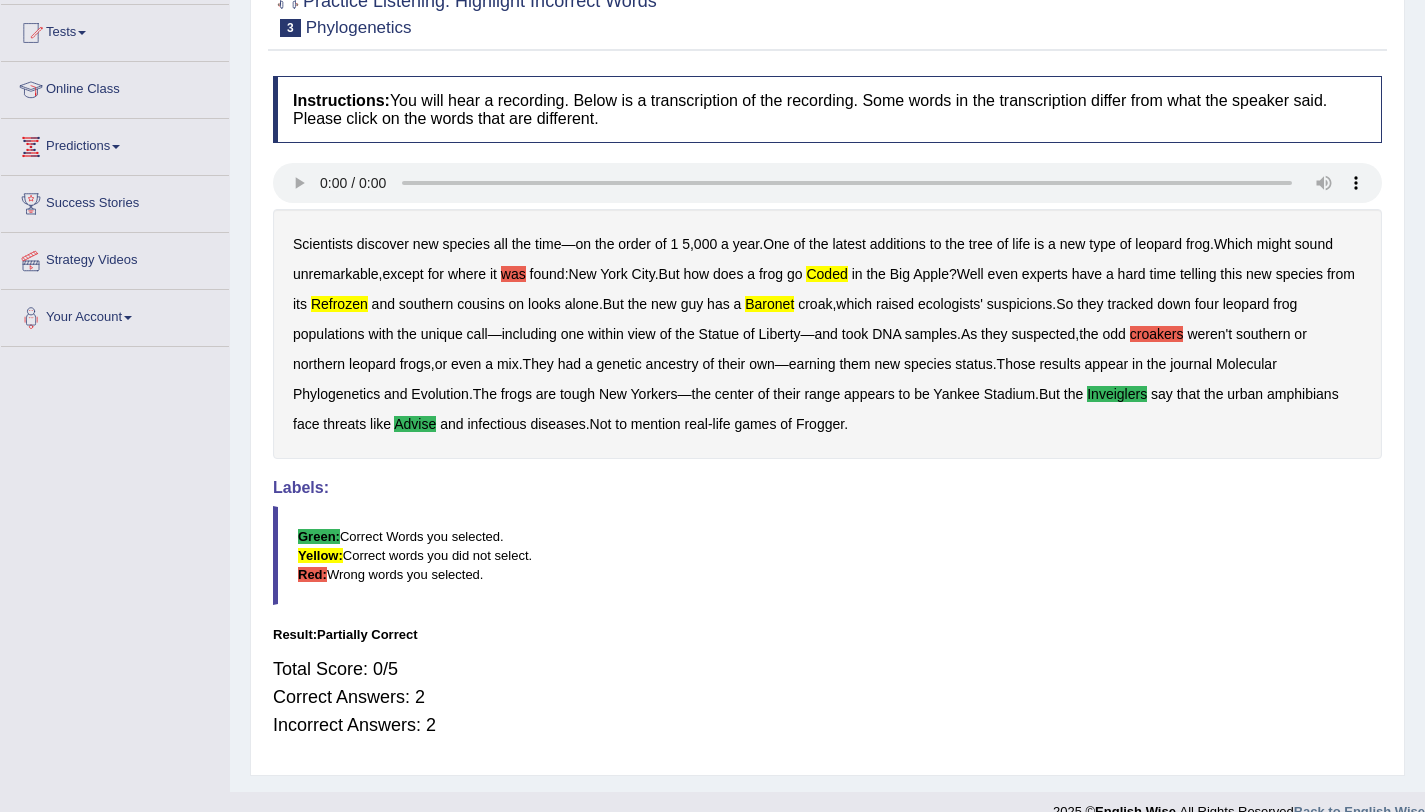 scroll, scrollTop: 0, scrollLeft: 0, axis: both 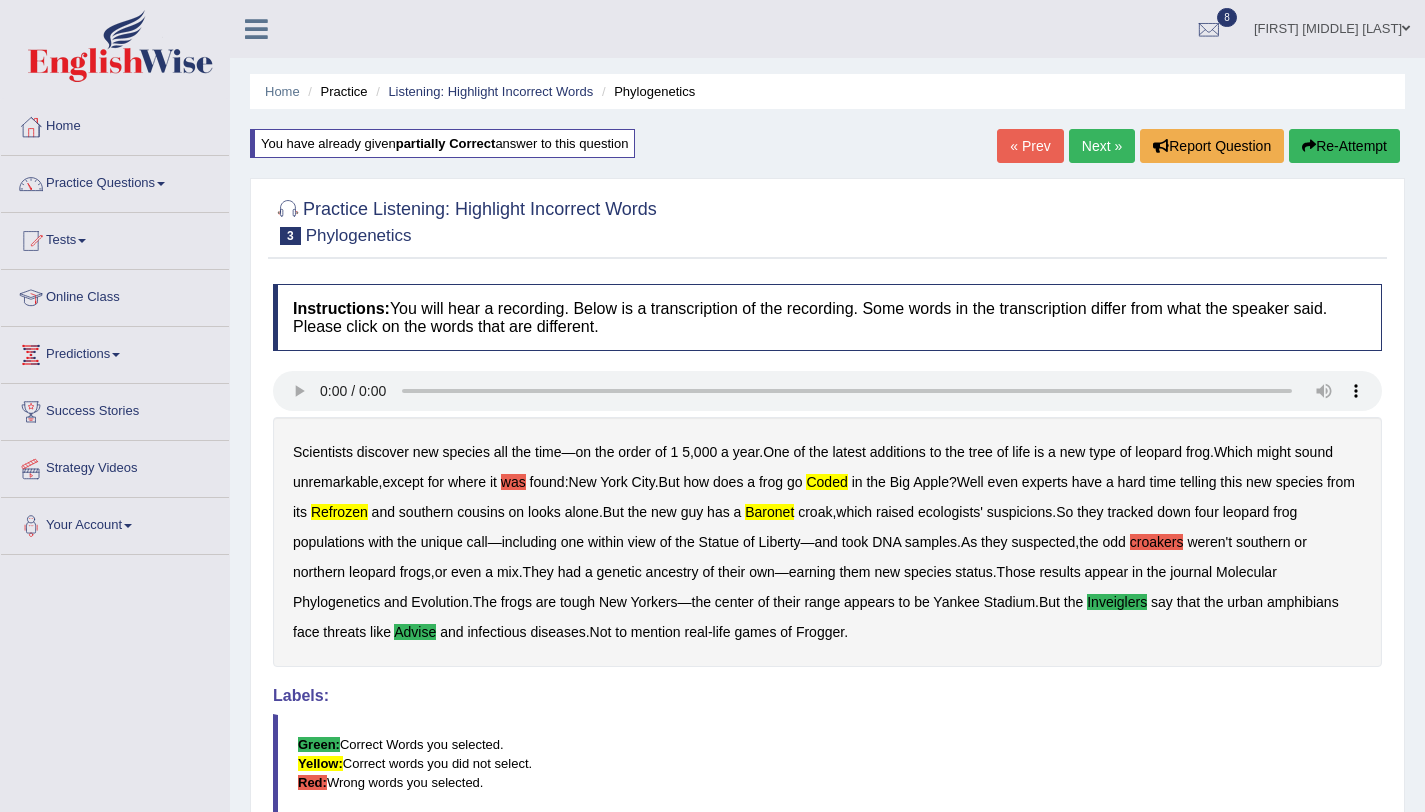 click on "Re-Attempt" at bounding box center [1344, 146] 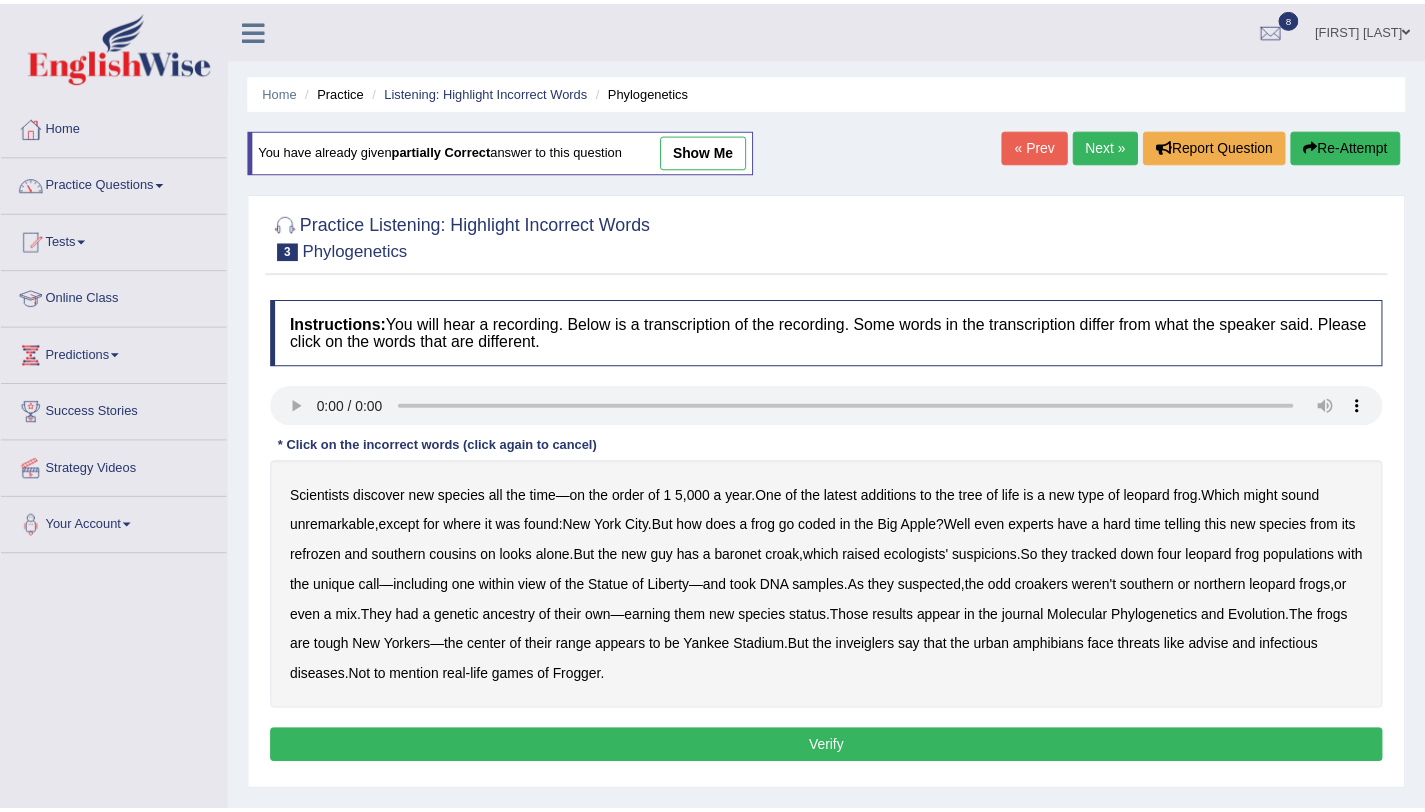 scroll, scrollTop: 0, scrollLeft: 0, axis: both 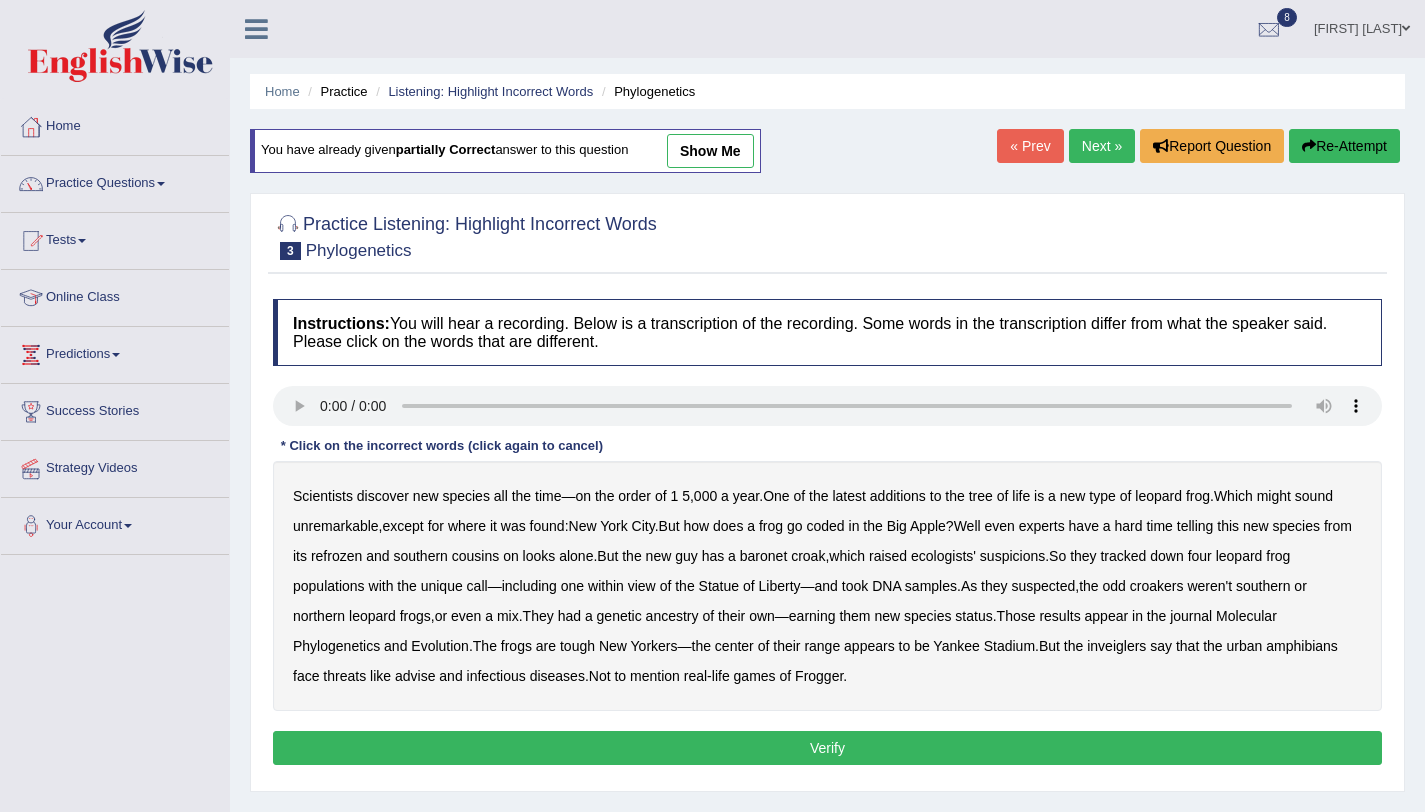 click on "refrozen" at bounding box center (336, 556) 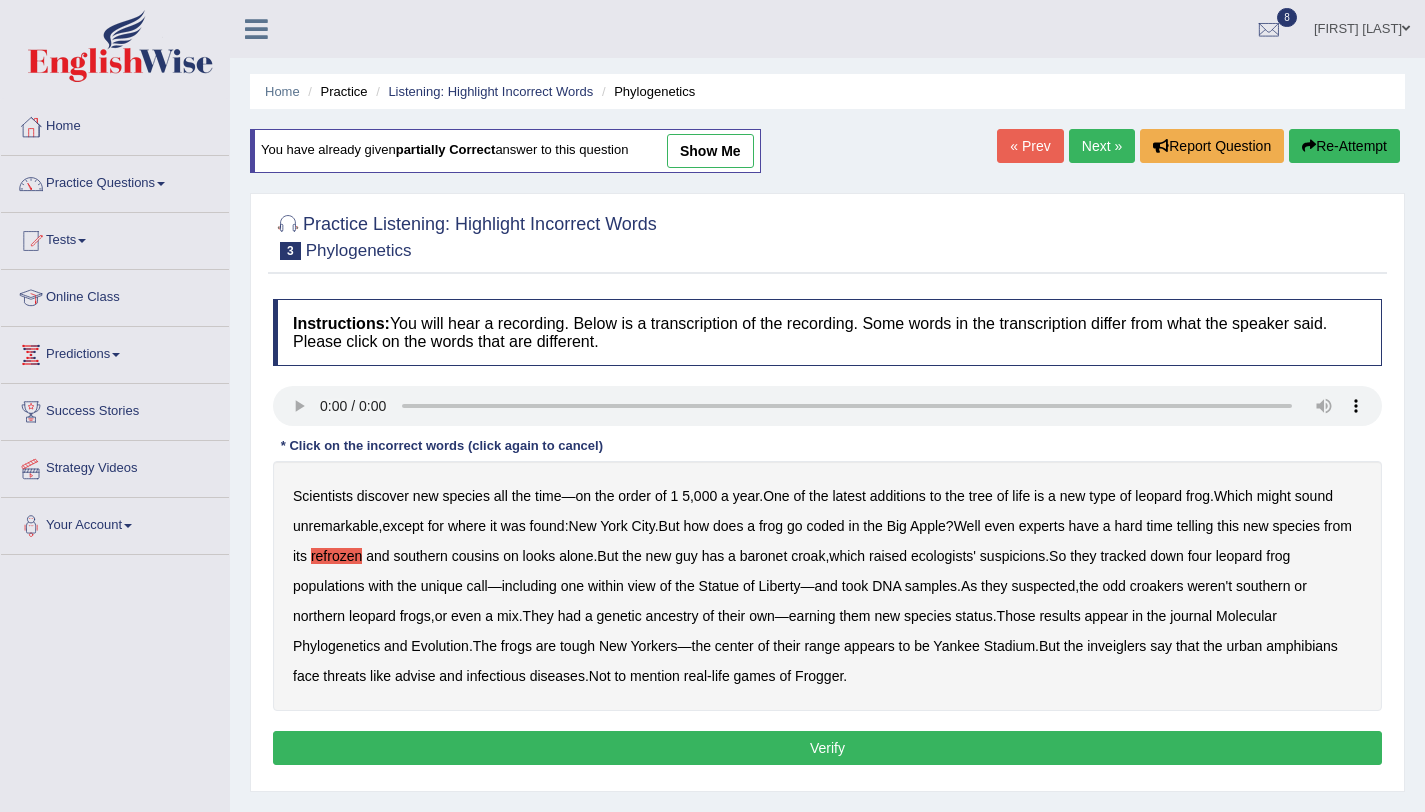 click on "baronet" at bounding box center [763, 556] 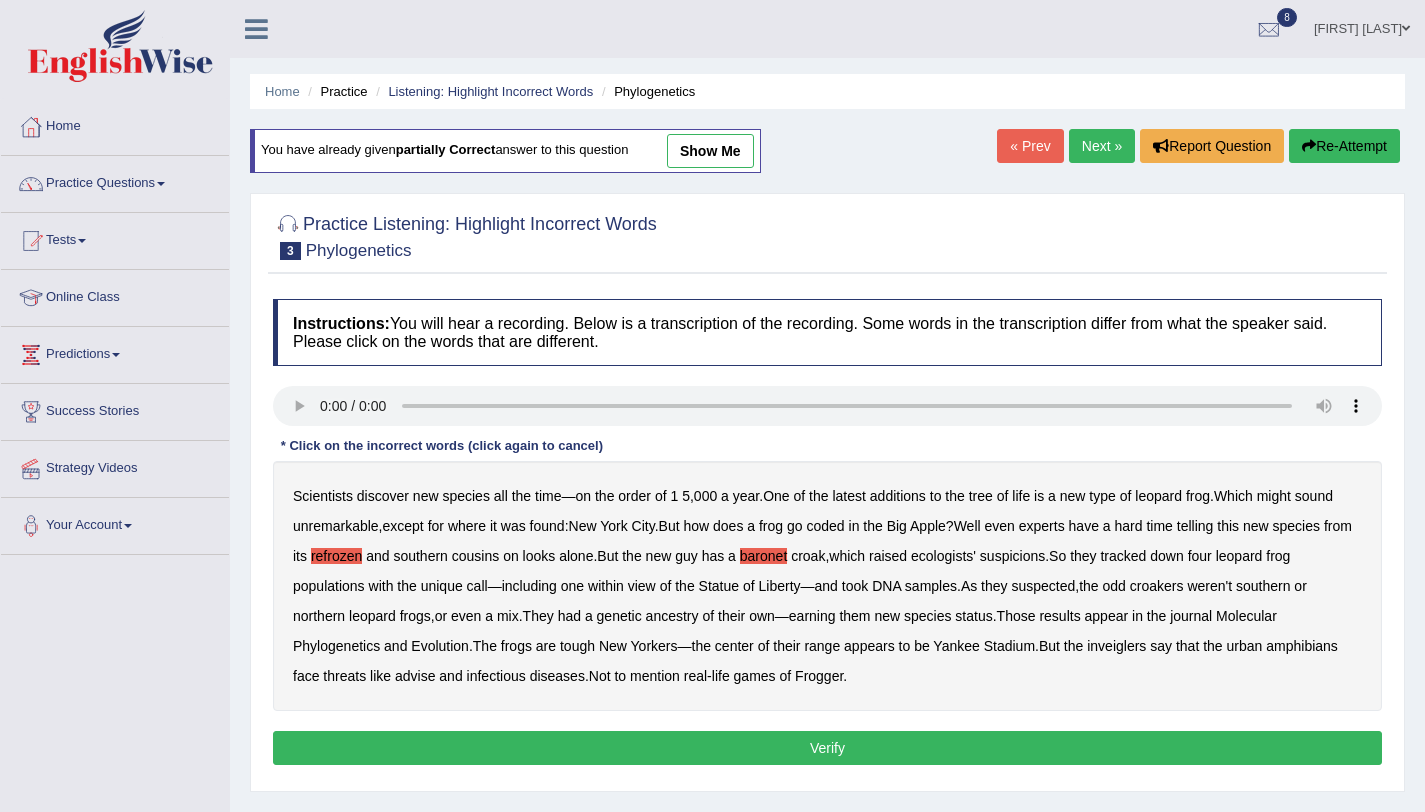 click on "inveiglers" at bounding box center [1116, 646] 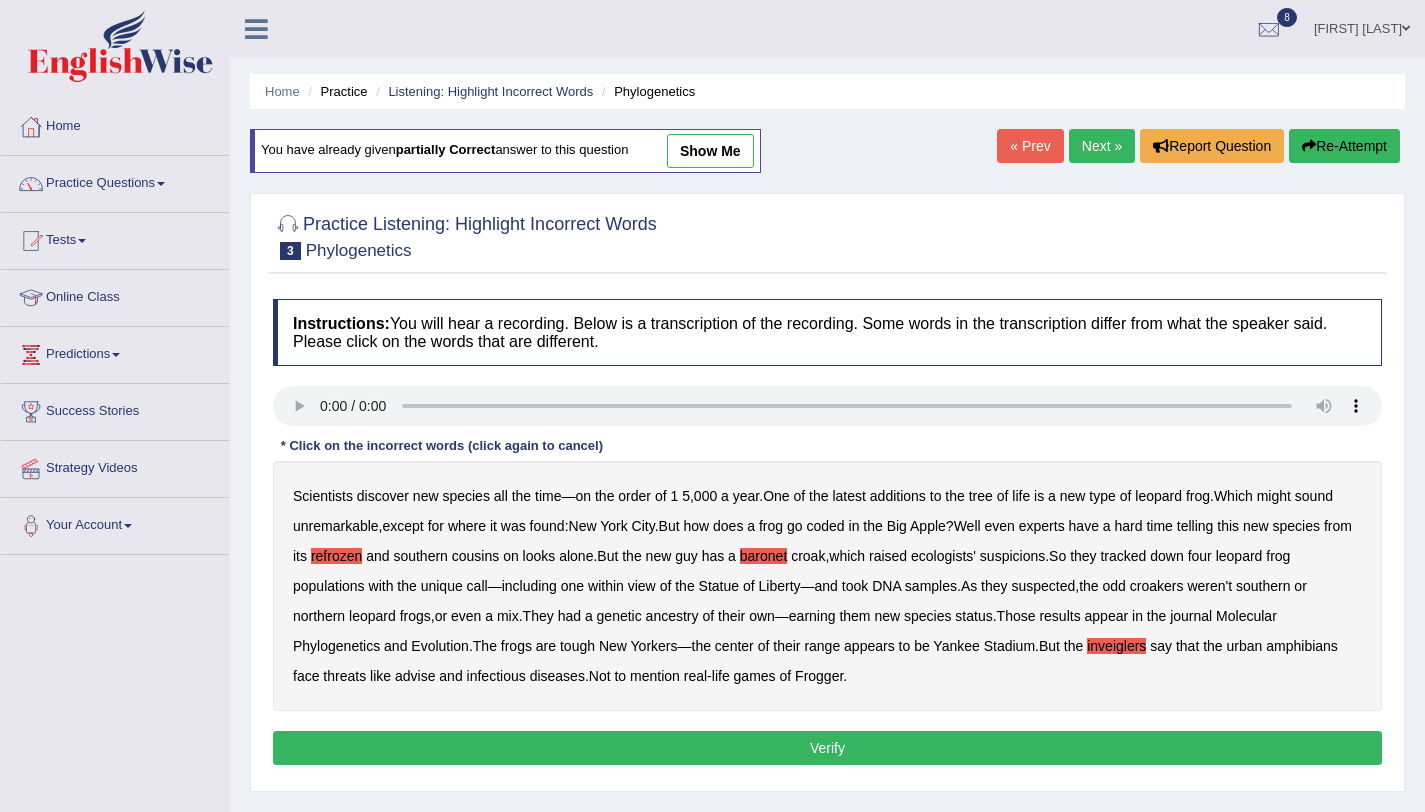 click on "advise" at bounding box center (415, 676) 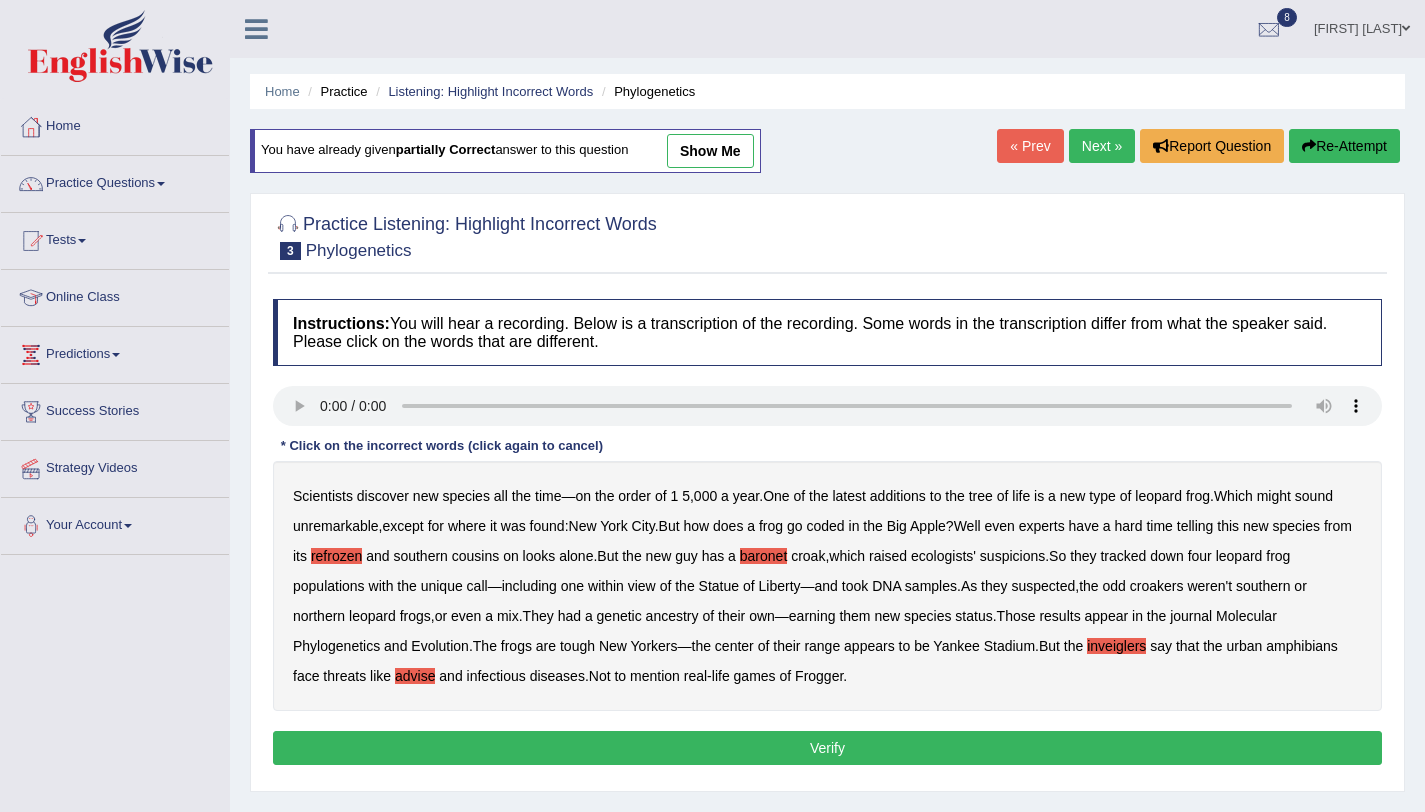 click on "Verify" at bounding box center (827, 748) 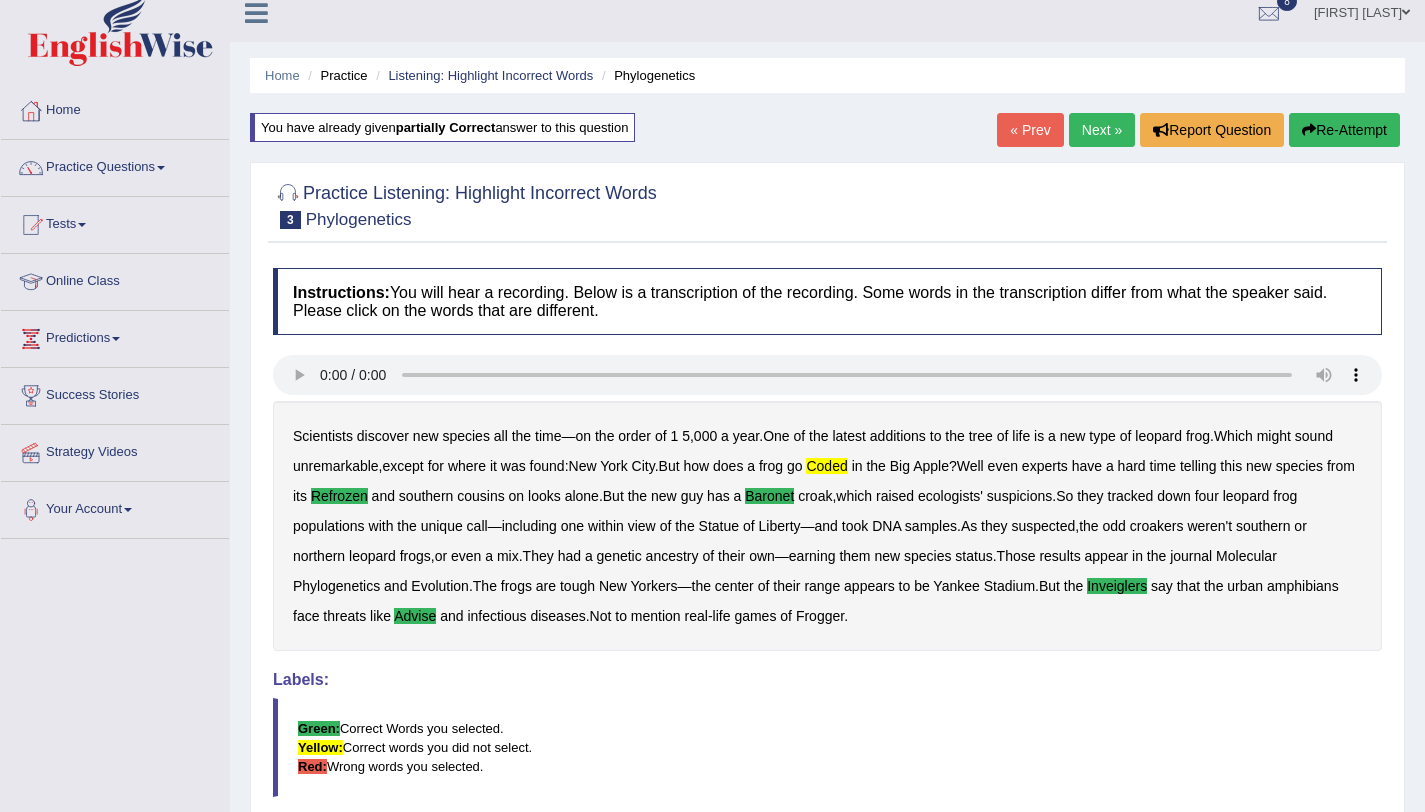 scroll, scrollTop: 0, scrollLeft: 0, axis: both 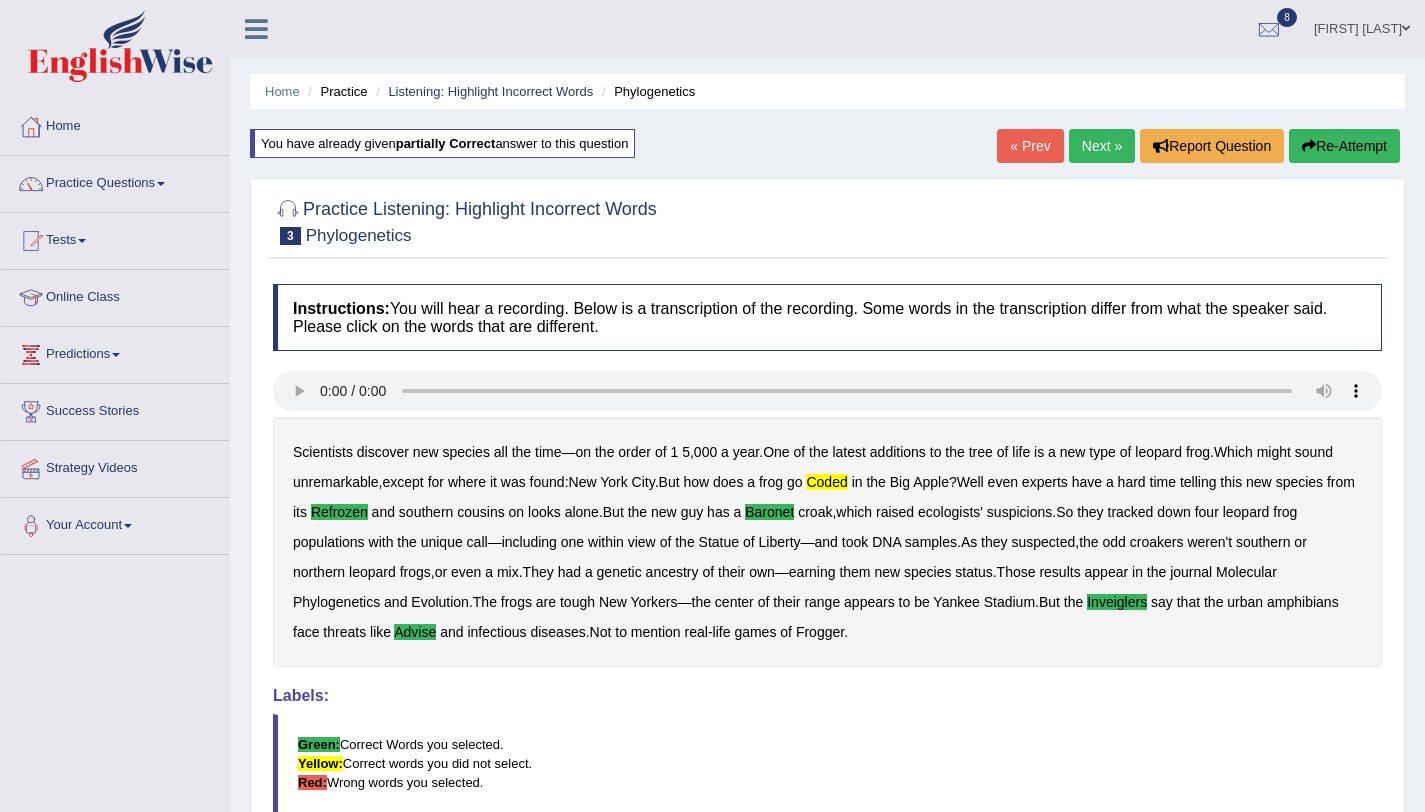 click on "Next »" at bounding box center (1102, 146) 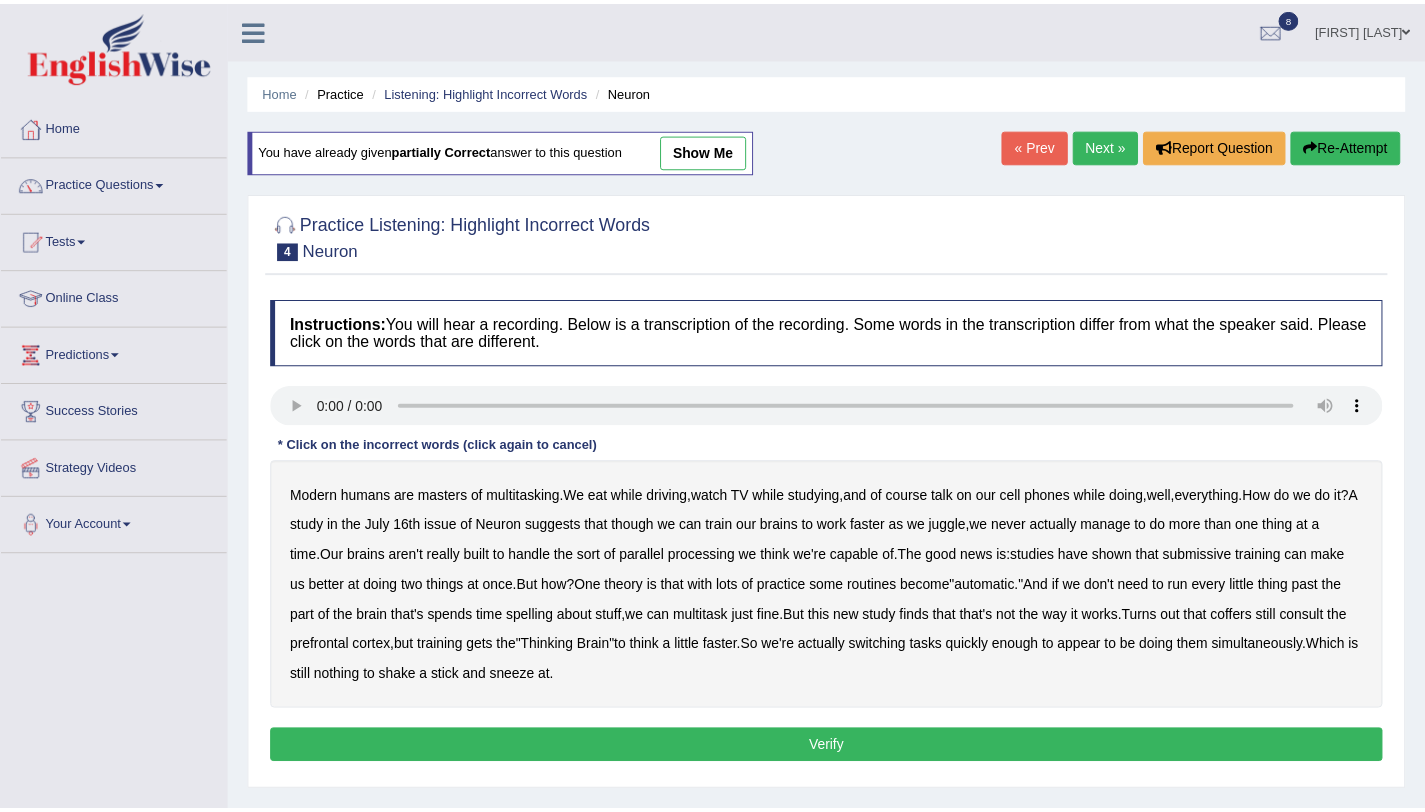scroll, scrollTop: 0, scrollLeft: 0, axis: both 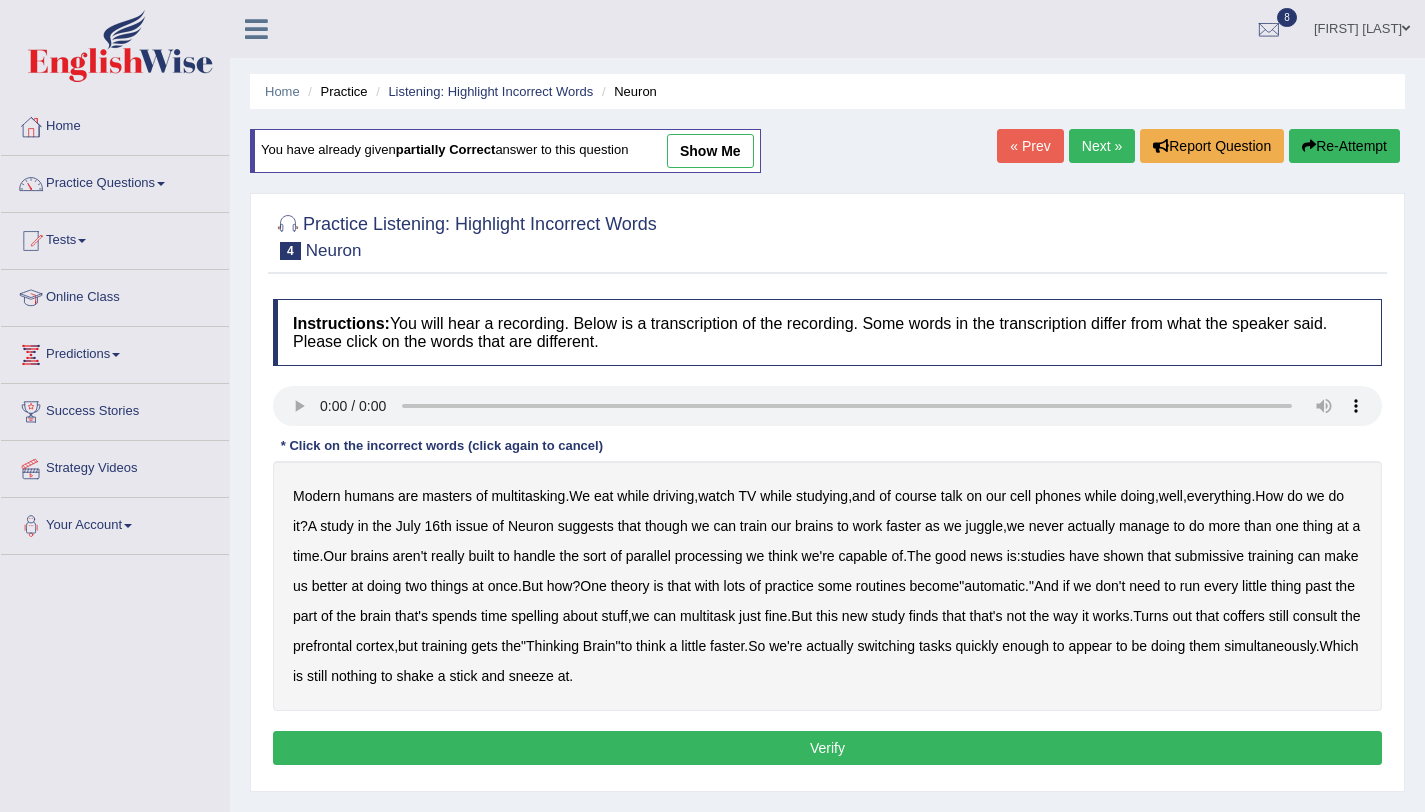 click on "course" at bounding box center (916, 496) 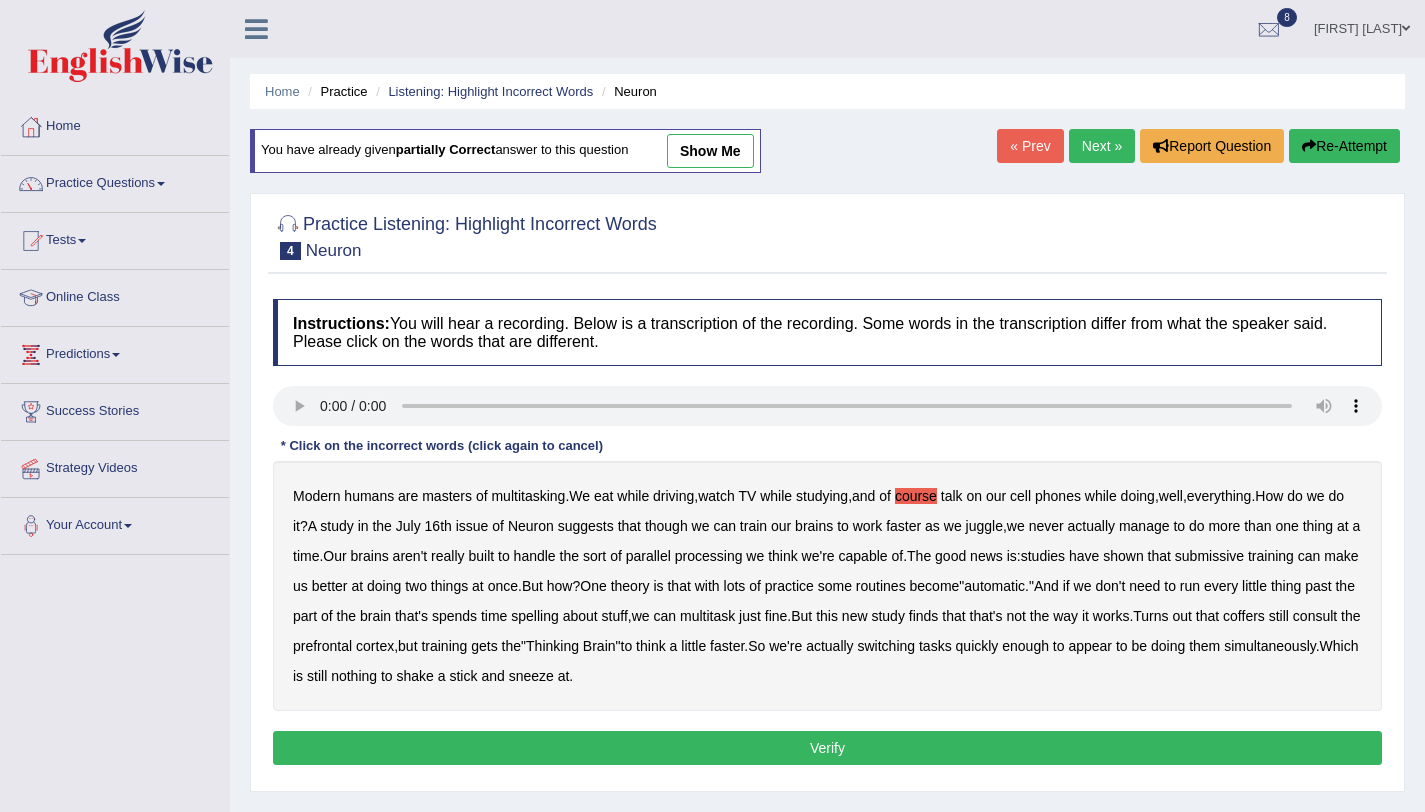 click on "submissive" at bounding box center [1209, 556] 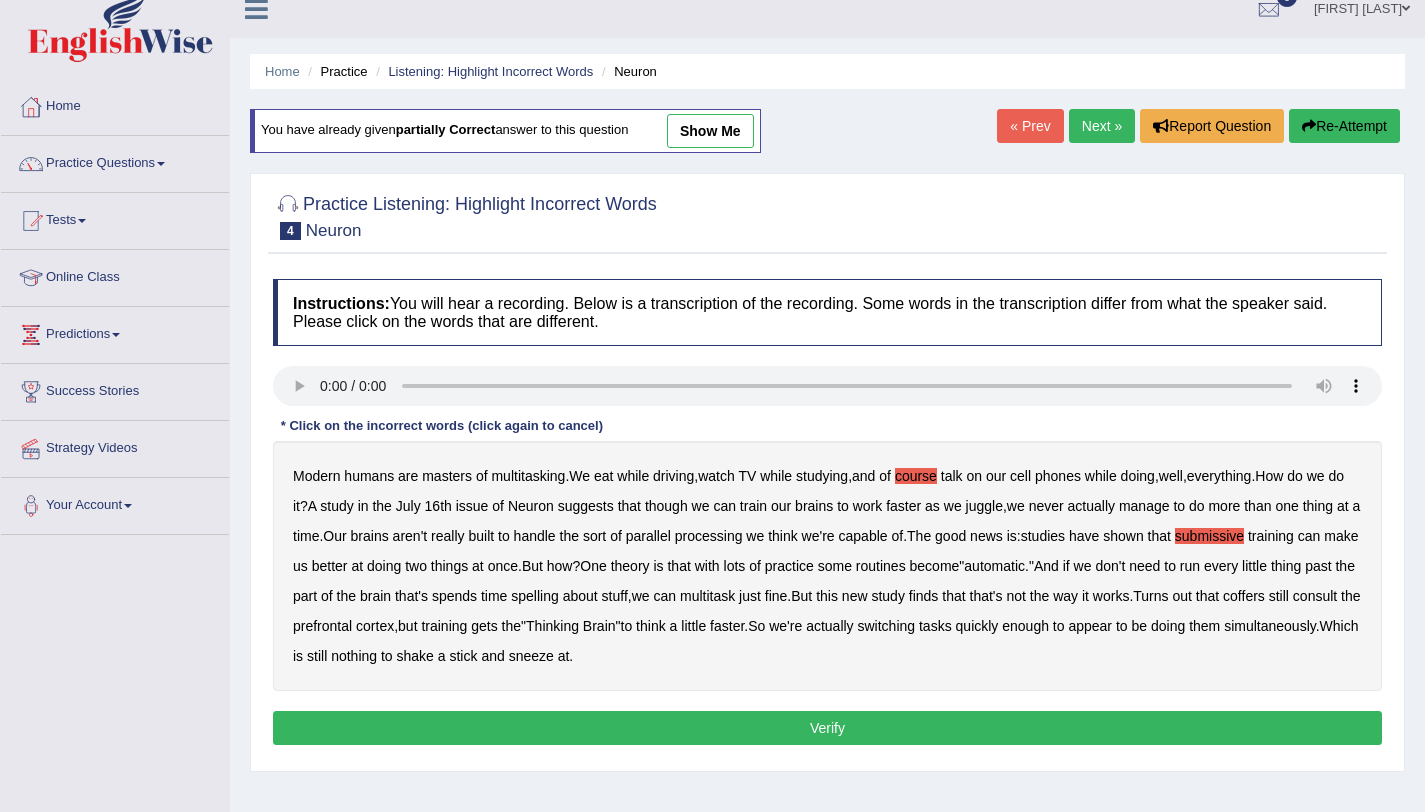 scroll, scrollTop: 38, scrollLeft: 0, axis: vertical 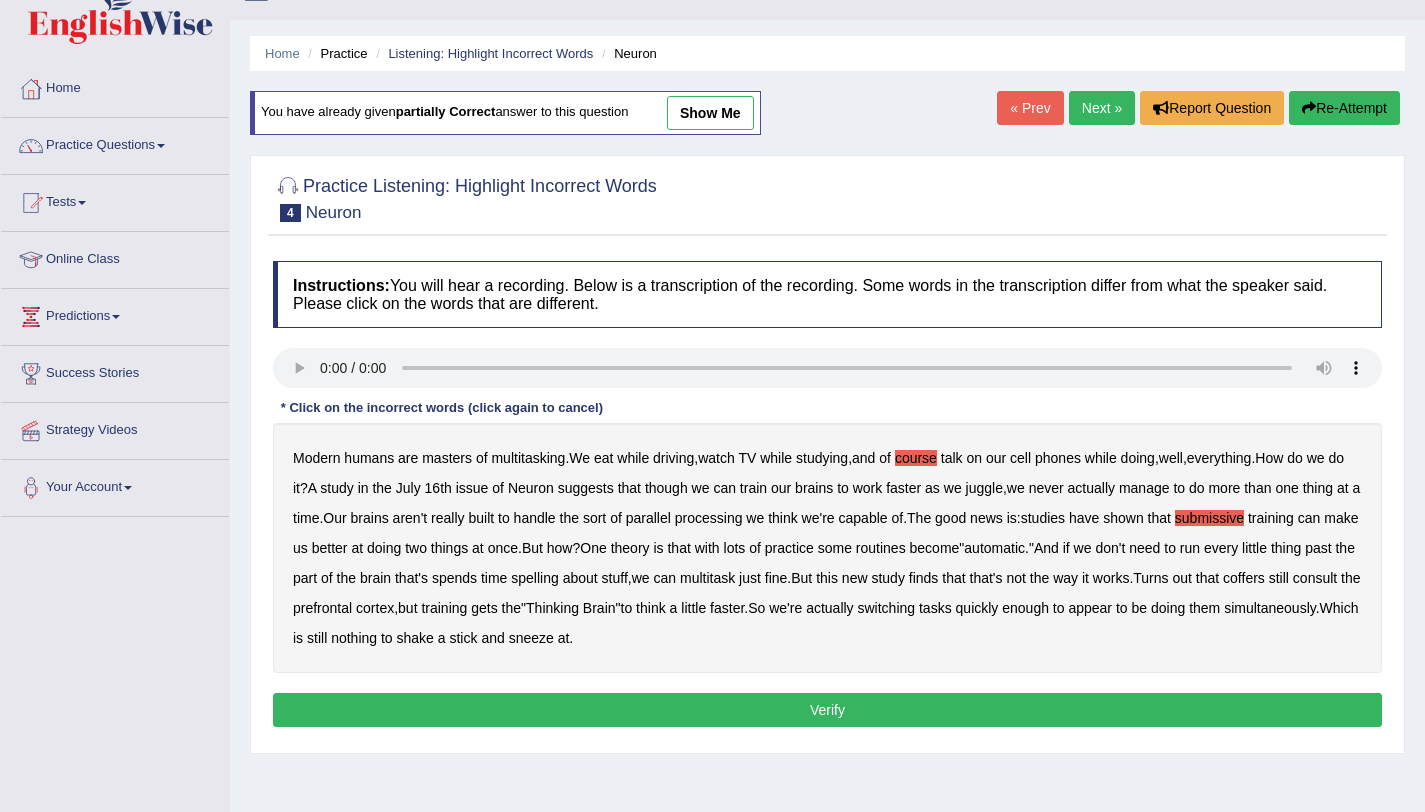 click on "Re-Attempt" at bounding box center (1344, 108) 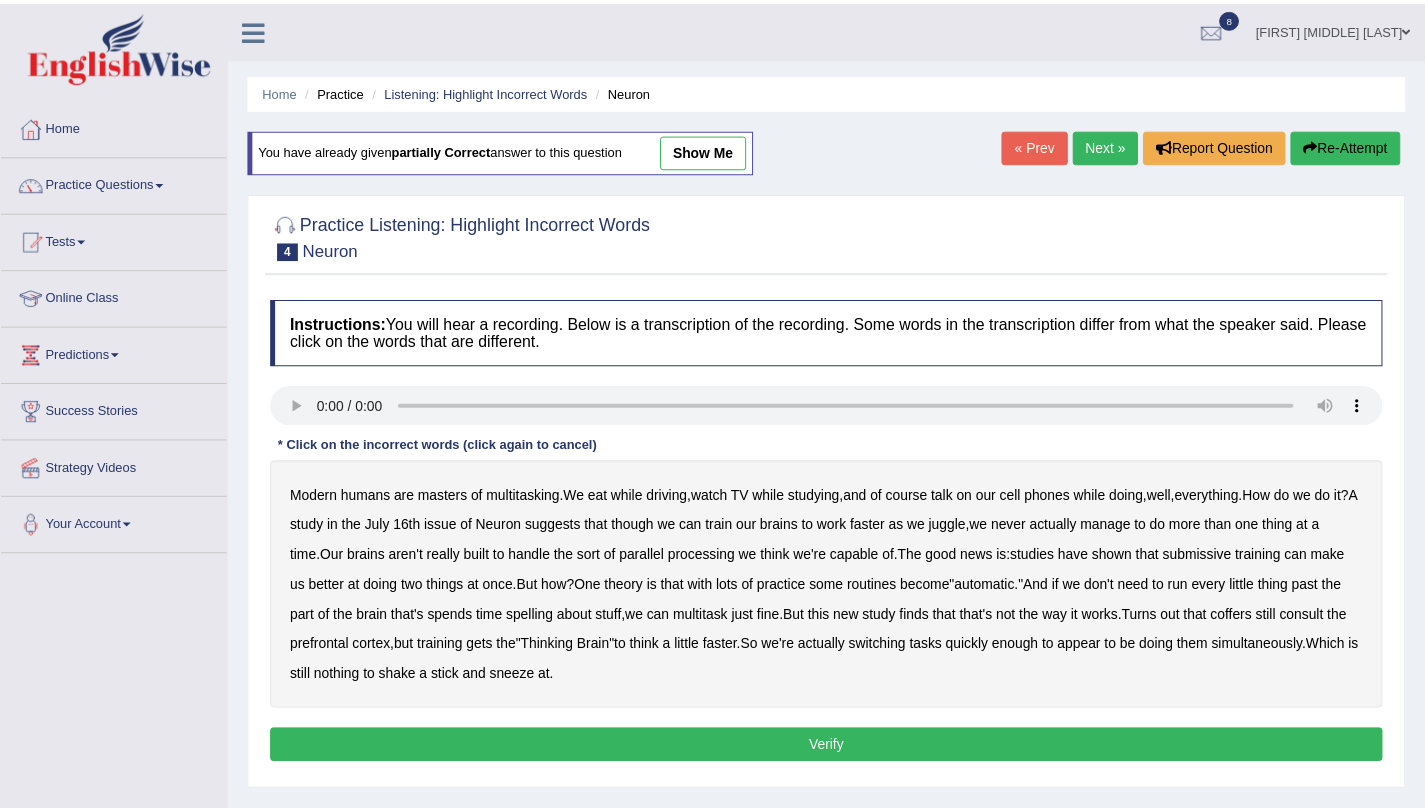 scroll, scrollTop: 38, scrollLeft: 0, axis: vertical 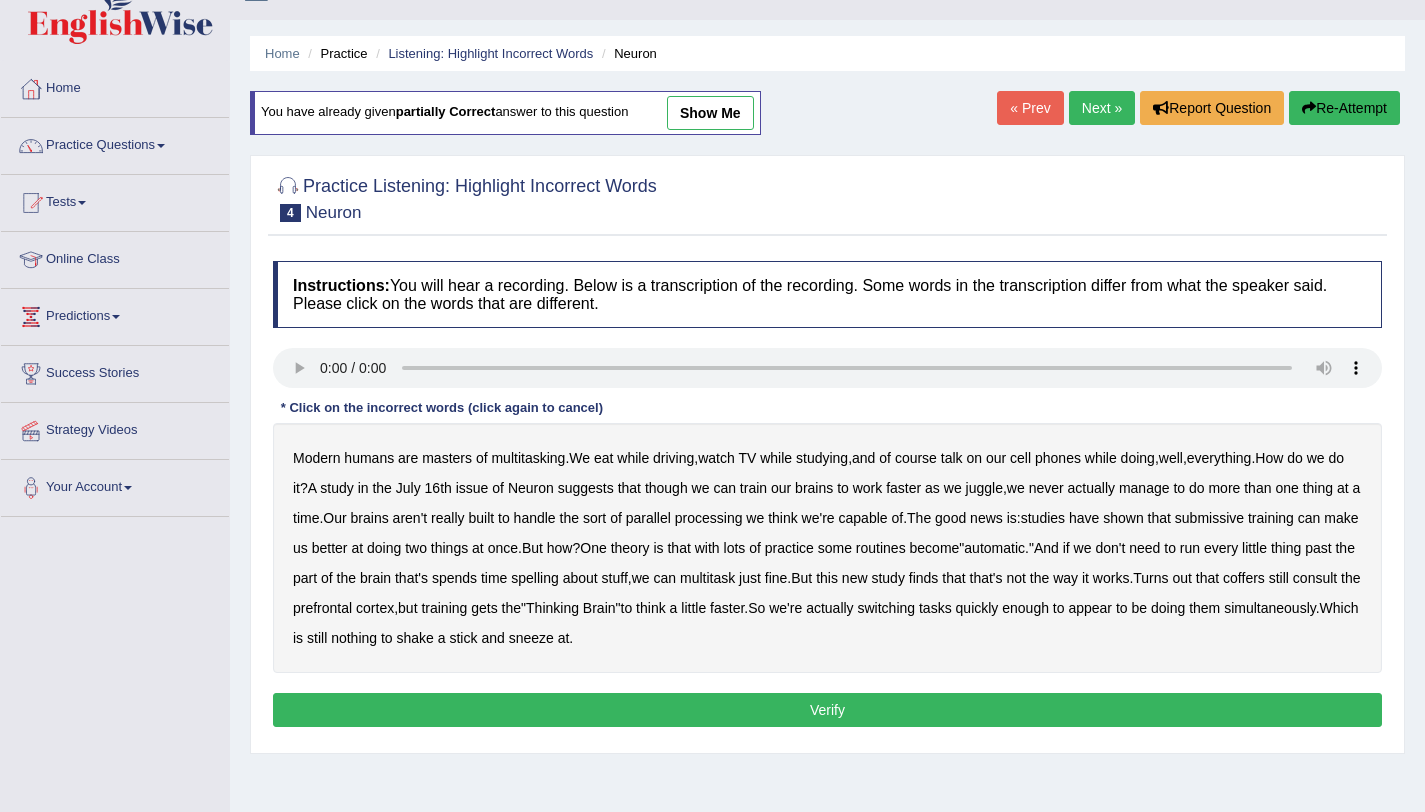 click on "course" at bounding box center [916, 458] 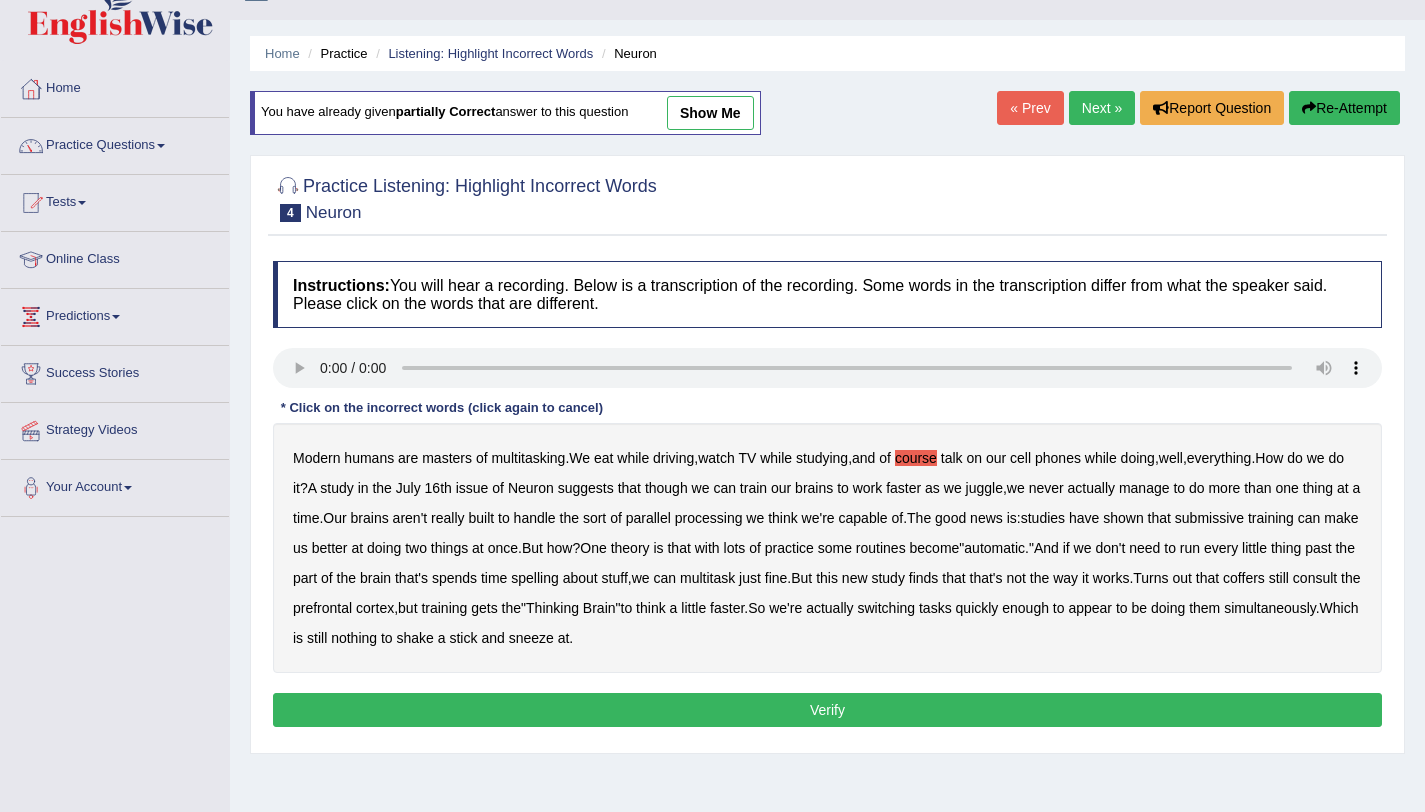 click on "course" at bounding box center [916, 458] 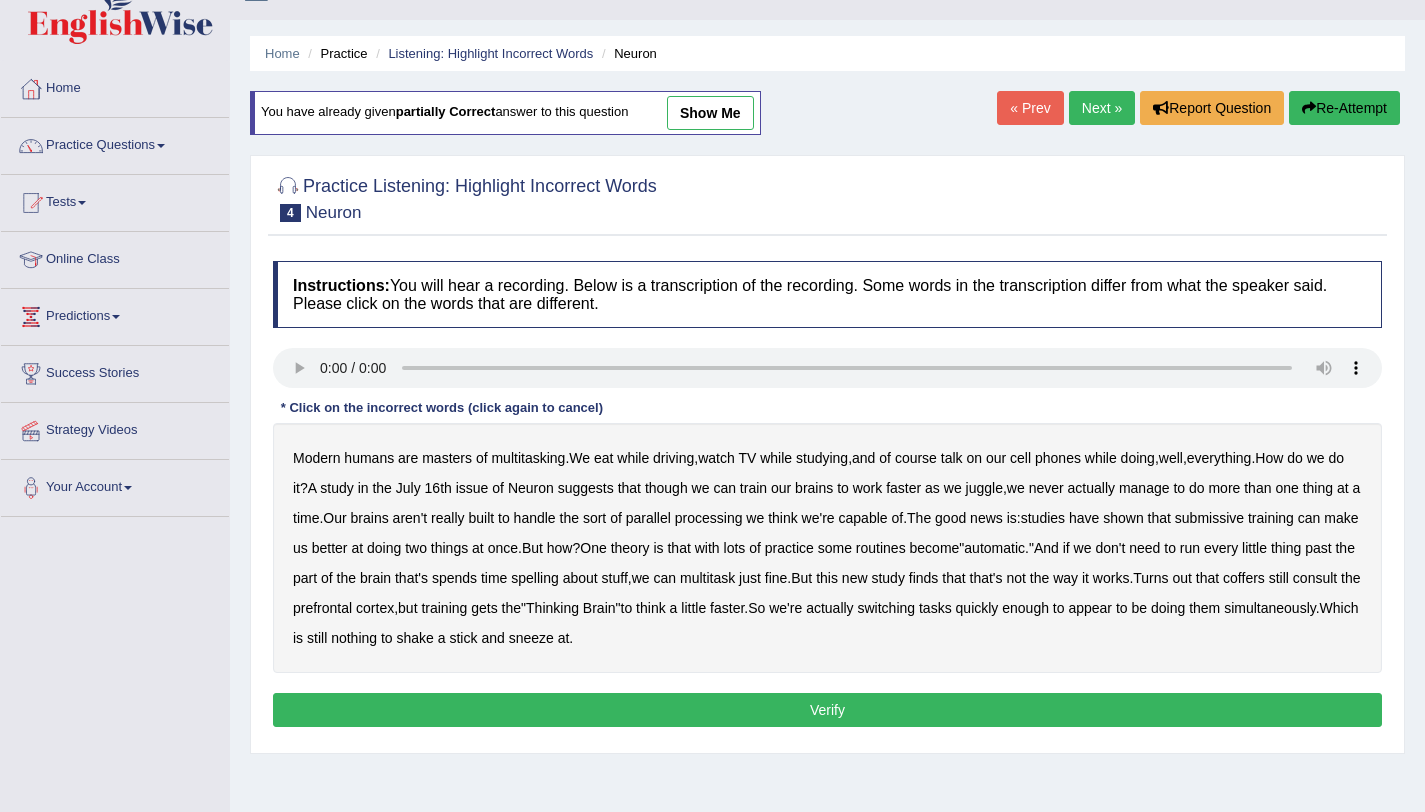 click on "thing" at bounding box center (1318, 488) 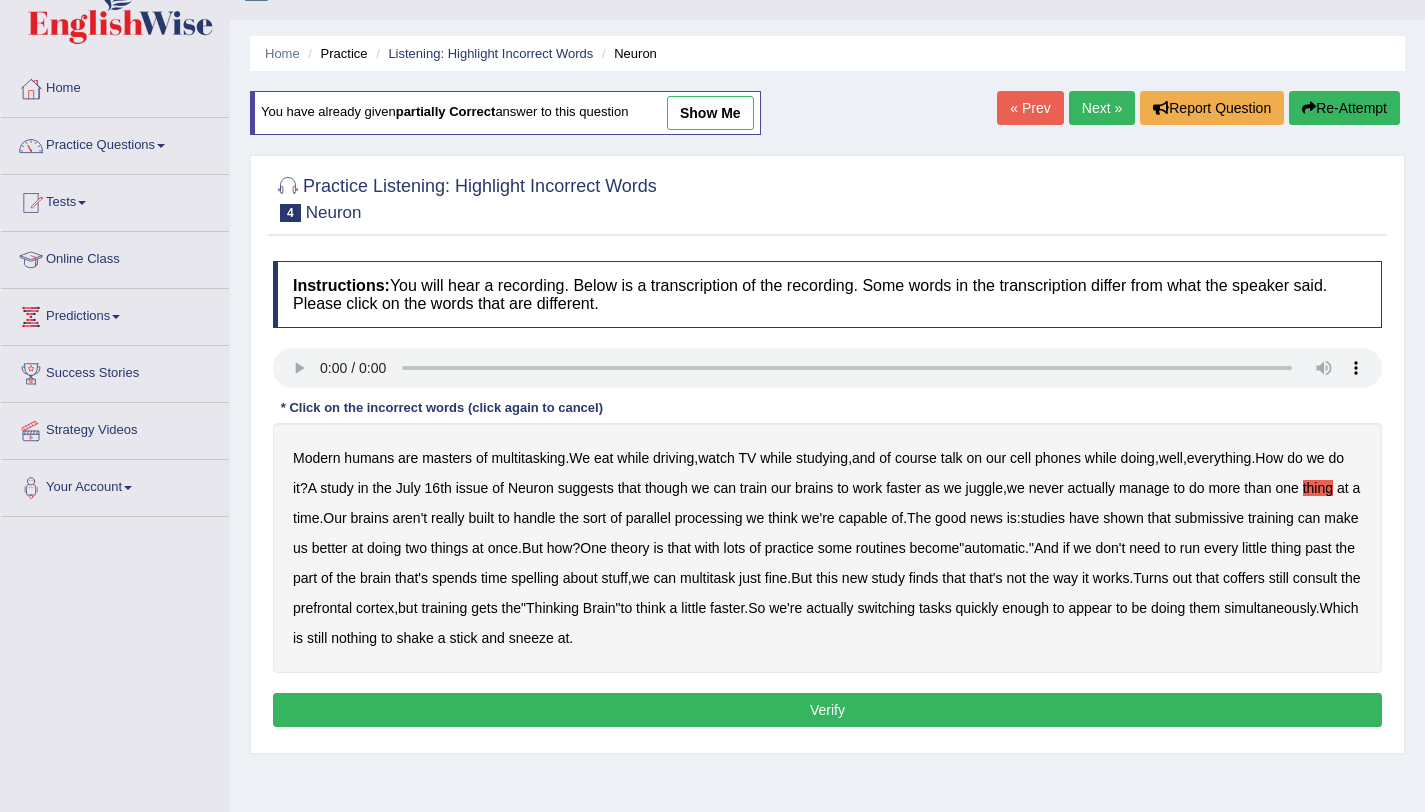 click on "submissive" at bounding box center [1209, 518] 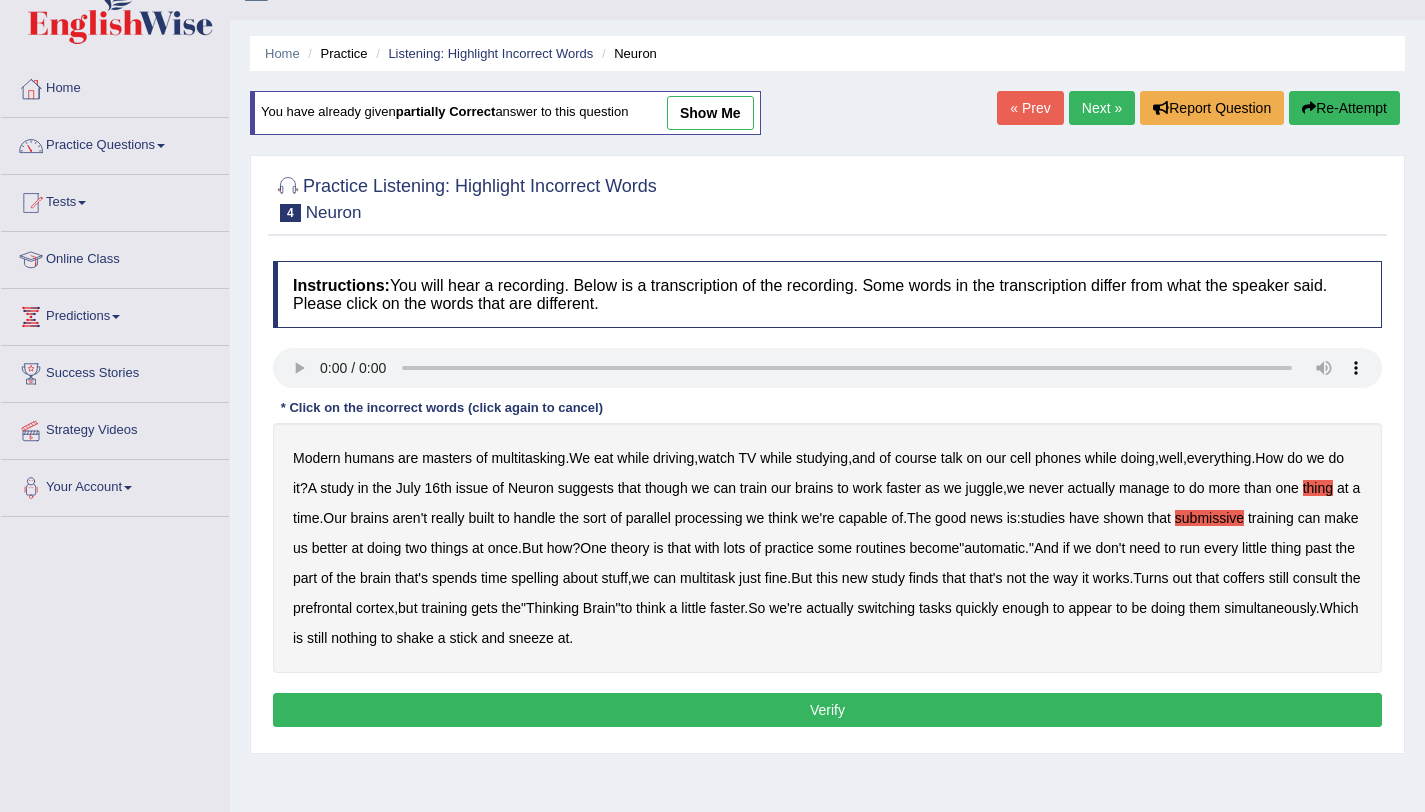 drag, startPoint x: 679, startPoint y: 577, endPoint x: 718, endPoint y: 581, distance: 39.20459 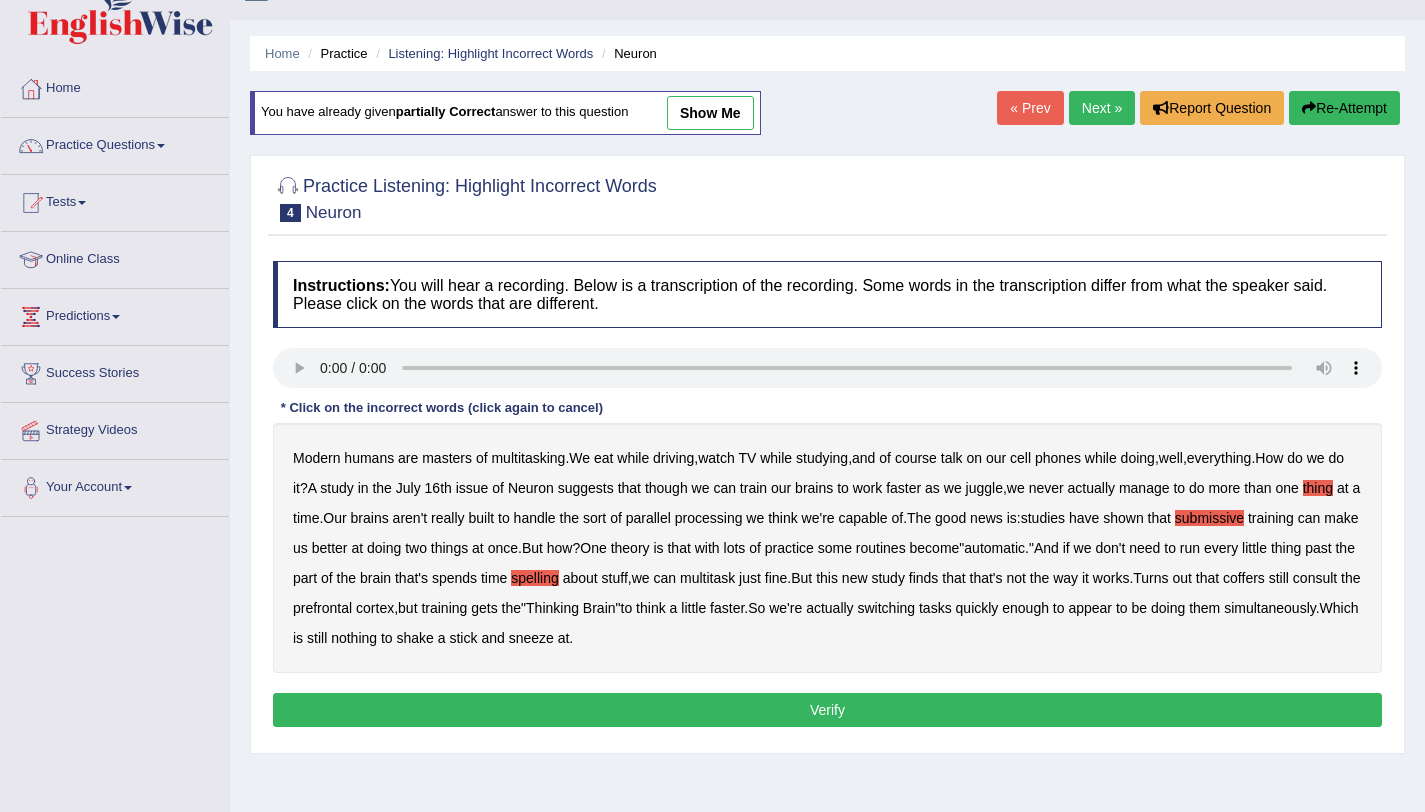 click on "coffers" at bounding box center [1244, 578] 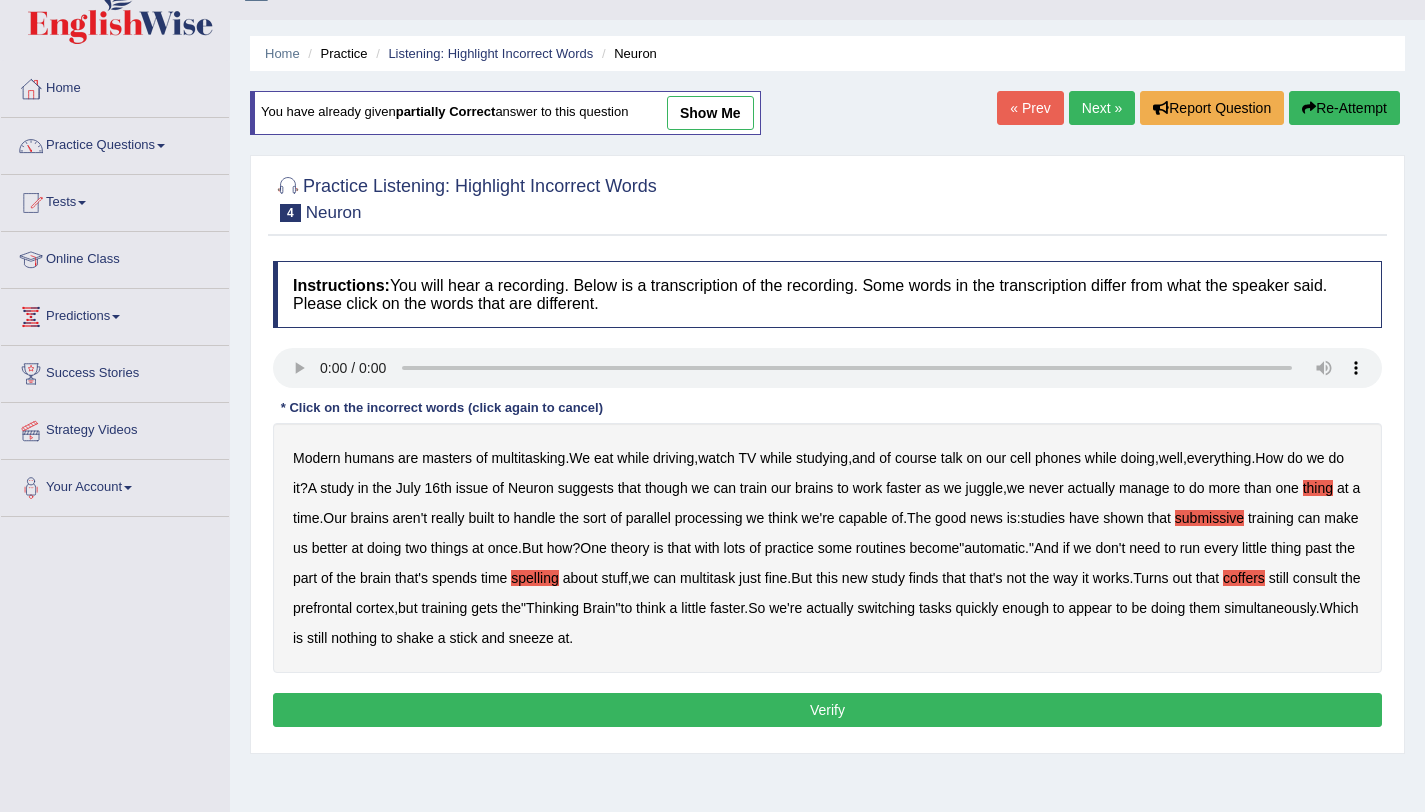 click on "Verify" at bounding box center (827, 710) 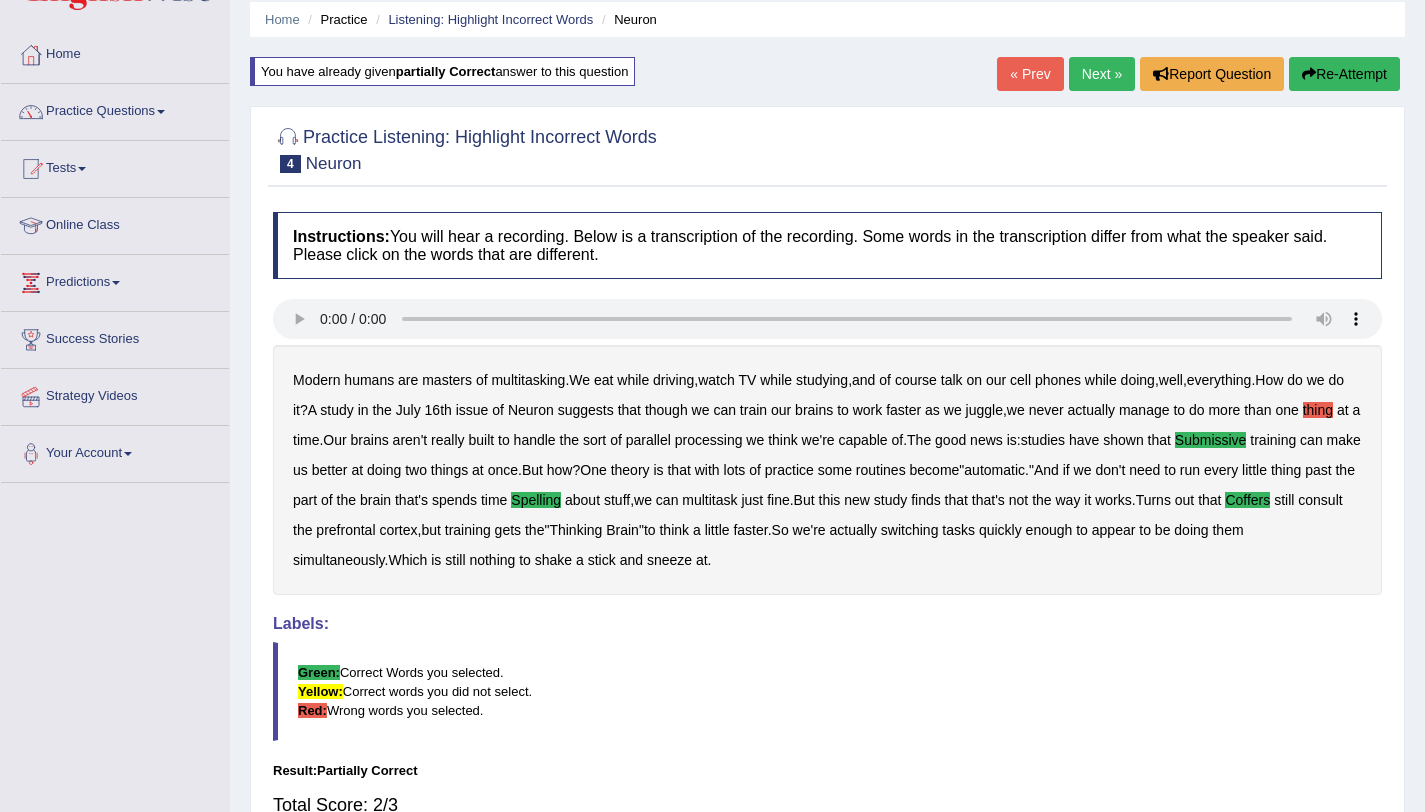 scroll, scrollTop: 0, scrollLeft: 0, axis: both 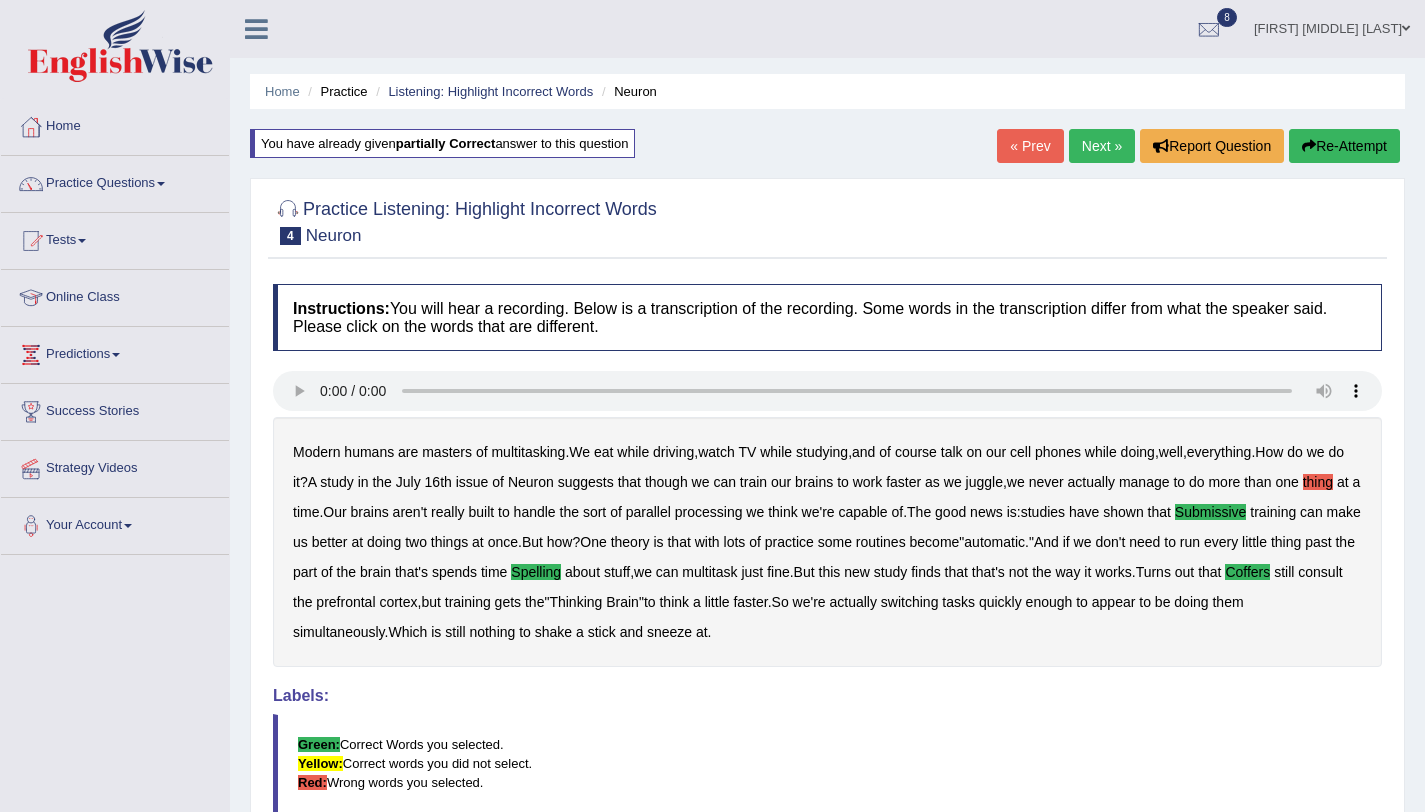 click on "Next »" at bounding box center (1102, 146) 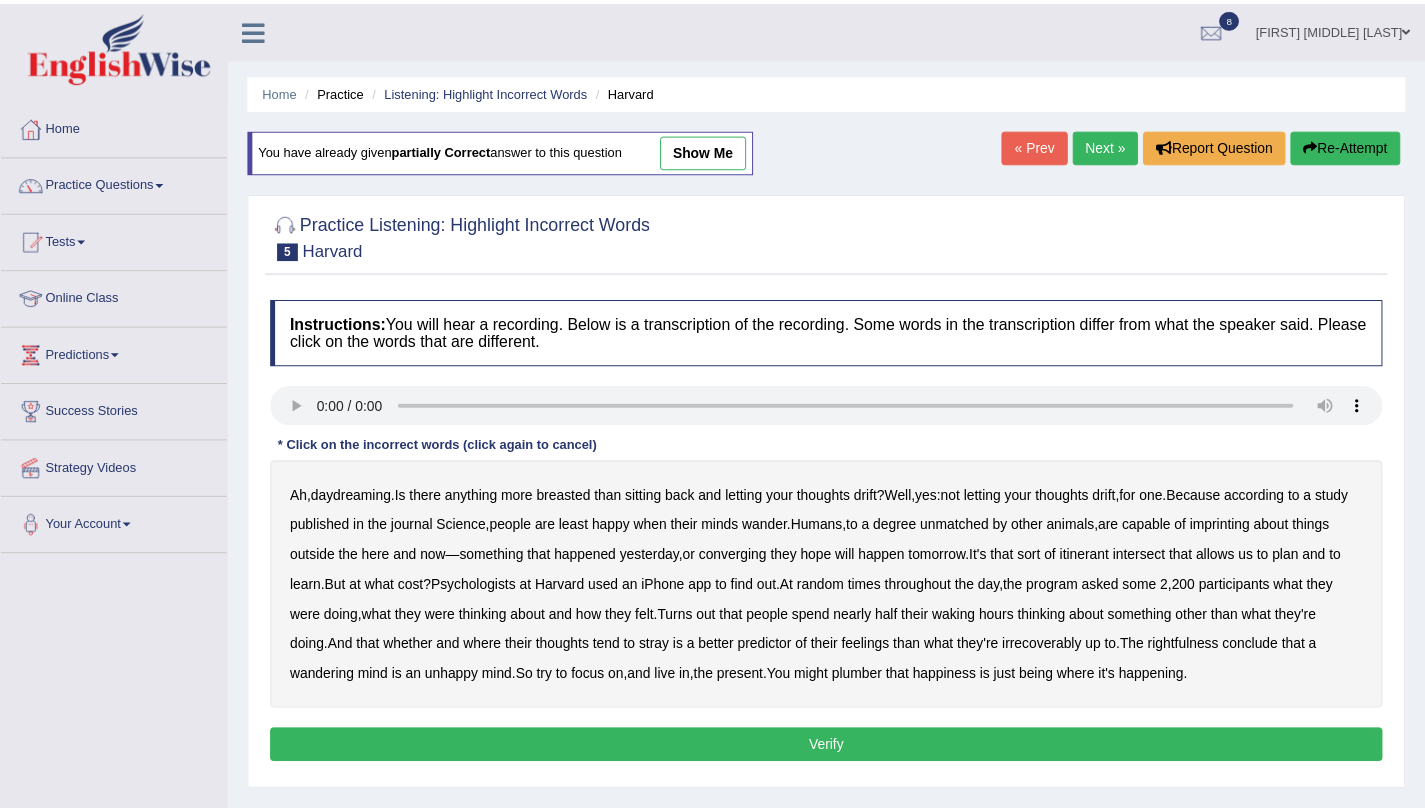 scroll, scrollTop: 0, scrollLeft: 0, axis: both 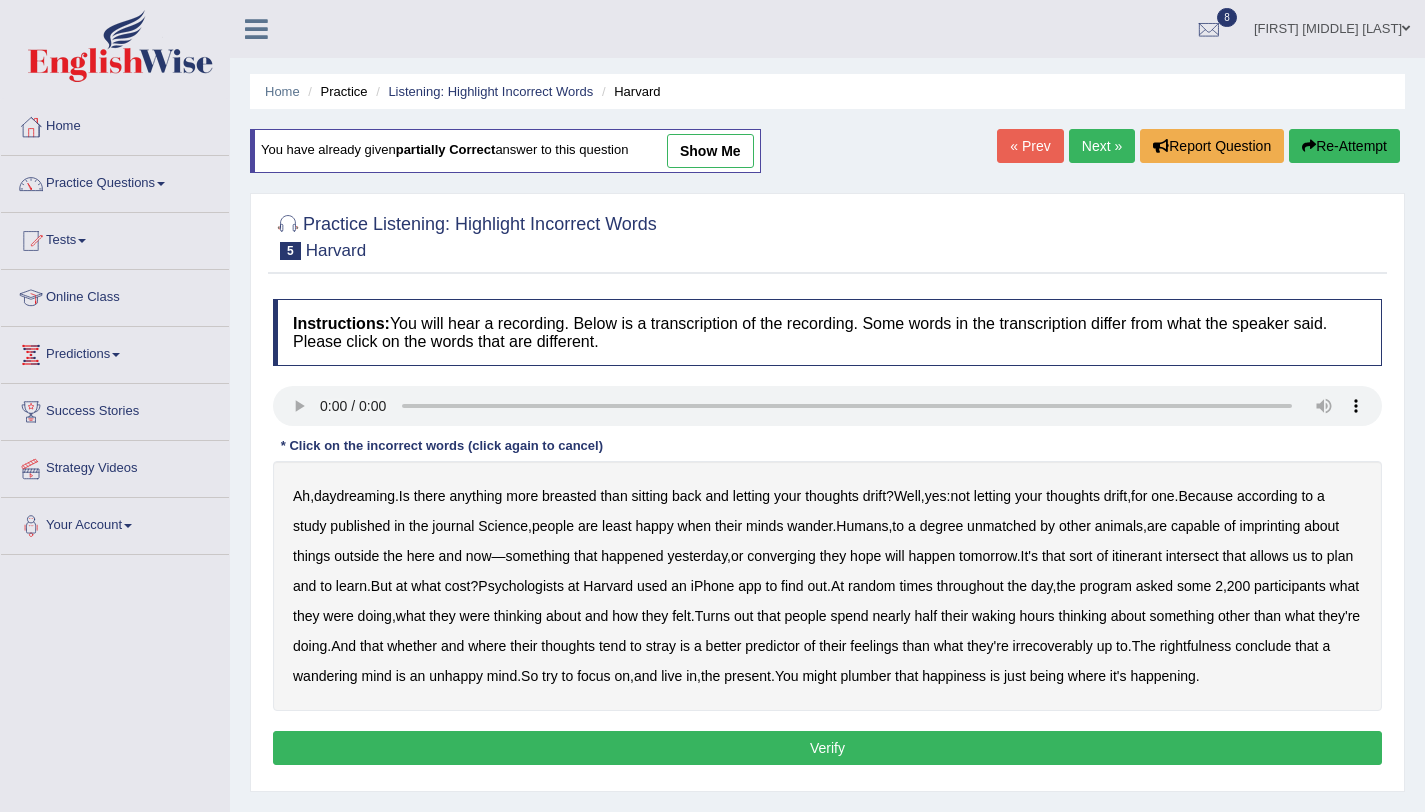 click on "breasted" at bounding box center [569, 496] 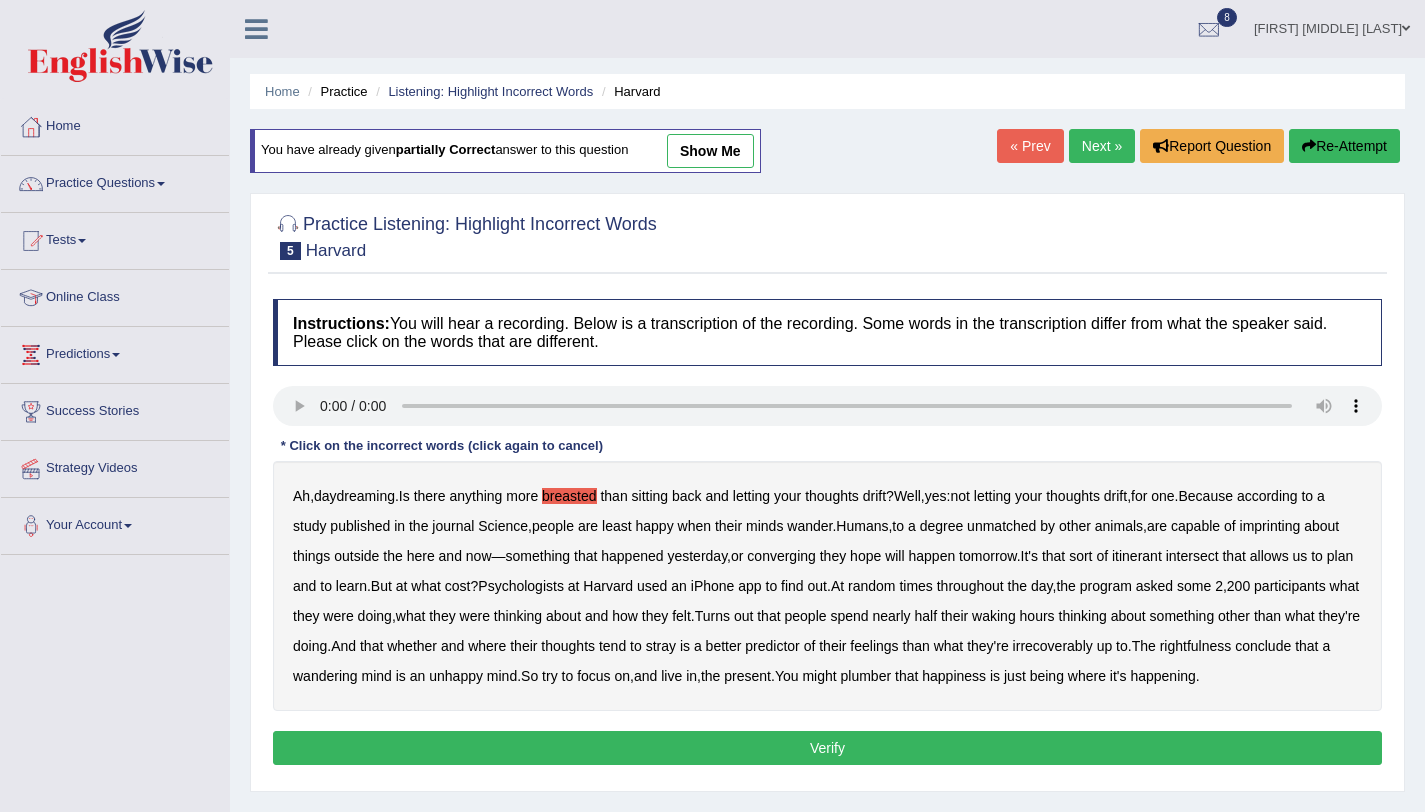 click on "imprinting" at bounding box center [1270, 526] 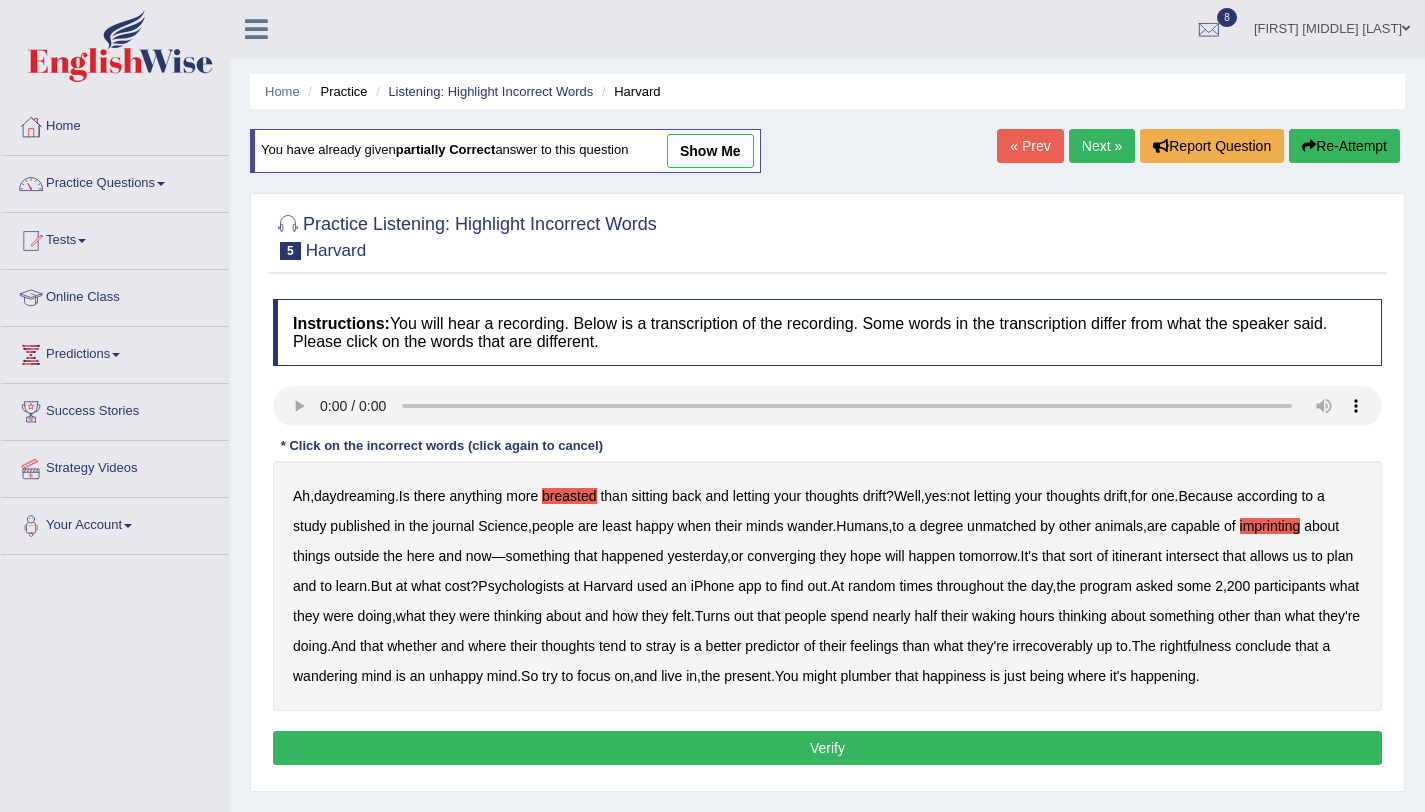 click on "irrecoverably" at bounding box center (1053, 646) 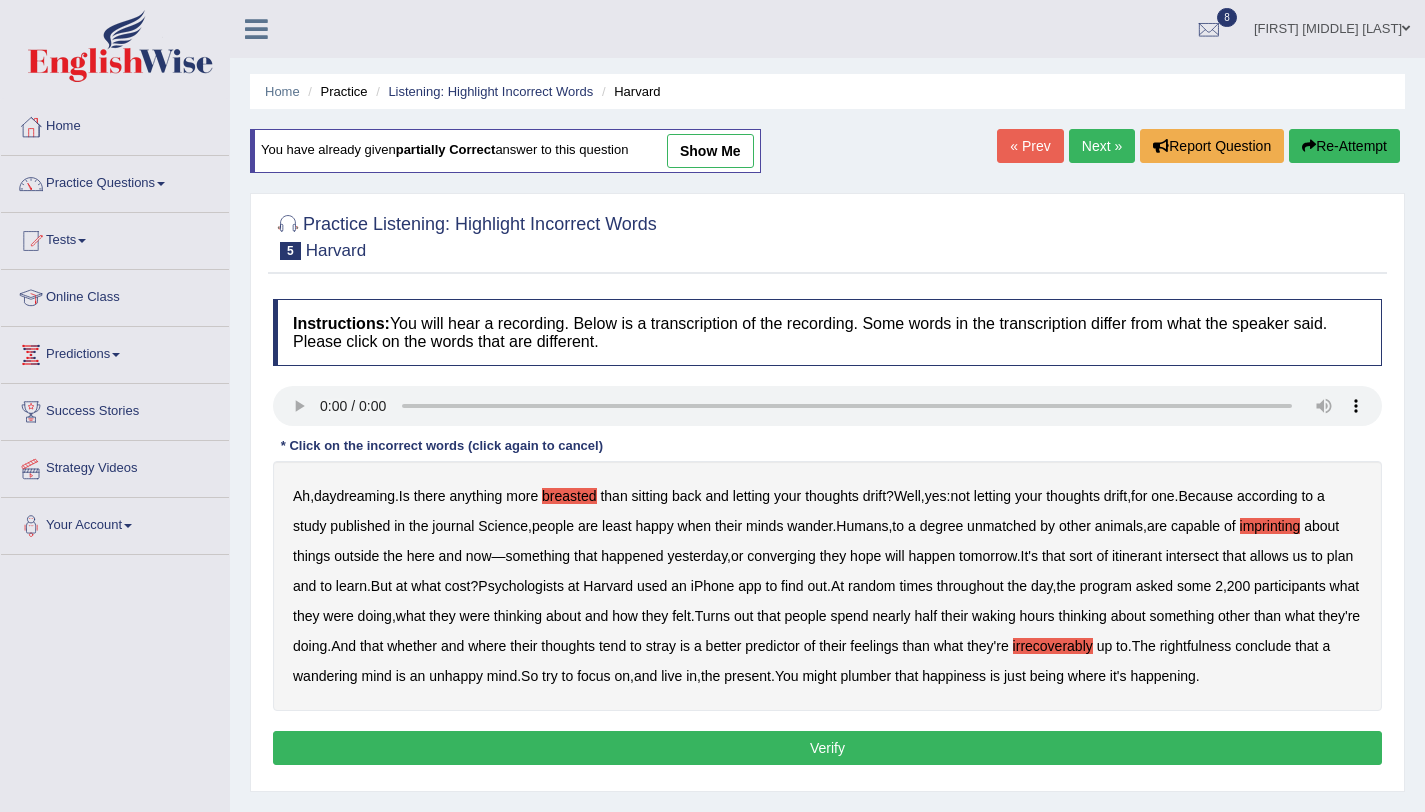 click on "plumber" at bounding box center [866, 676] 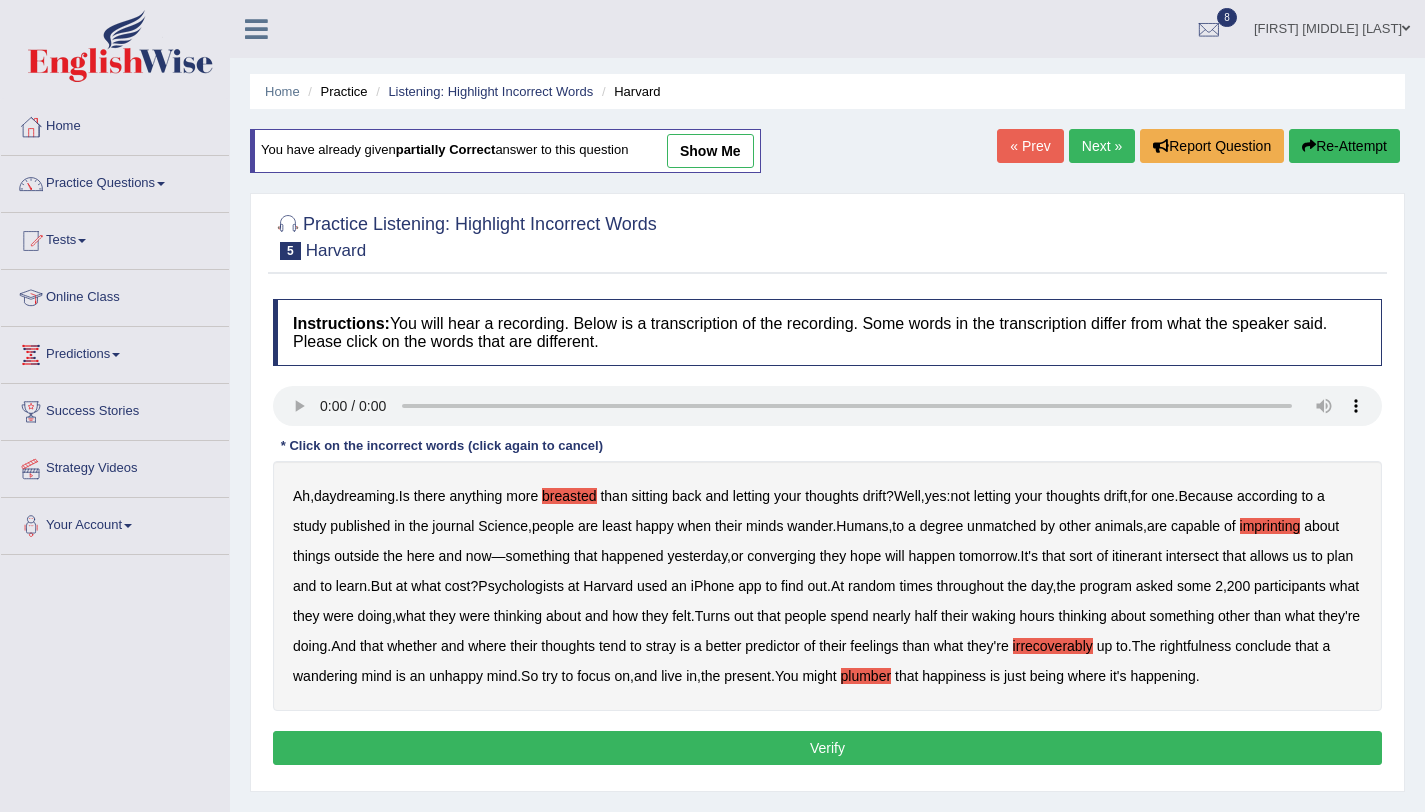 click on "converging" at bounding box center [781, 556] 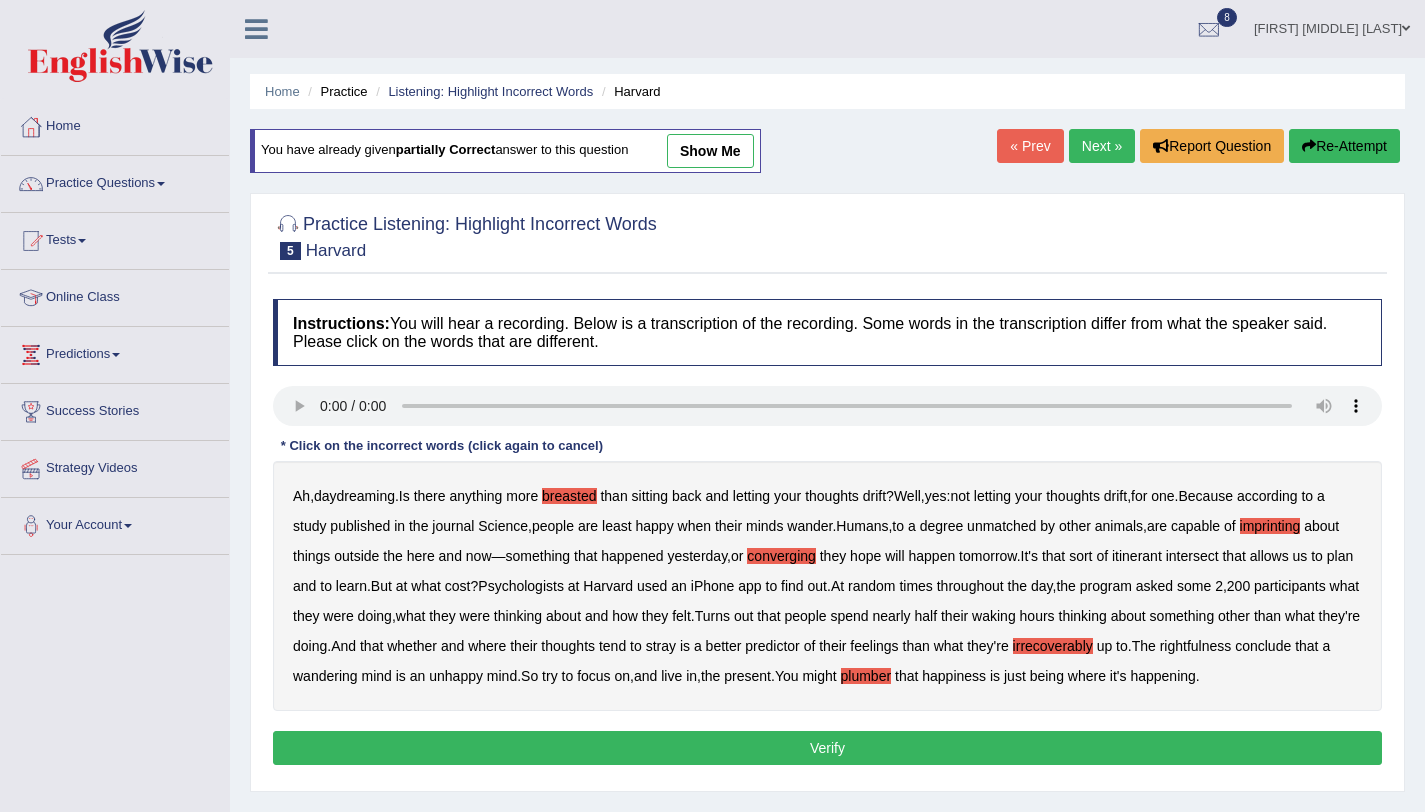 click on "rightfulness" at bounding box center (1196, 646) 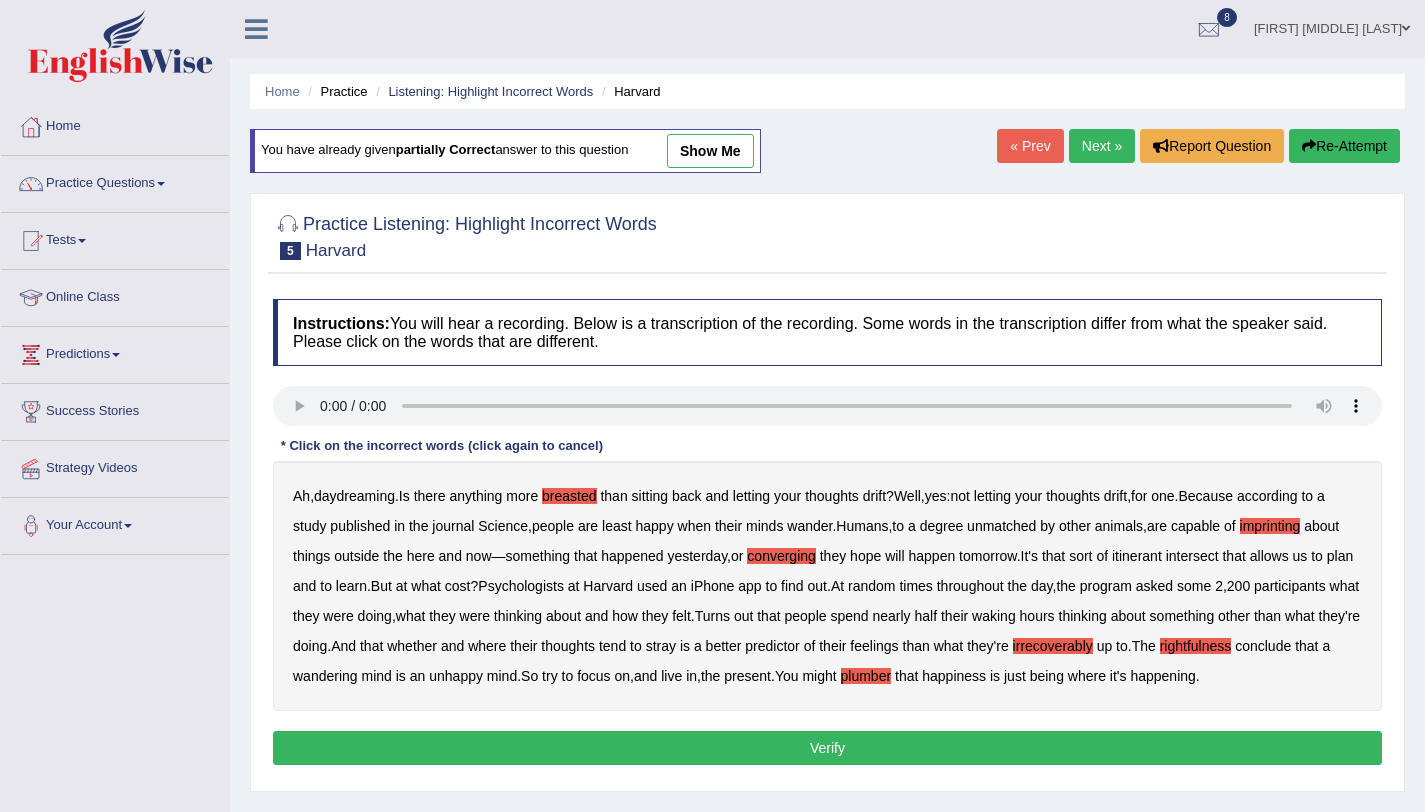 click on "Verify" at bounding box center [827, 748] 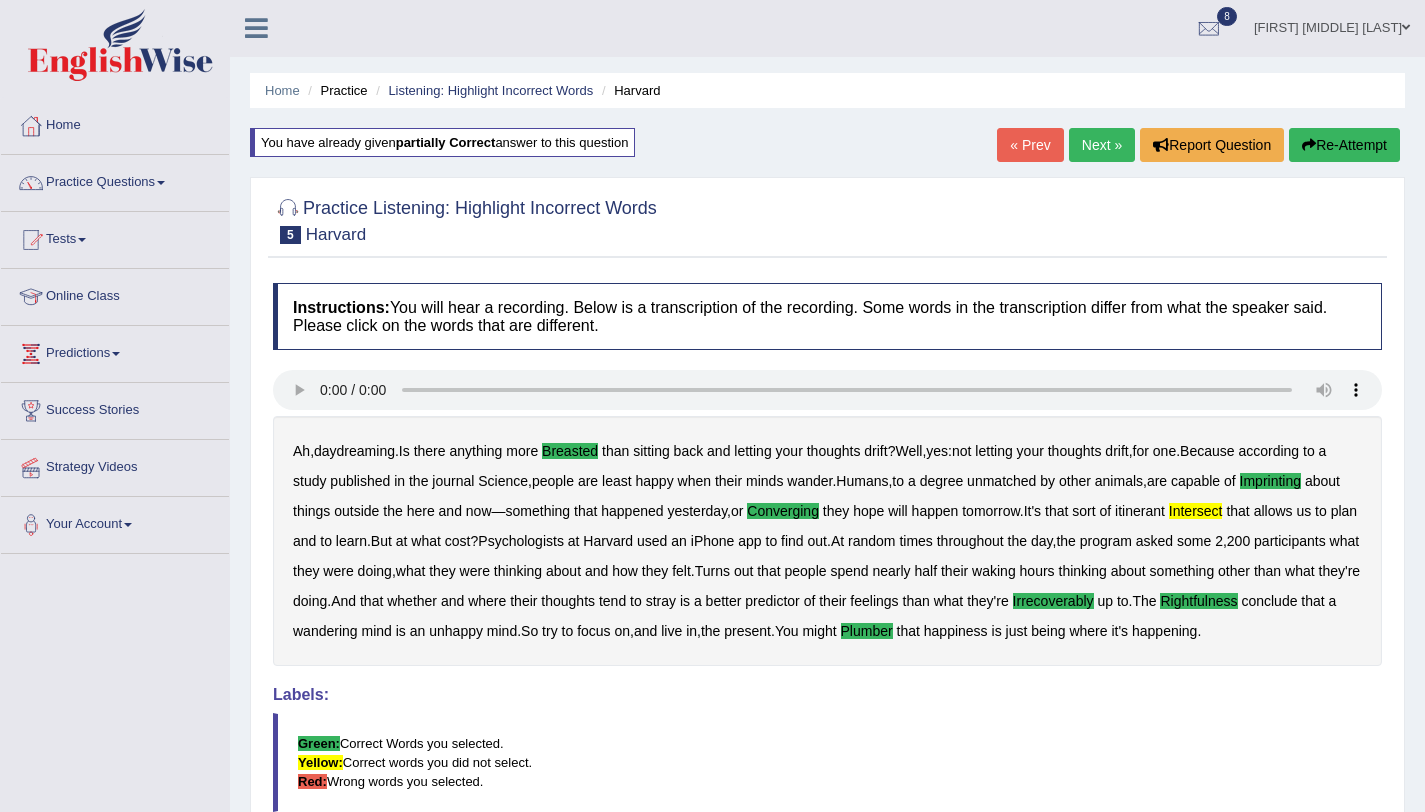scroll, scrollTop: 0, scrollLeft: 0, axis: both 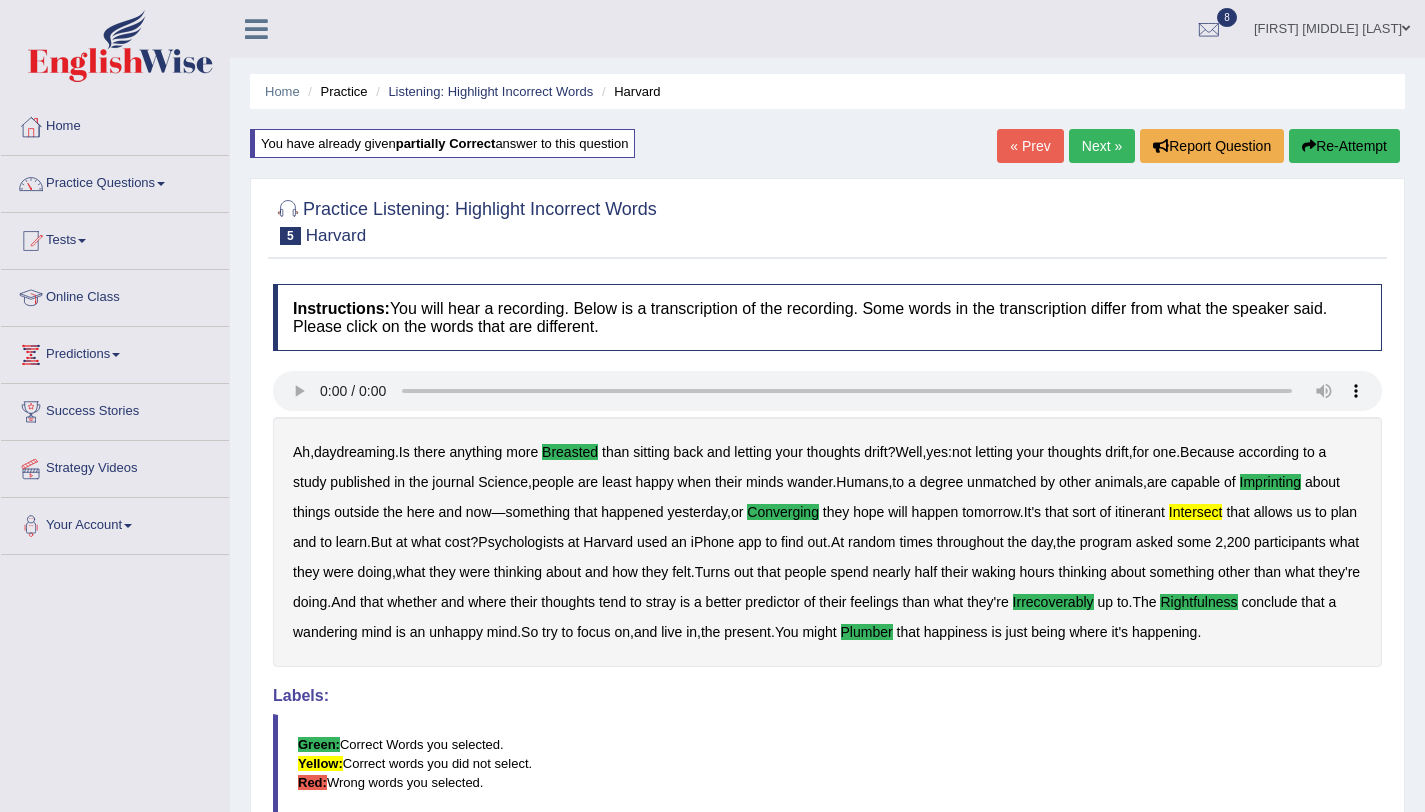 click on "Next »" at bounding box center (1102, 146) 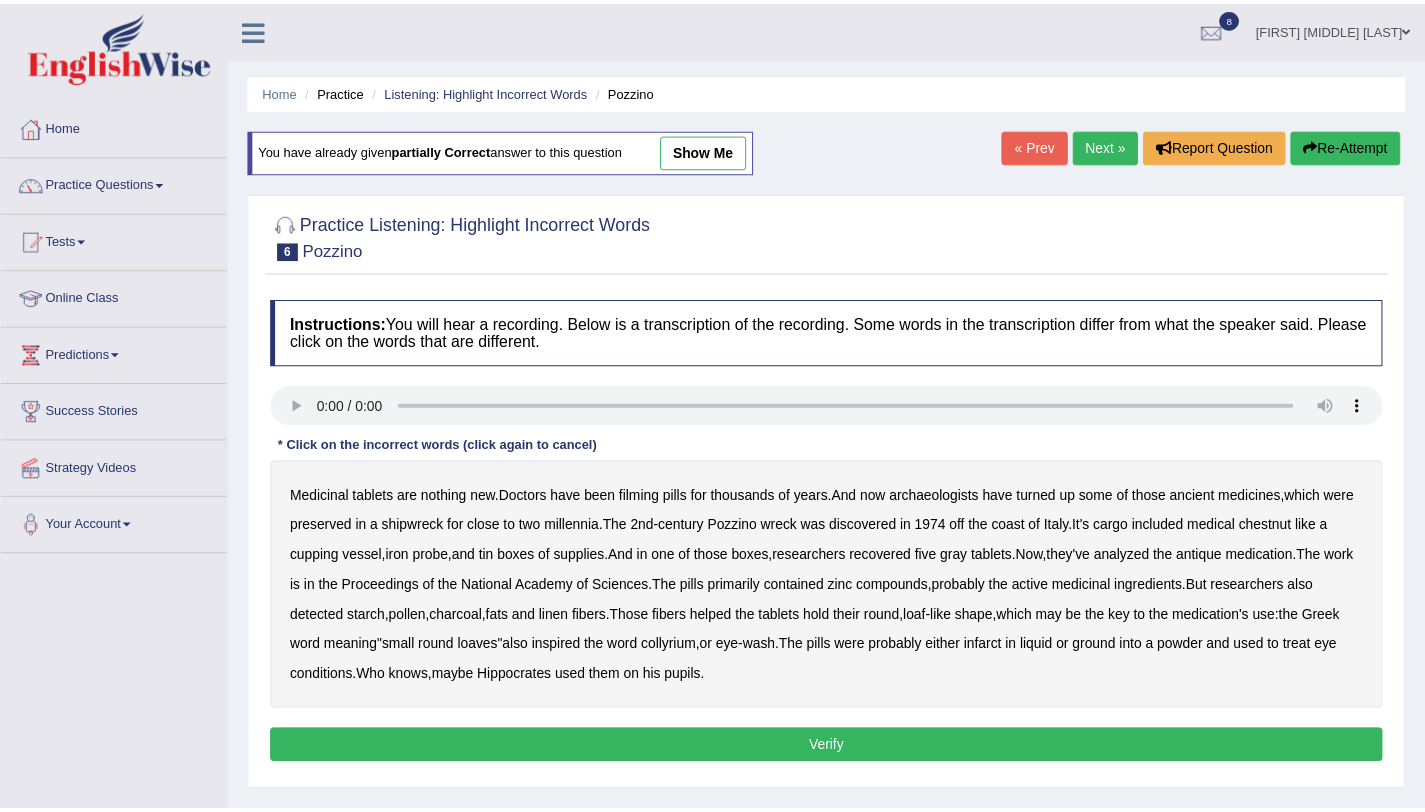 scroll, scrollTop: 0, scrollLeft: 0, axis: both 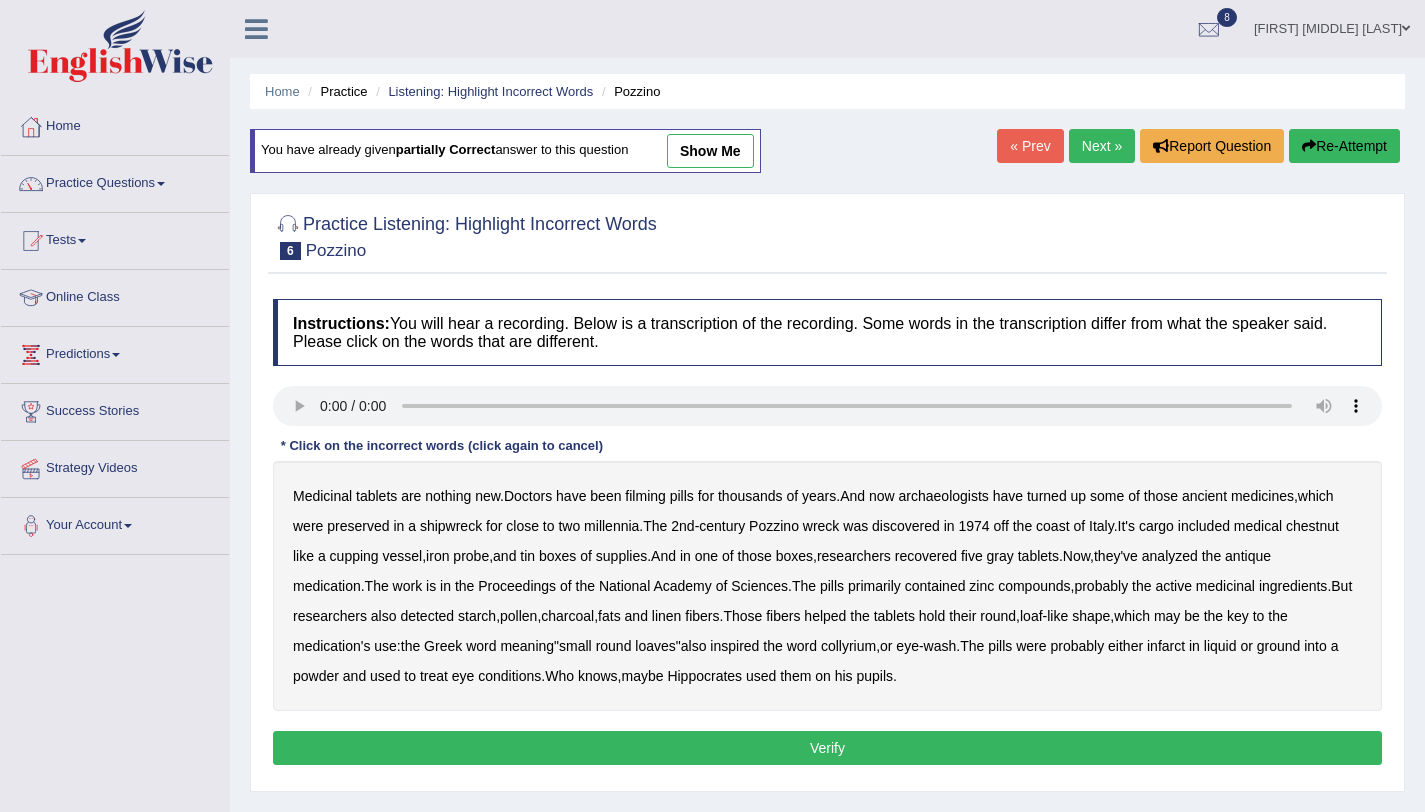 type 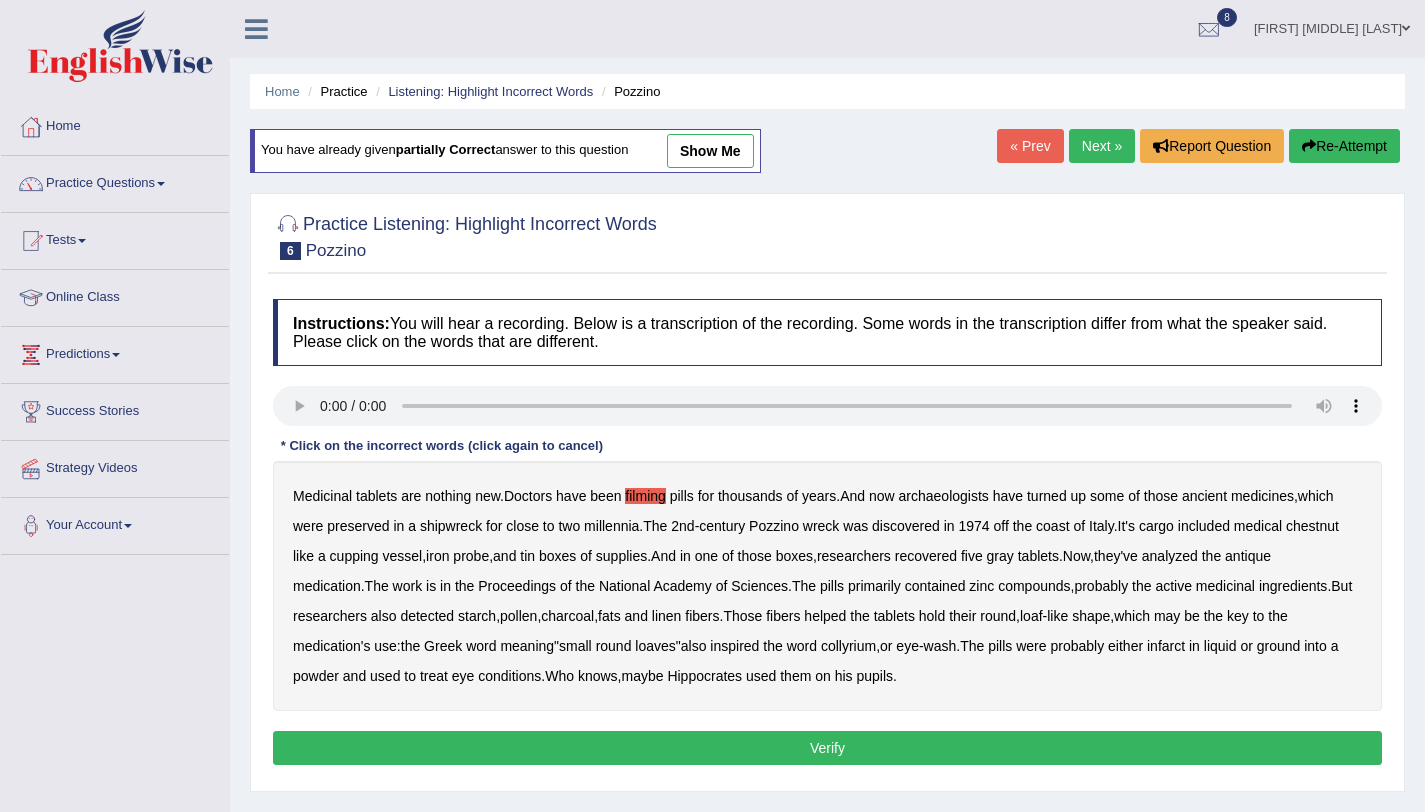 click on "Proceedings" at bounding box center [517, 586] 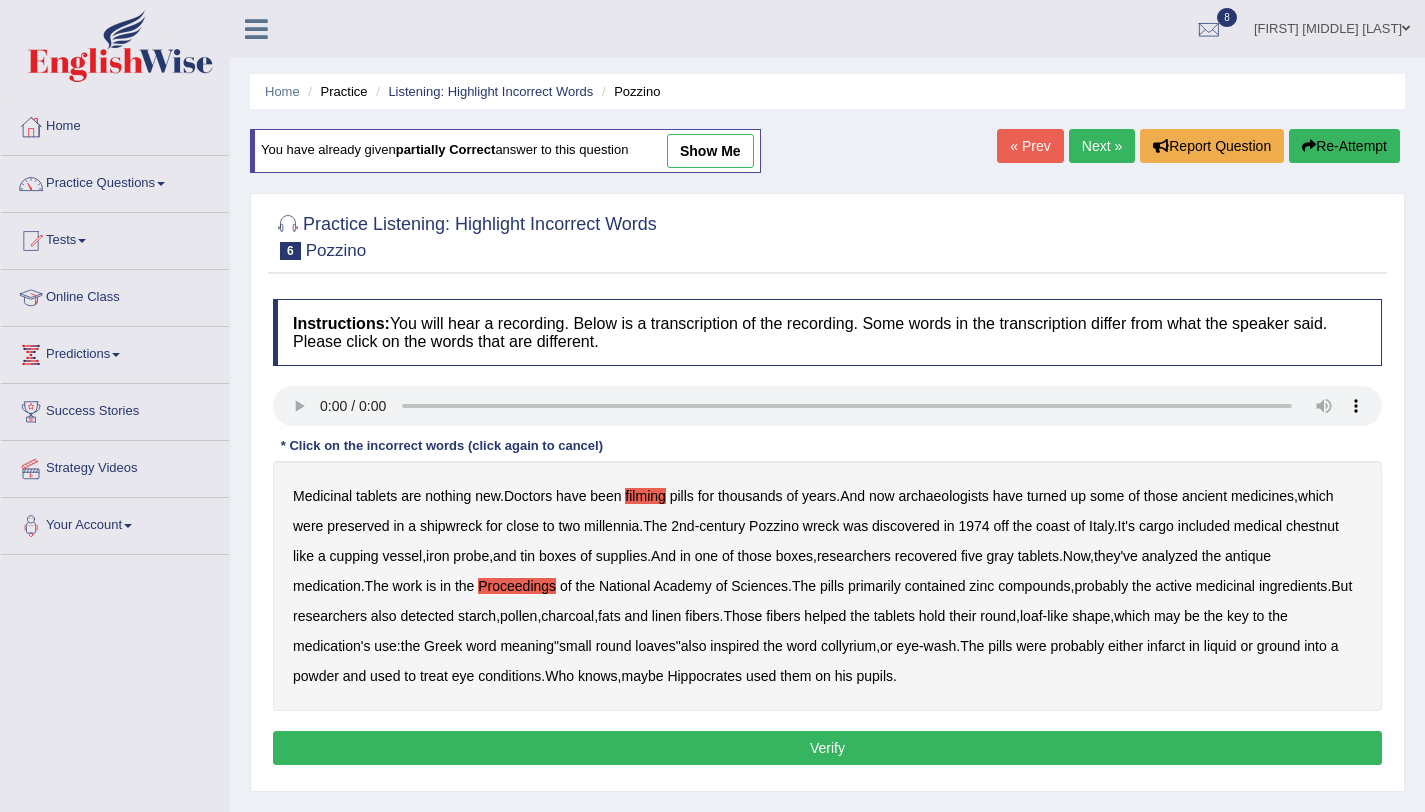 click on "Proceedings" at bounding box center (517, 586) 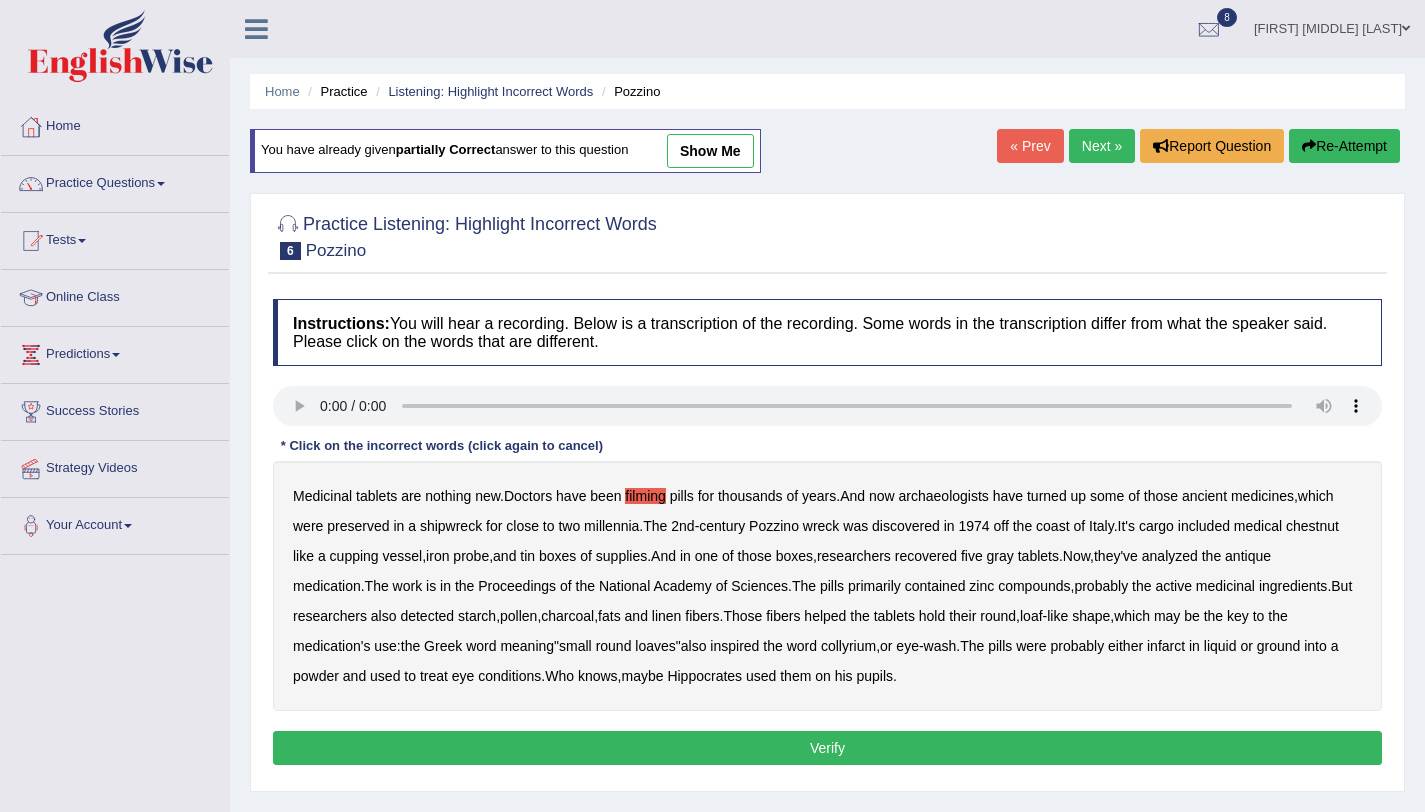 click on "infarct" at bounding box center [1166, 646] 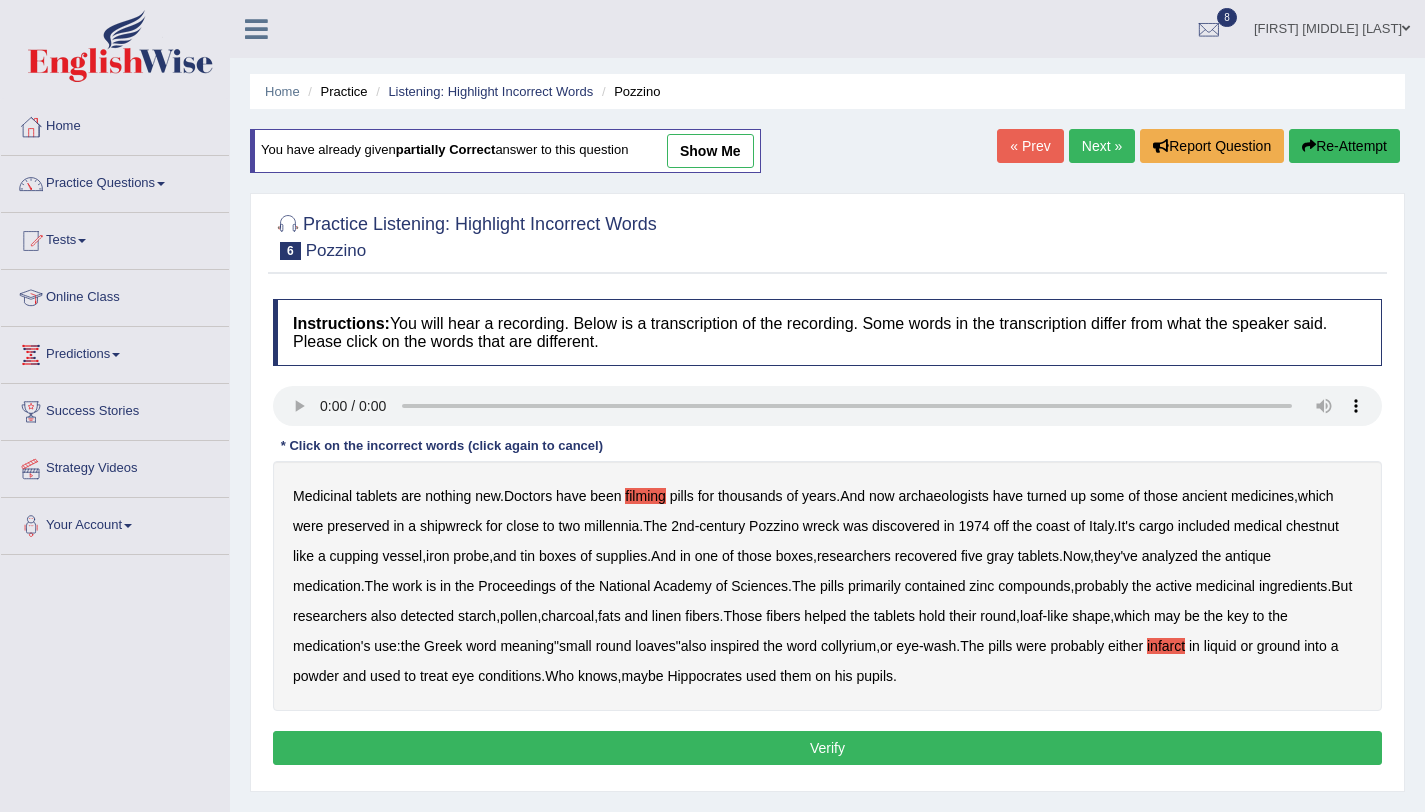 click on "Verify" at bounding box center (827, 748) 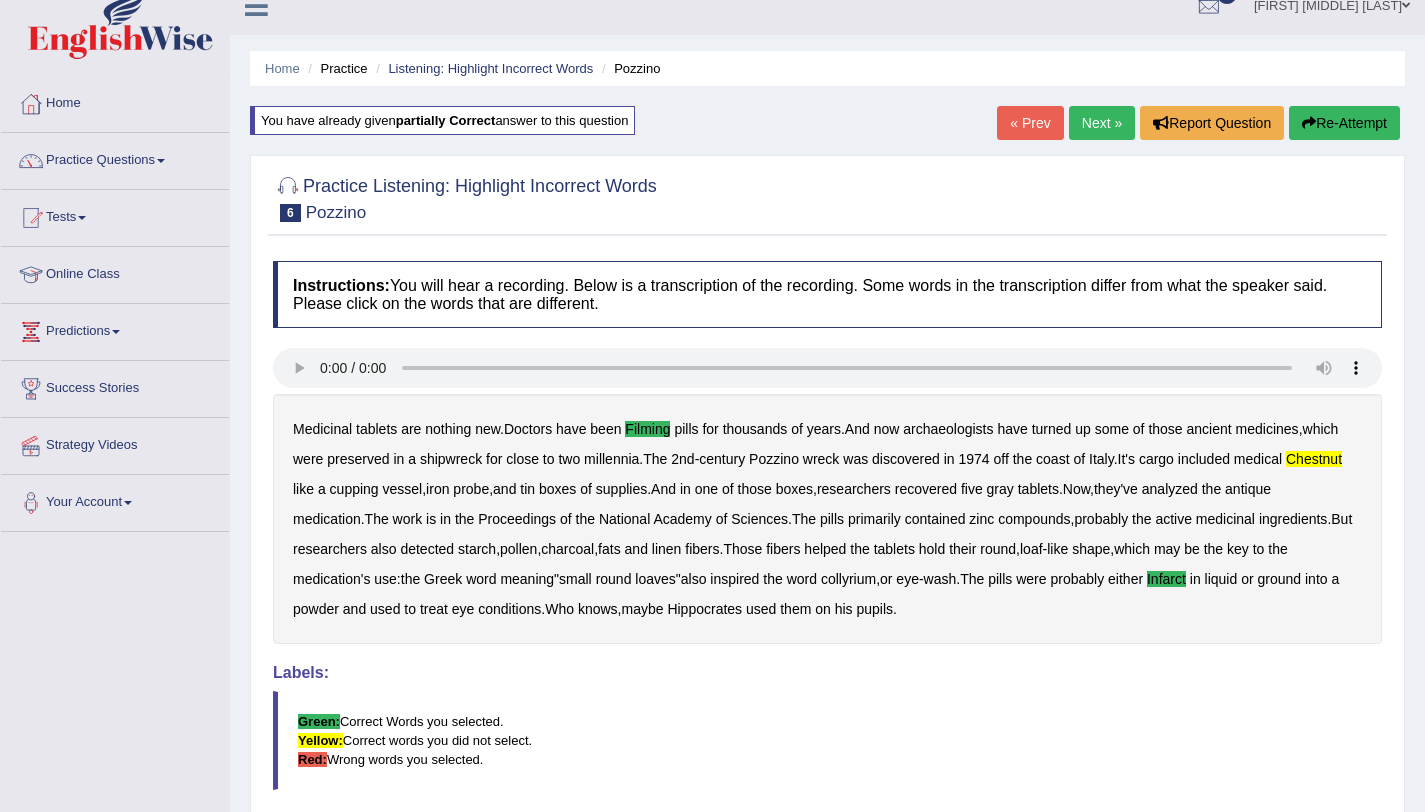 scroll, scrollTop: 0, scrollLeft: 0, axis: both 